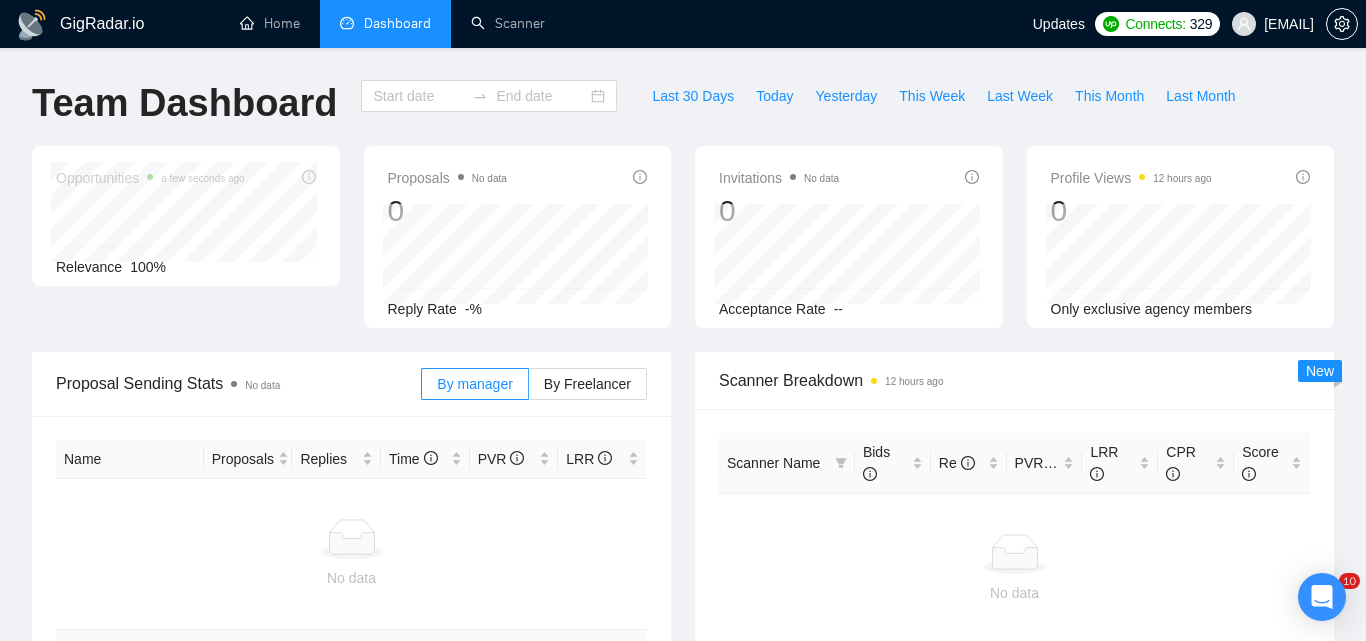 type on "2025-07-06" 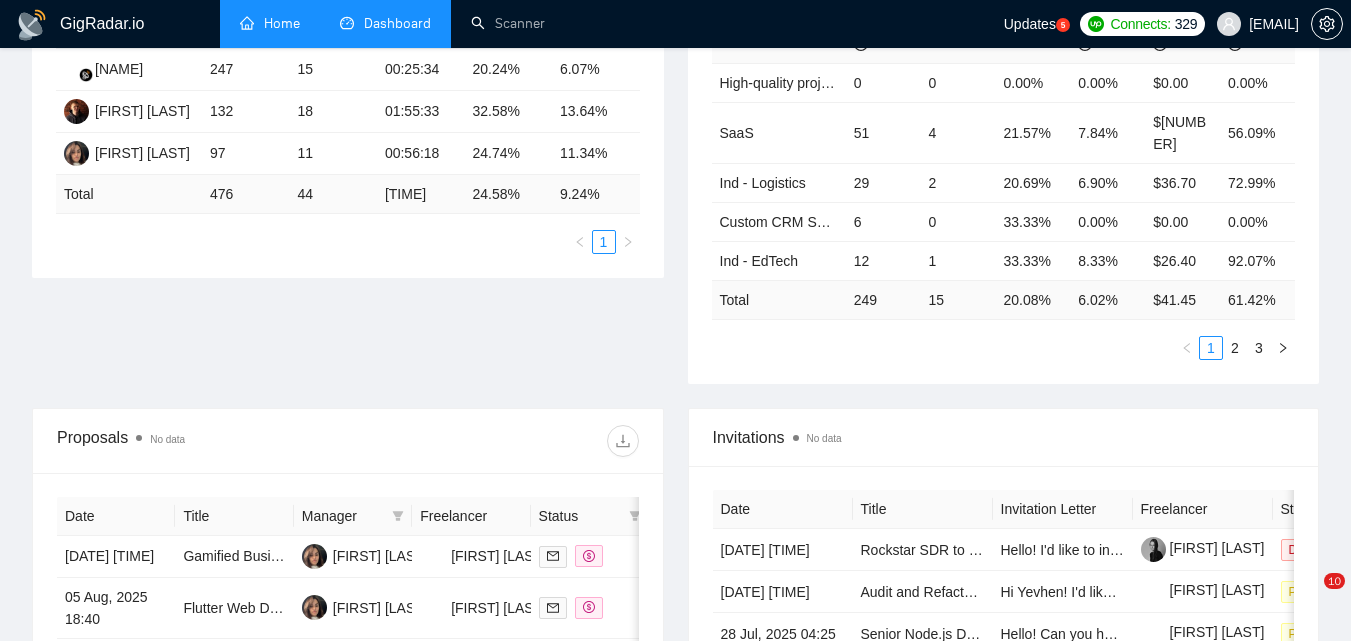 scroll, scrollTop: 500, scrollLeft: 0, axis: vertical 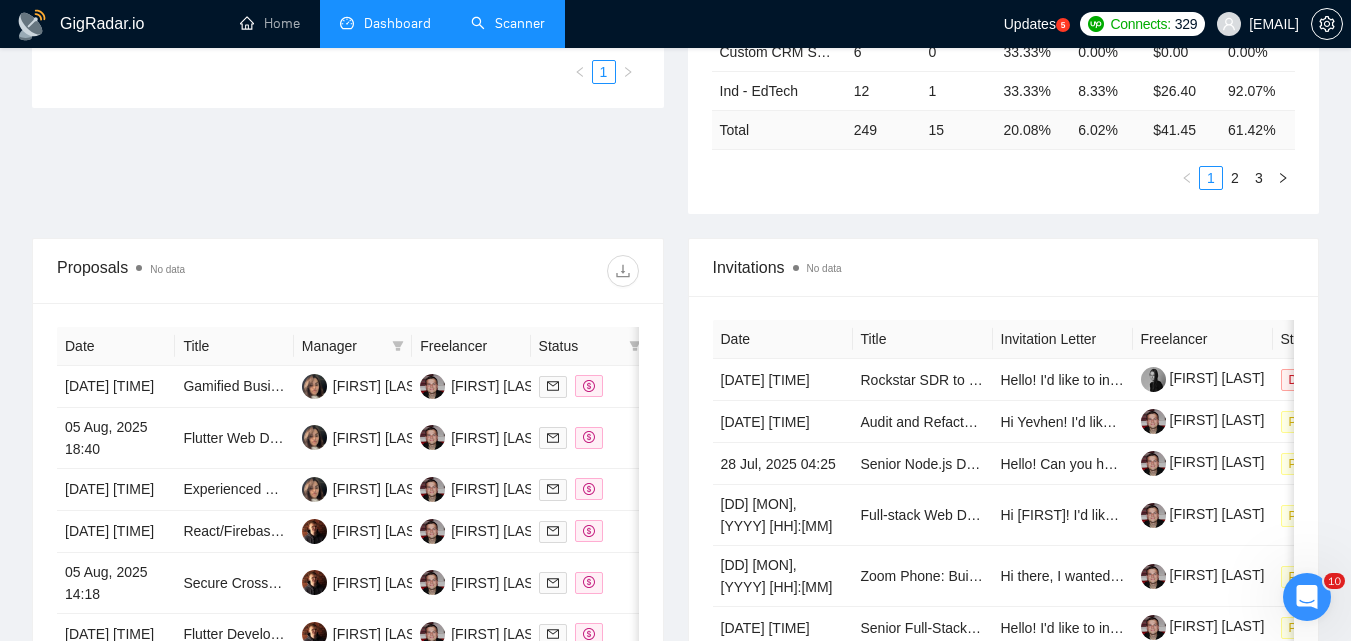 click on "Scanner" at bounding box center [508, 23] 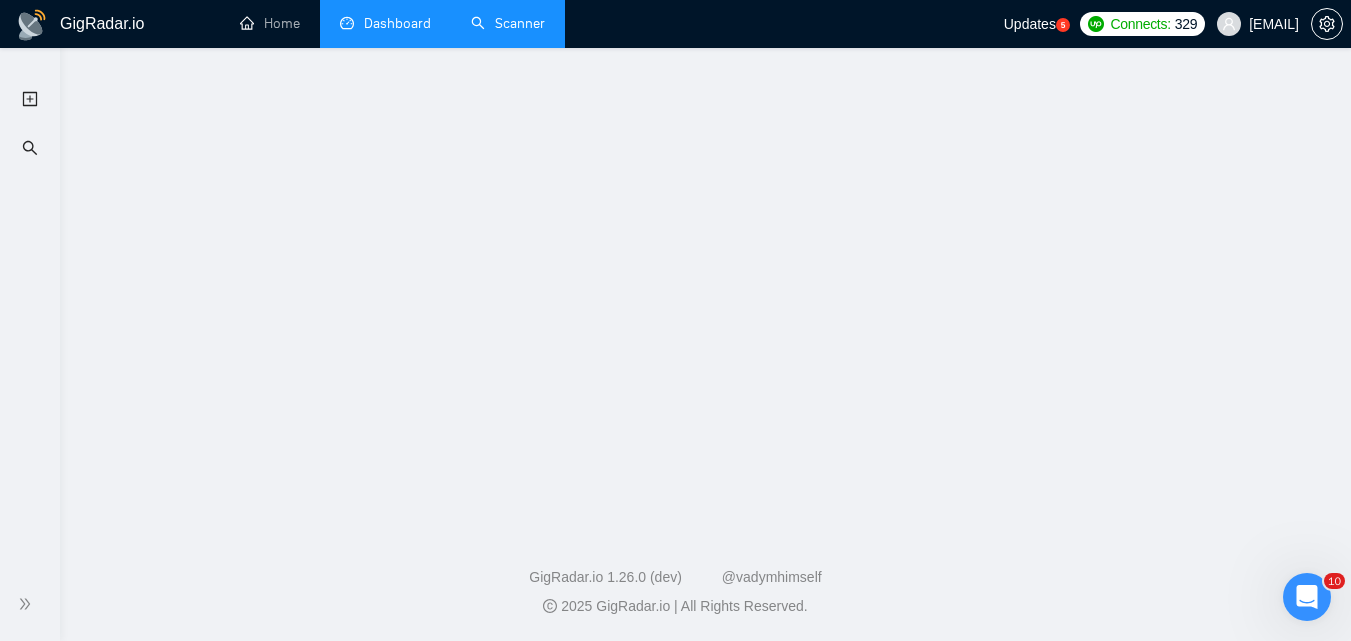 scroll, scrollTop: 0, scrollLeft: 0, axis: both 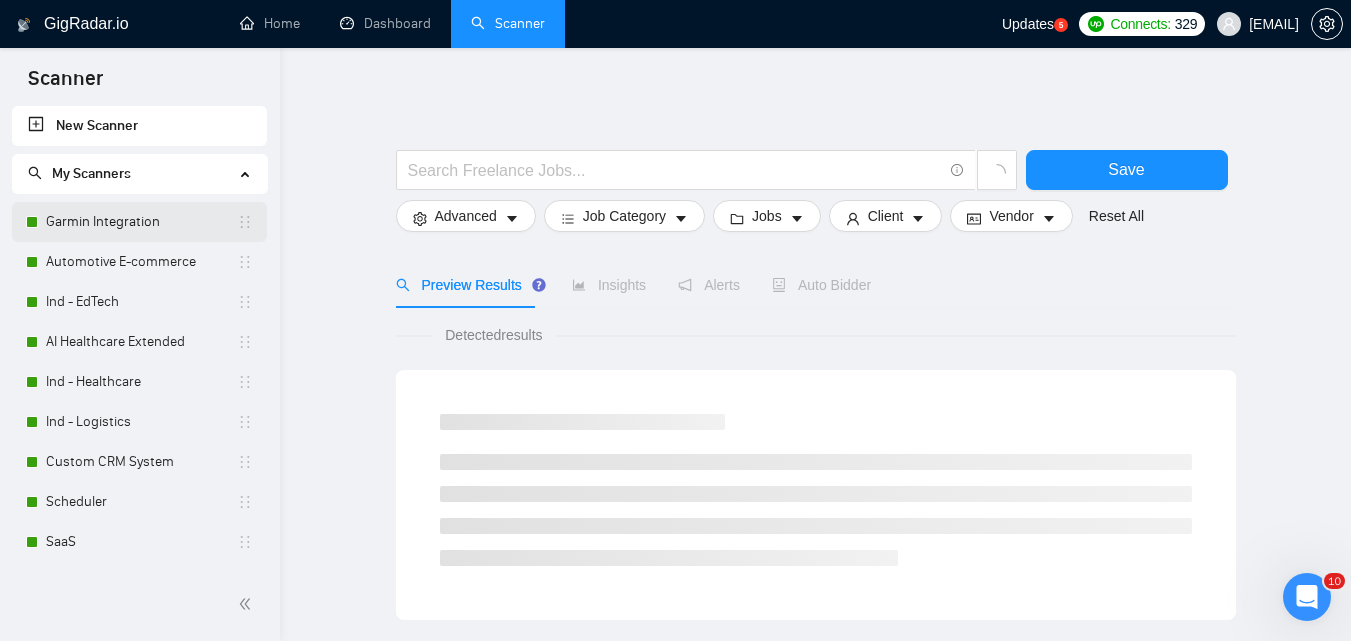 click on "Garmin Integration" at bounding box center (141, 222) 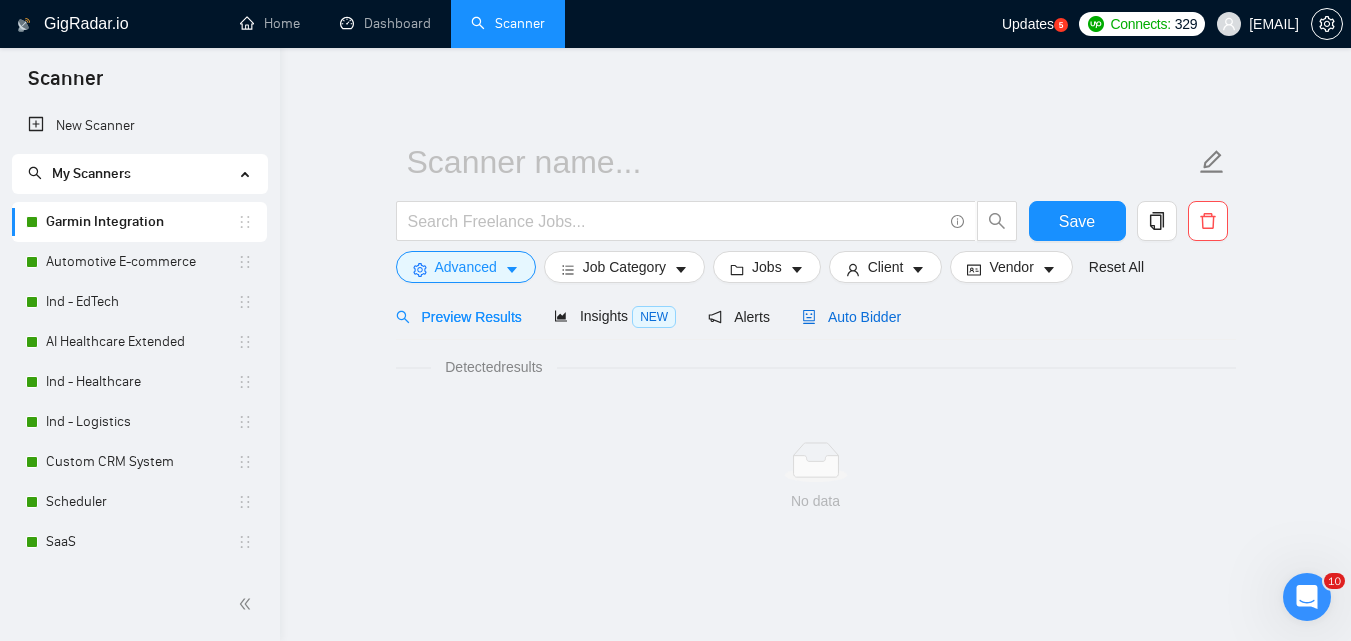 click on "Auto Bidder" at bounding box center (851, 317) 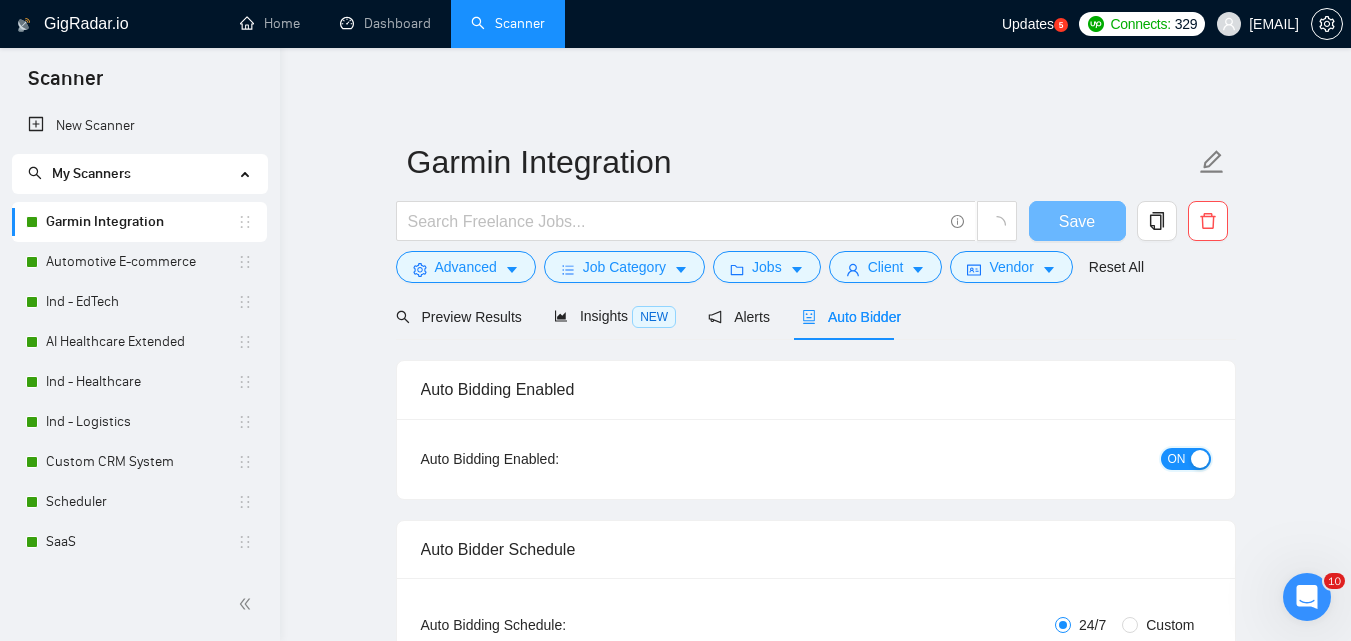 click on "ON" at bounding box center [1177, 459] 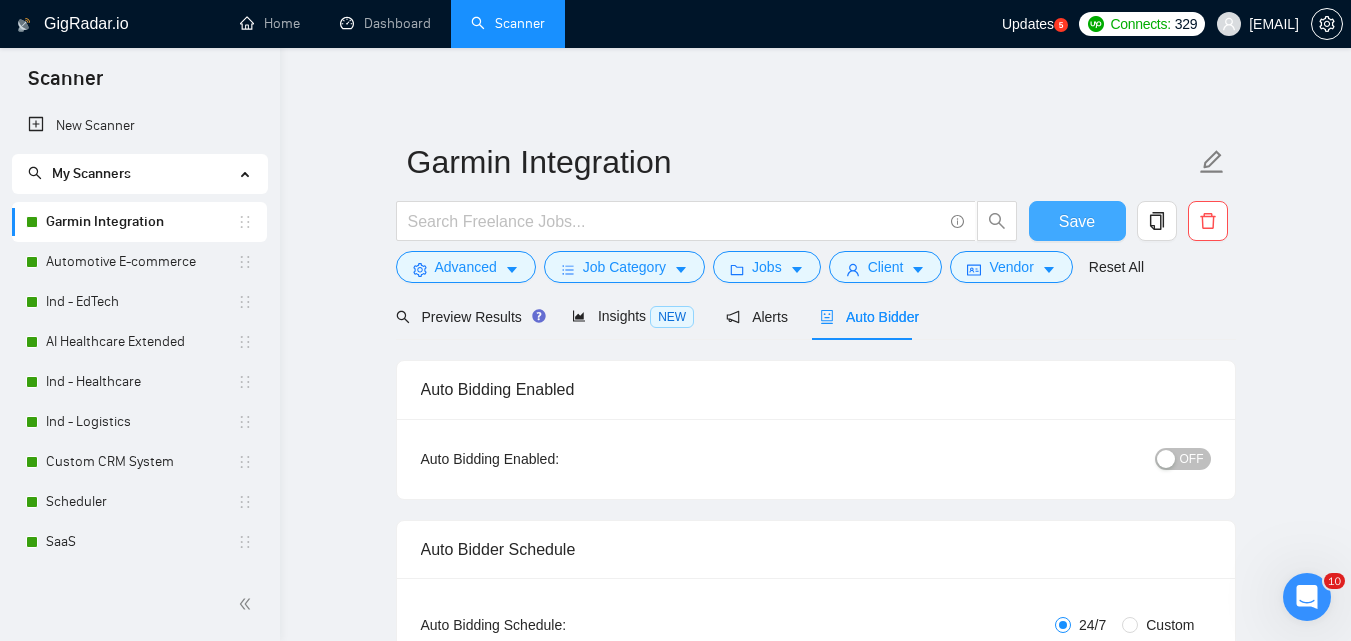 click on "Save" at bounding box center [1077, 221] 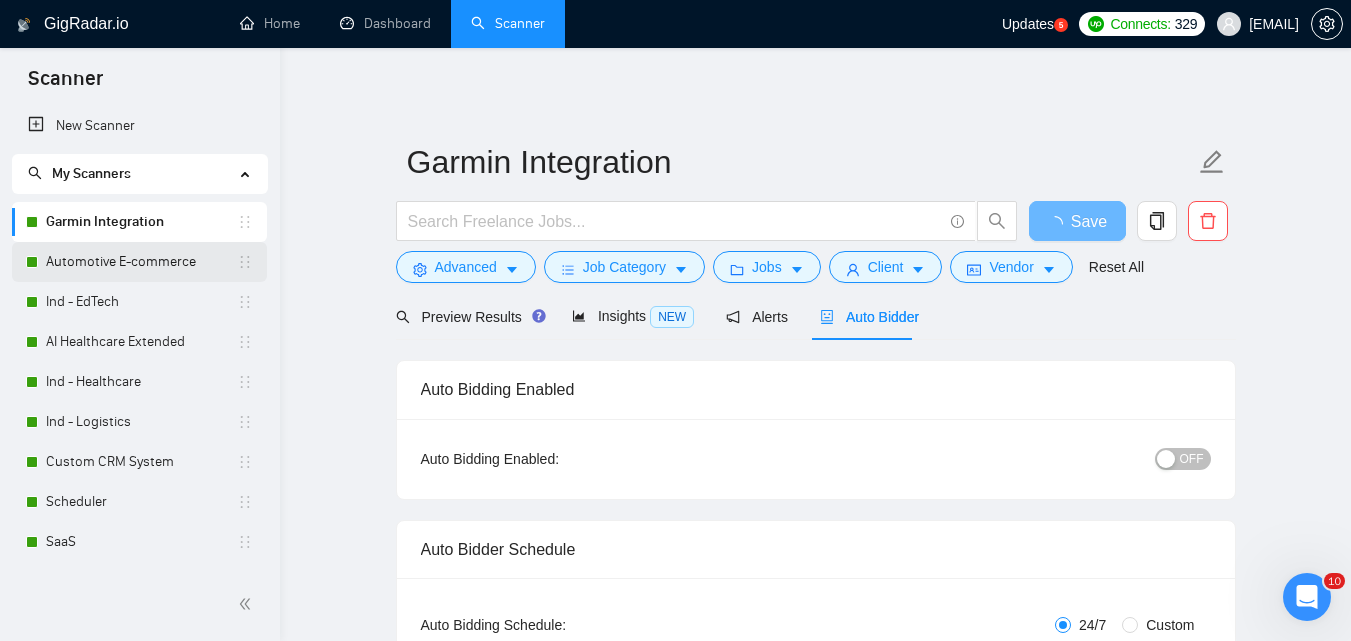 click on "Automotive E-commerce" at bounding box center (141, 262) 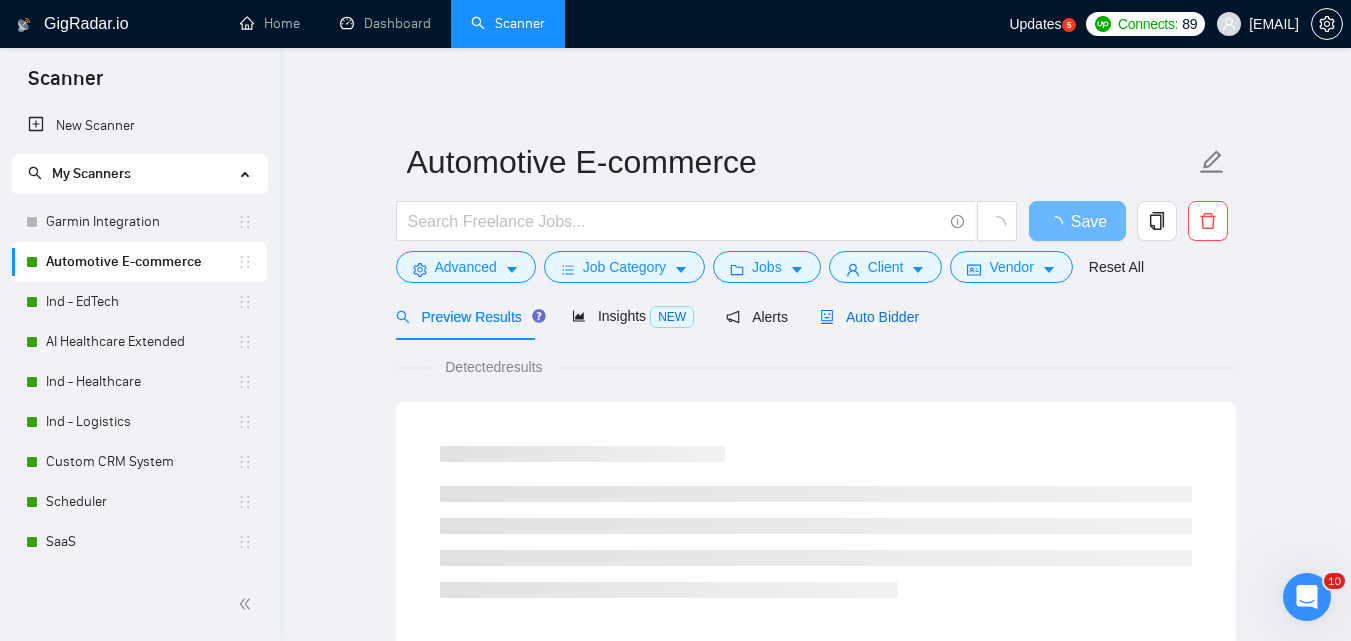 click on "Auto Bidder" at bounding box center [869, 317] 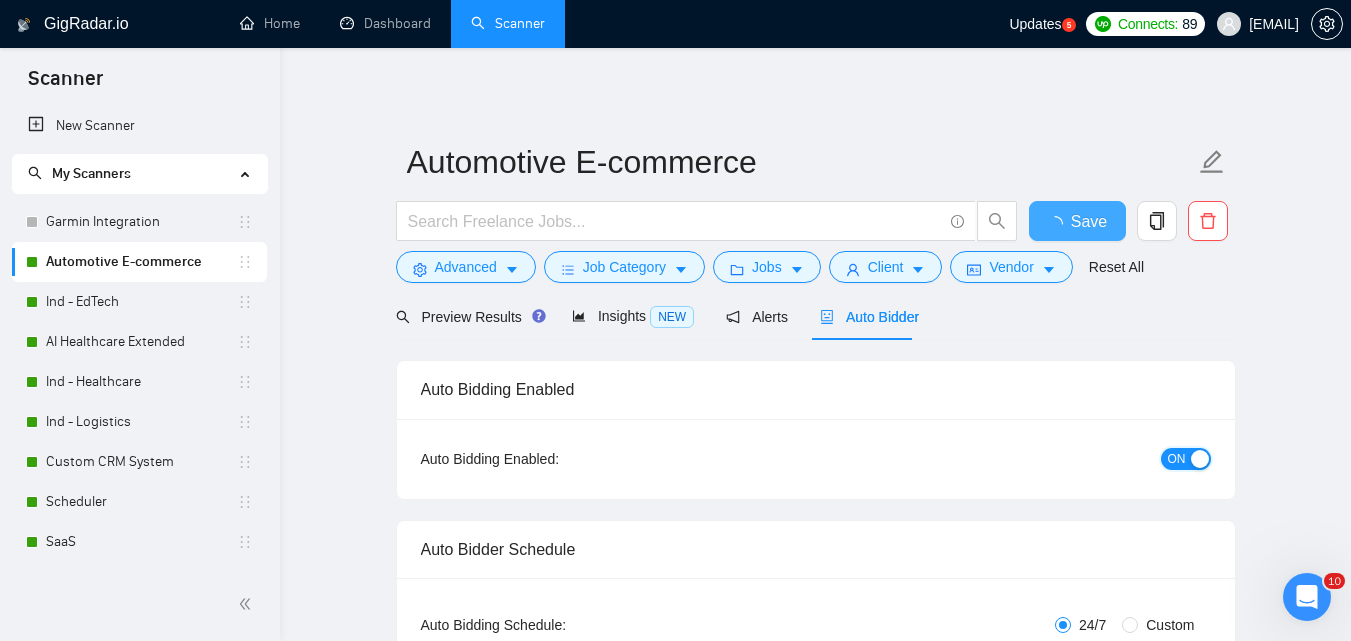 click on "ON" at bounding box center [1186, 459] 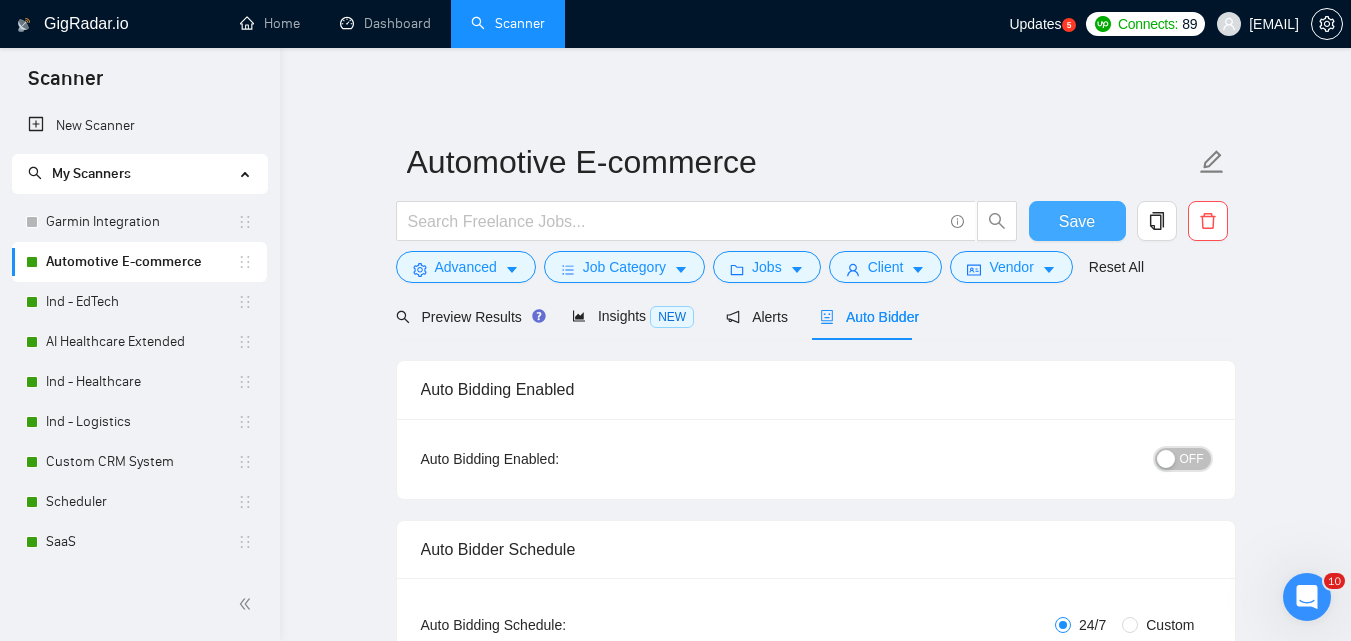 type 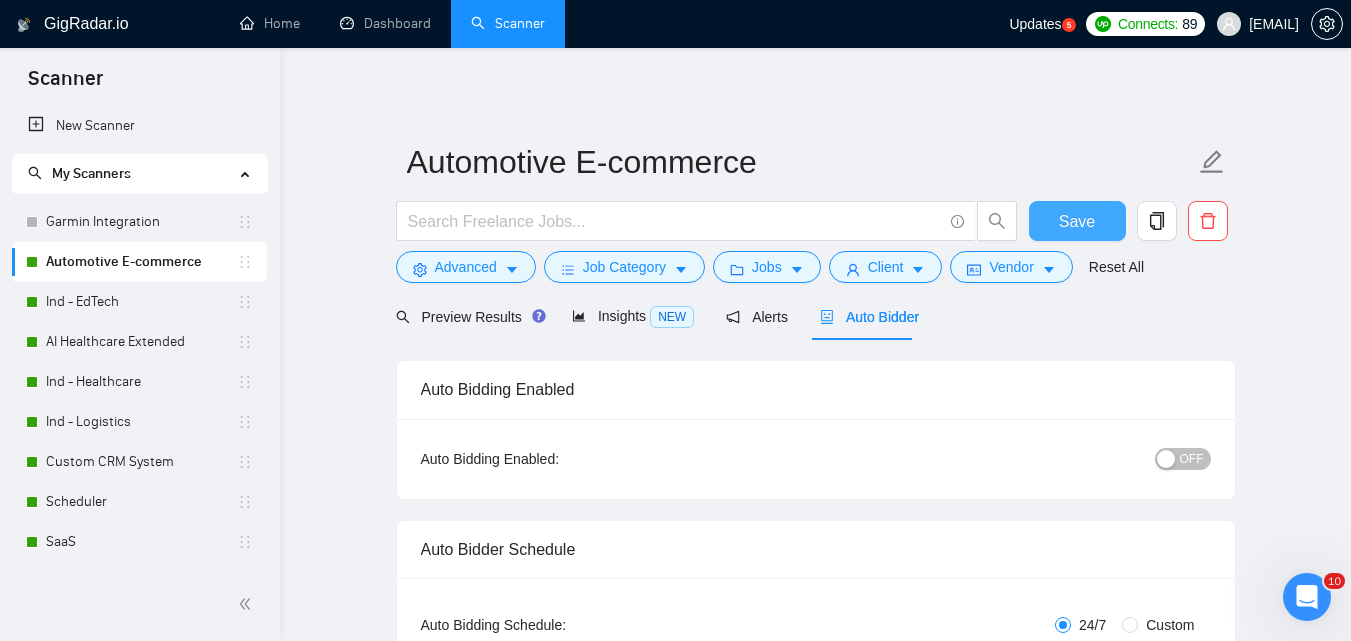 click on "Save" at bounding box center (1077, 221) 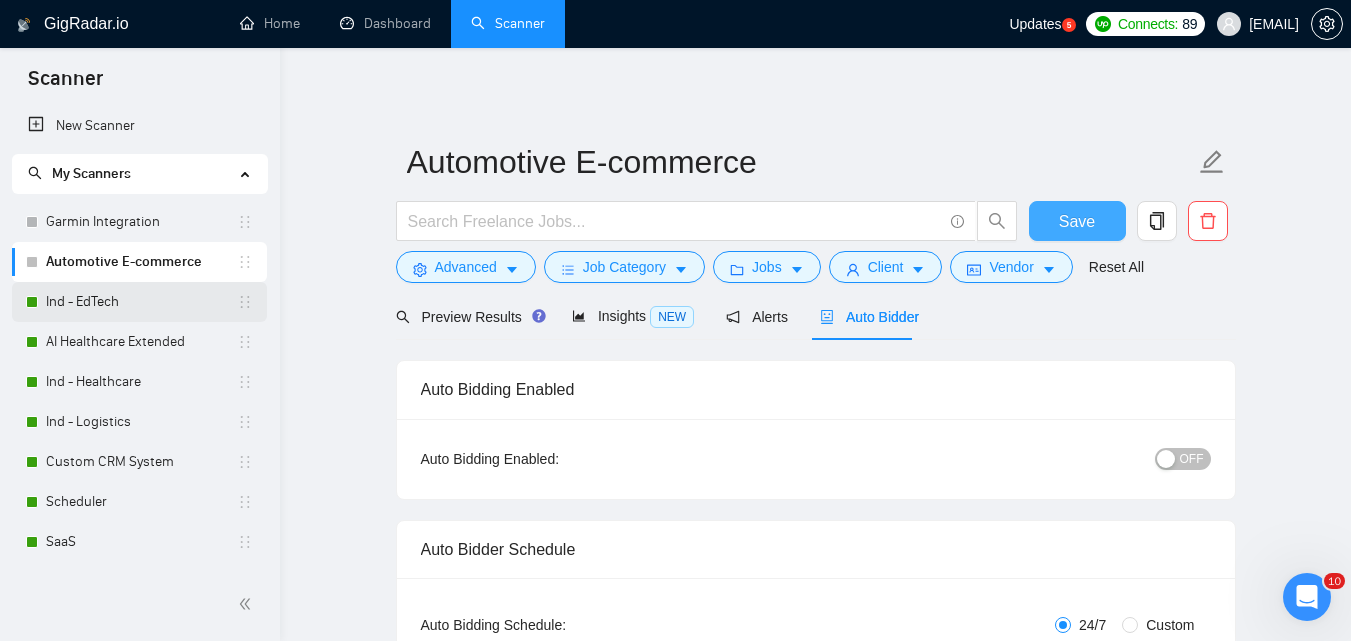 type 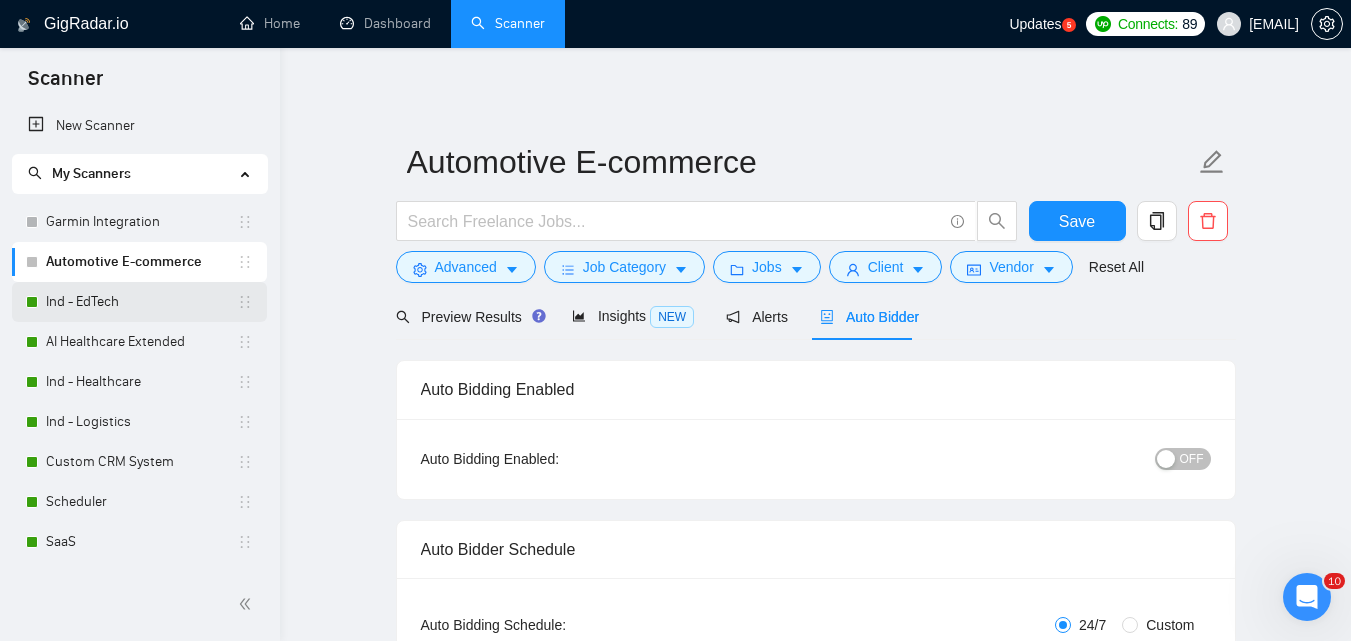 click on "Ind - EdTech" at bounding box center [141, 302] 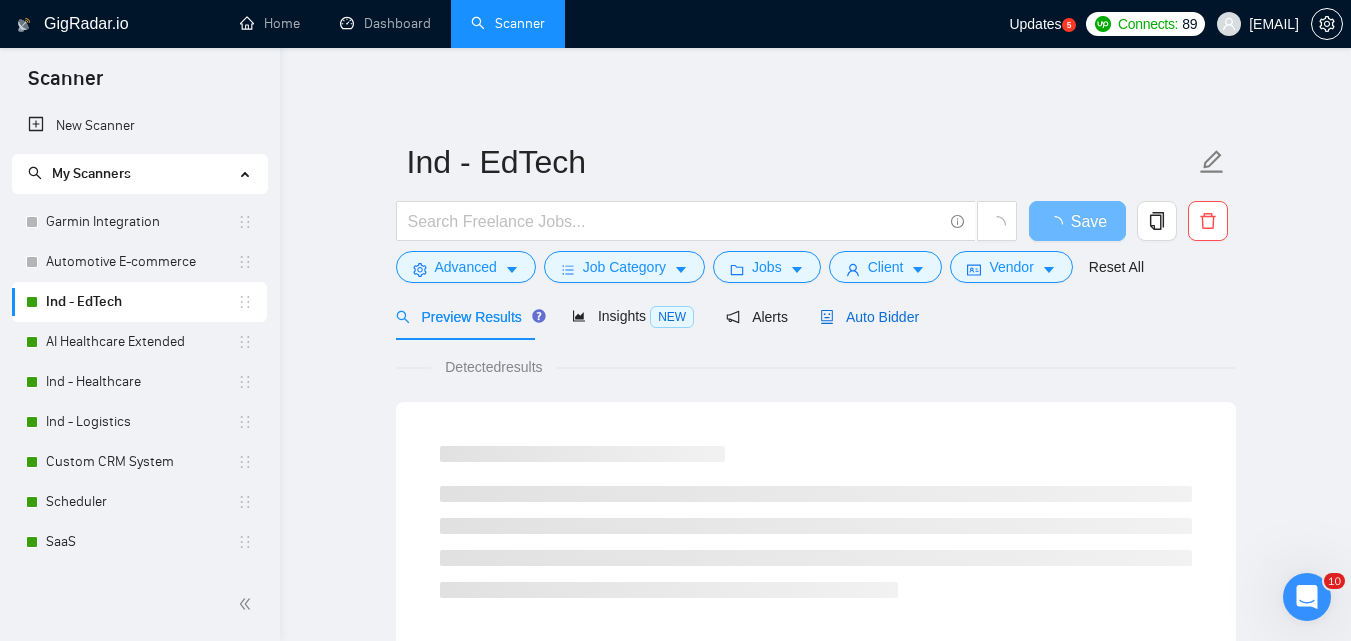 click on "Auto Bidder" at bounding box center [869, 317] 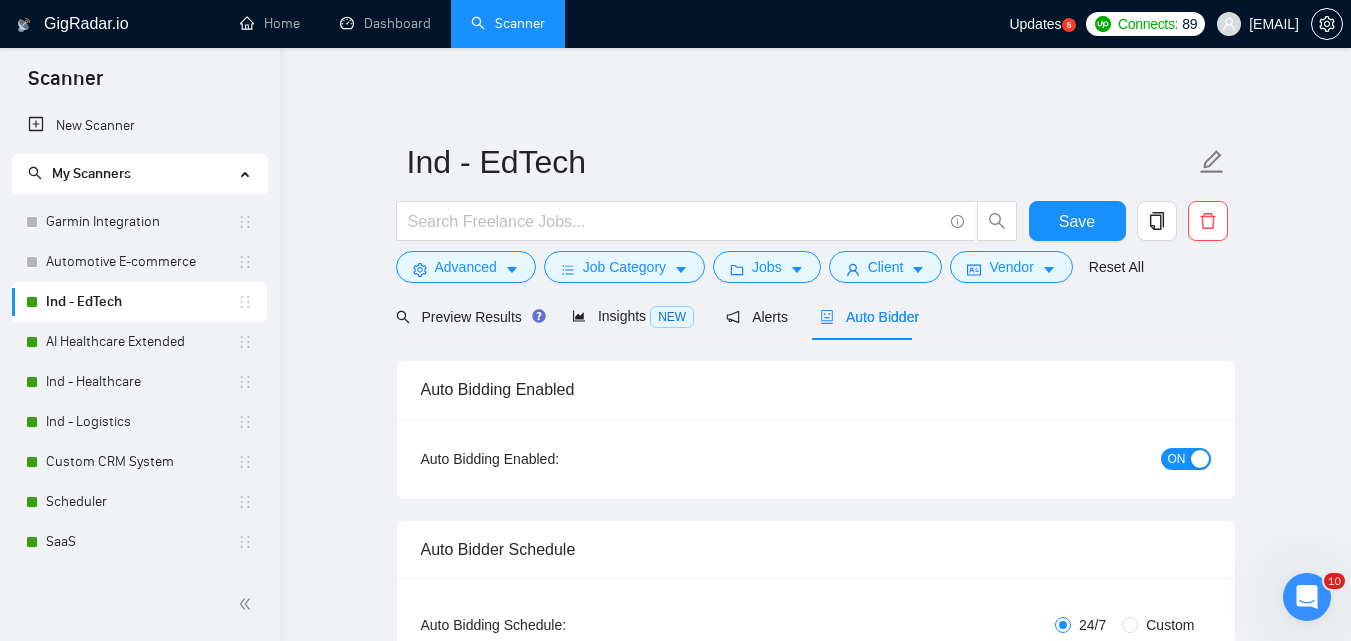 click on "ON" at bounding box center (1177, 459) 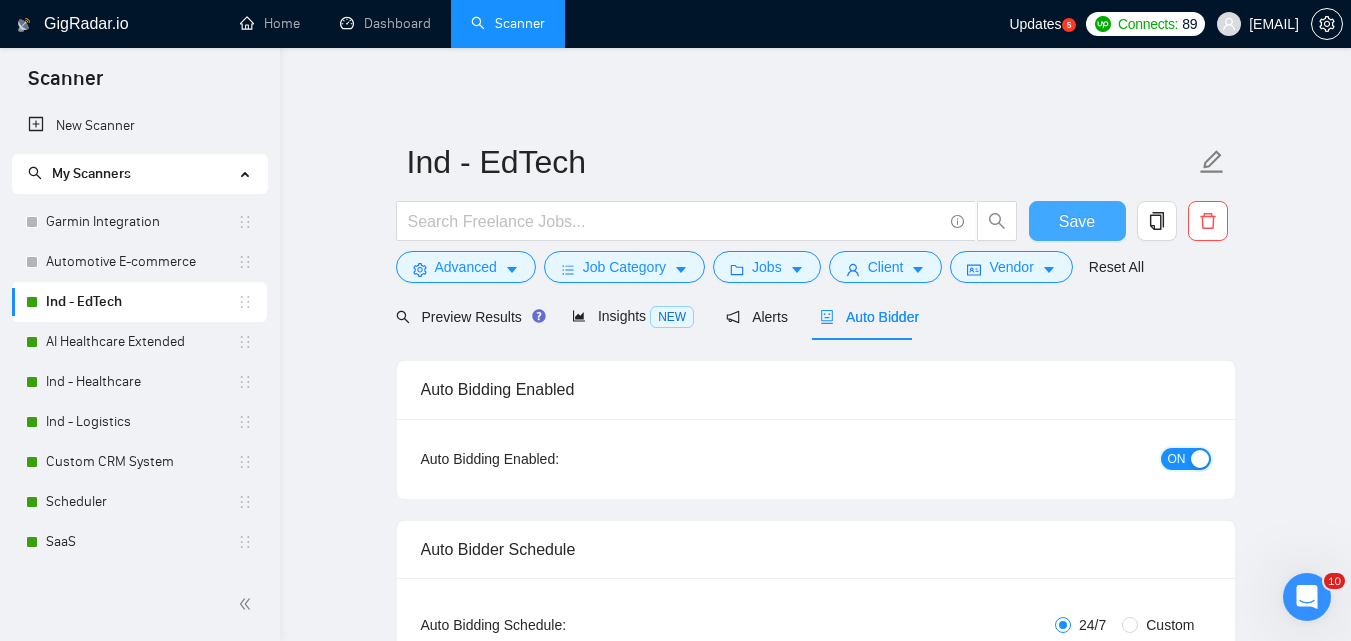 type 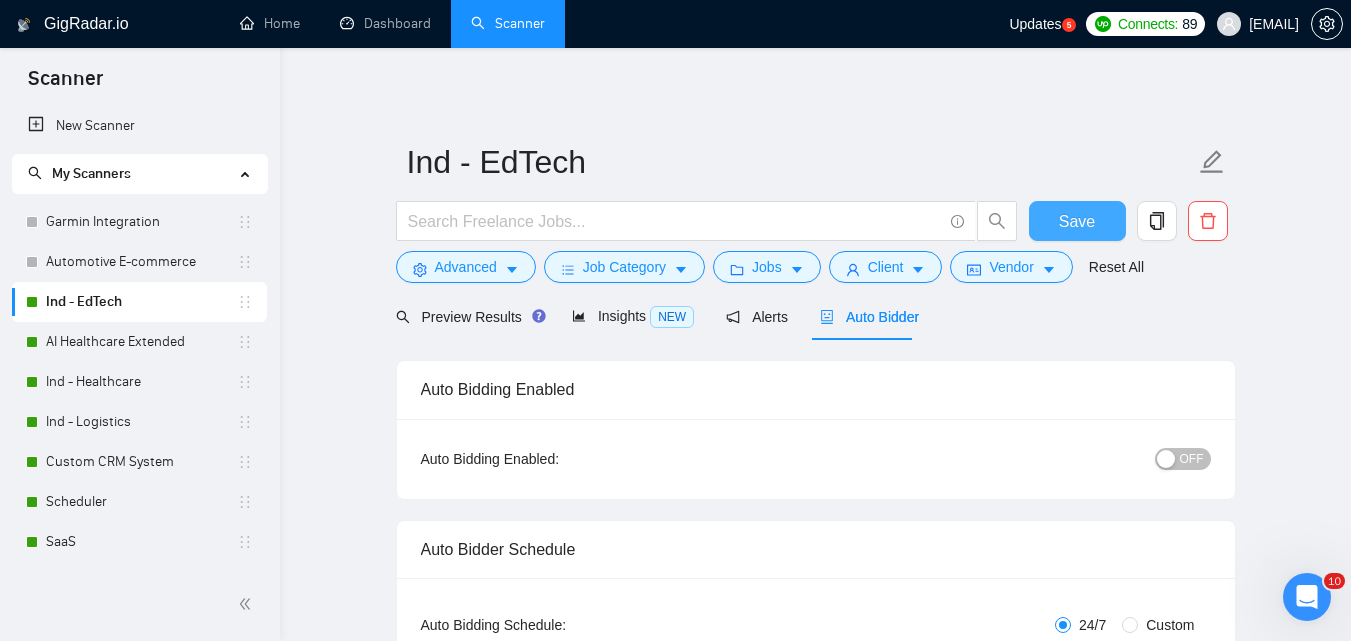 click on "Save" at bounding box center (1077, 221) 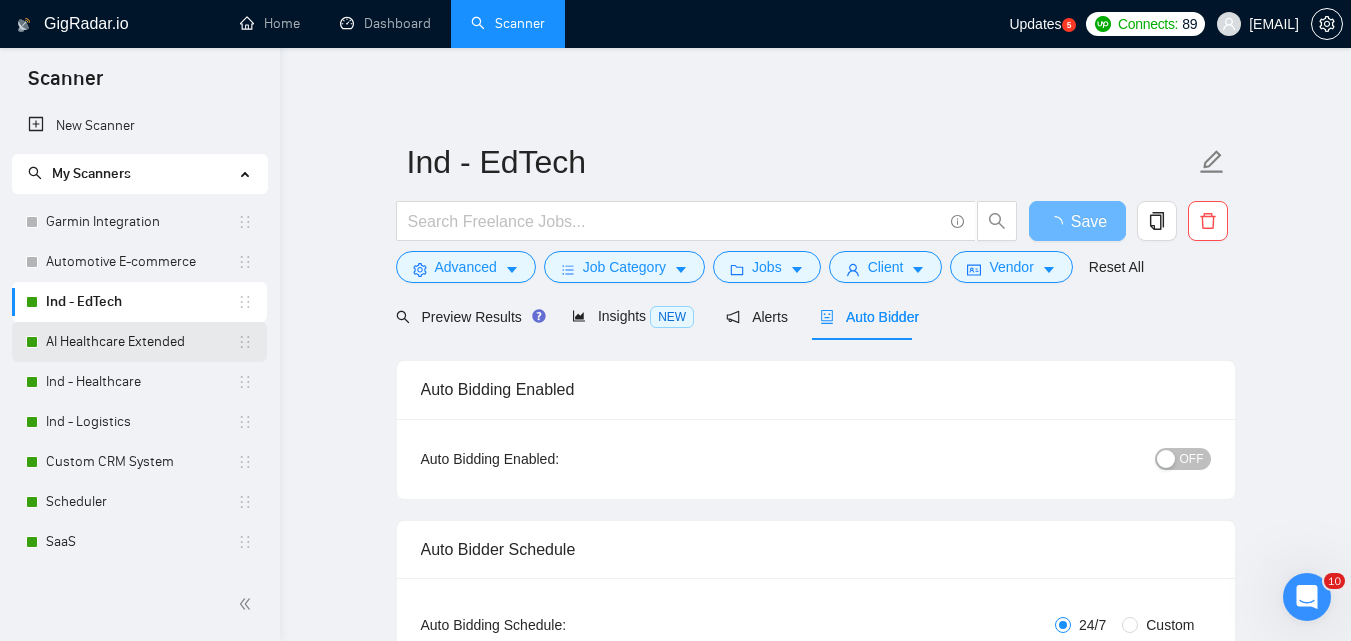 click on "AI Healthcare Extended" at bounding box center [141, 342] 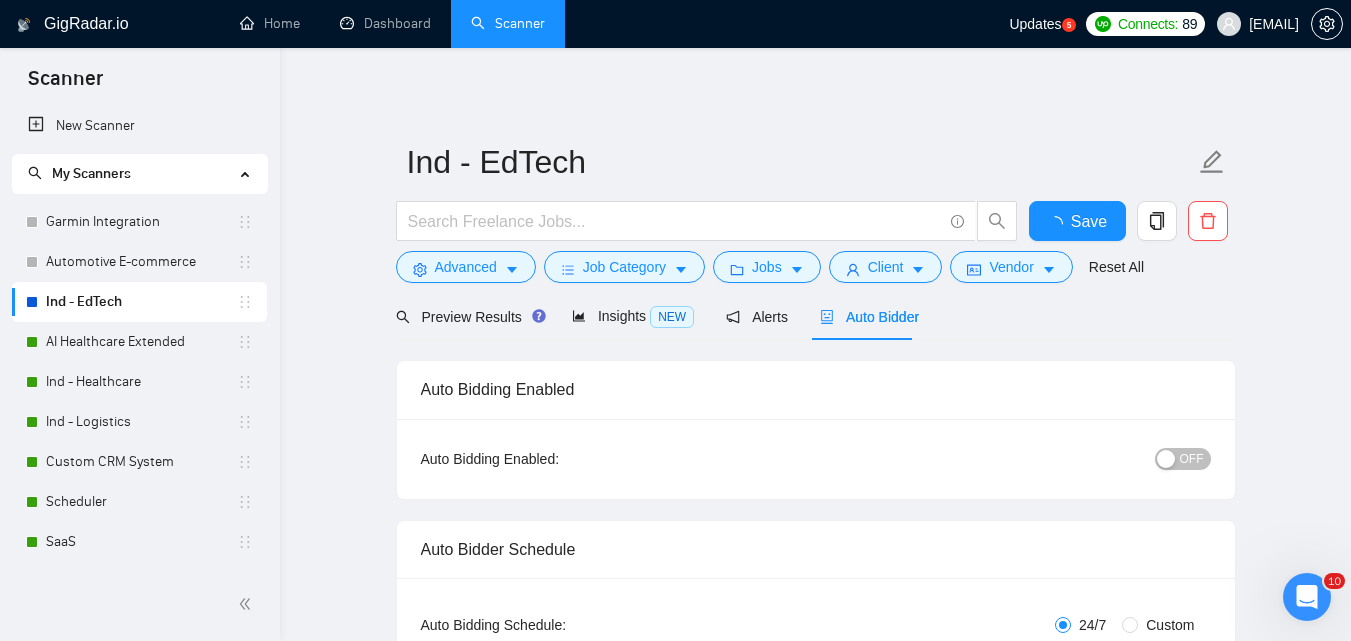 click on "Auto Bidder" at bounding box center [869, 317] 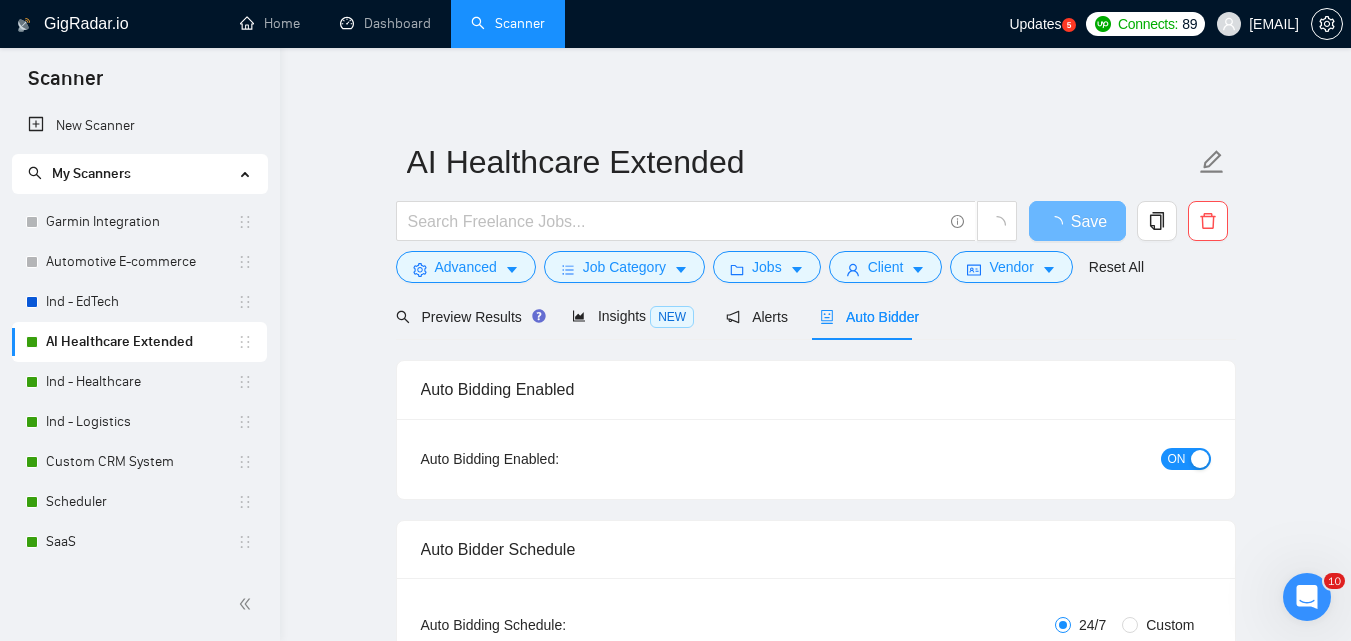 click on "ON" at bounding box center (1078, 459) 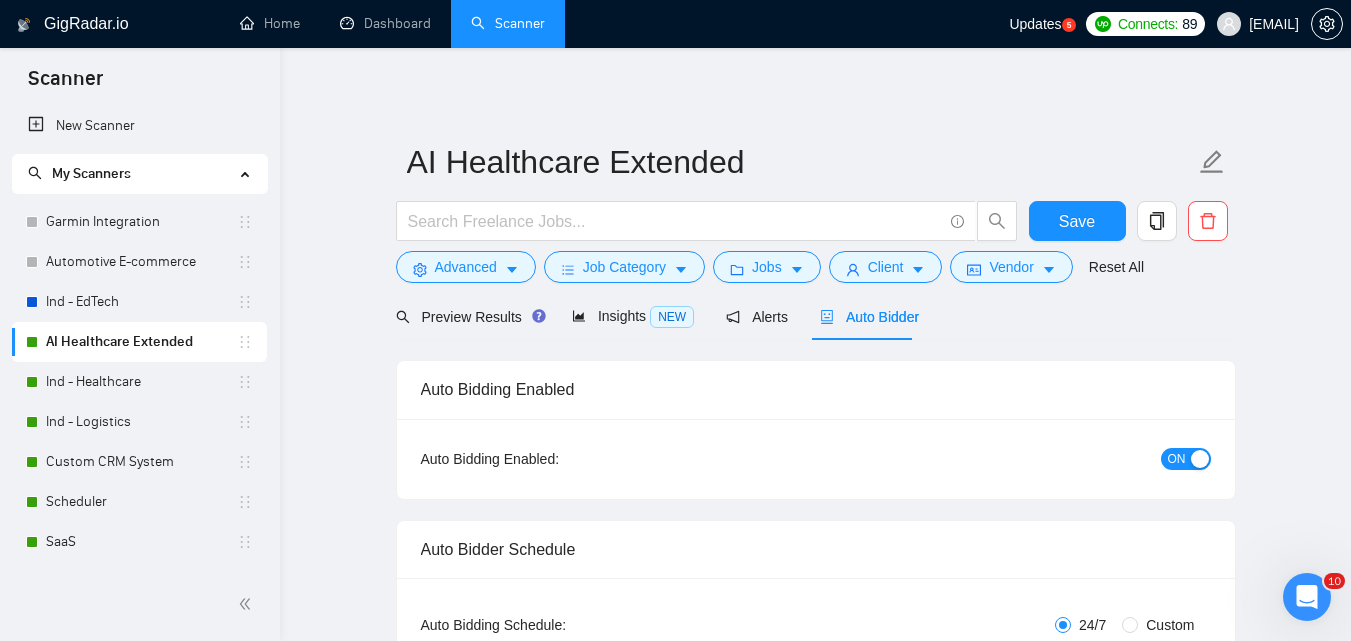 click on "ON" at bounding box center (1177, 459) 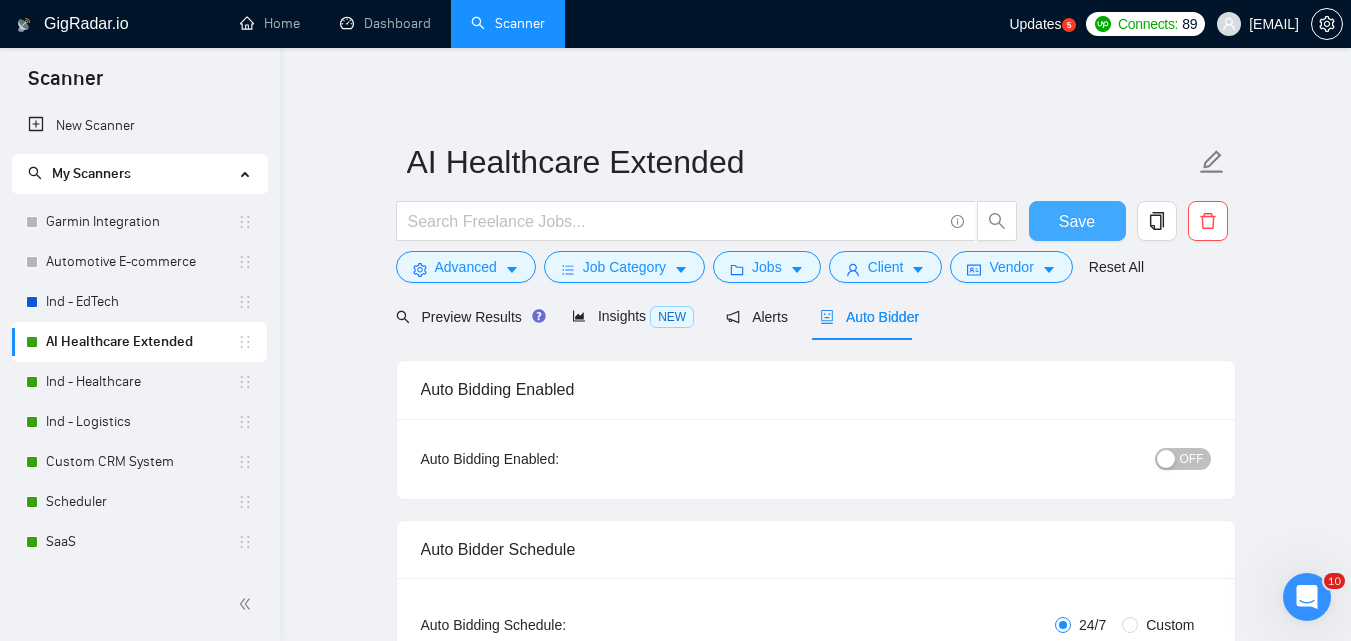 click on "Save" at bounding box center (1077, 221) 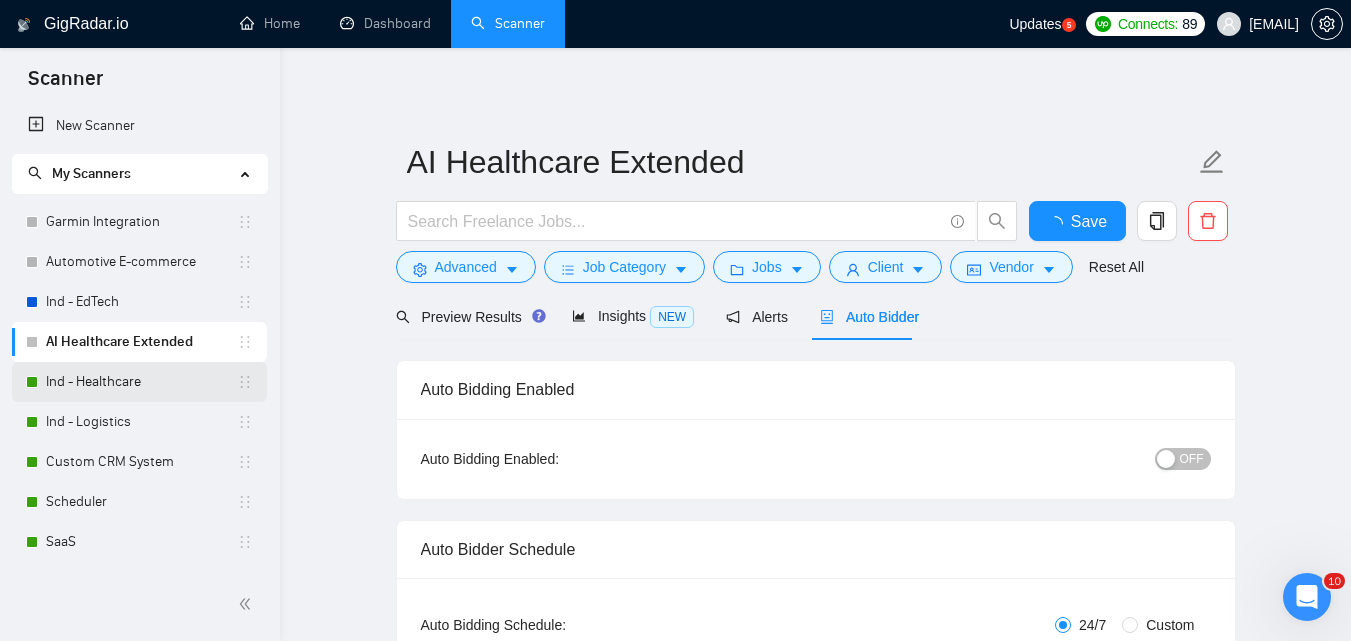 click on "Ind - Healthcare" at bounding box center (141, 382) 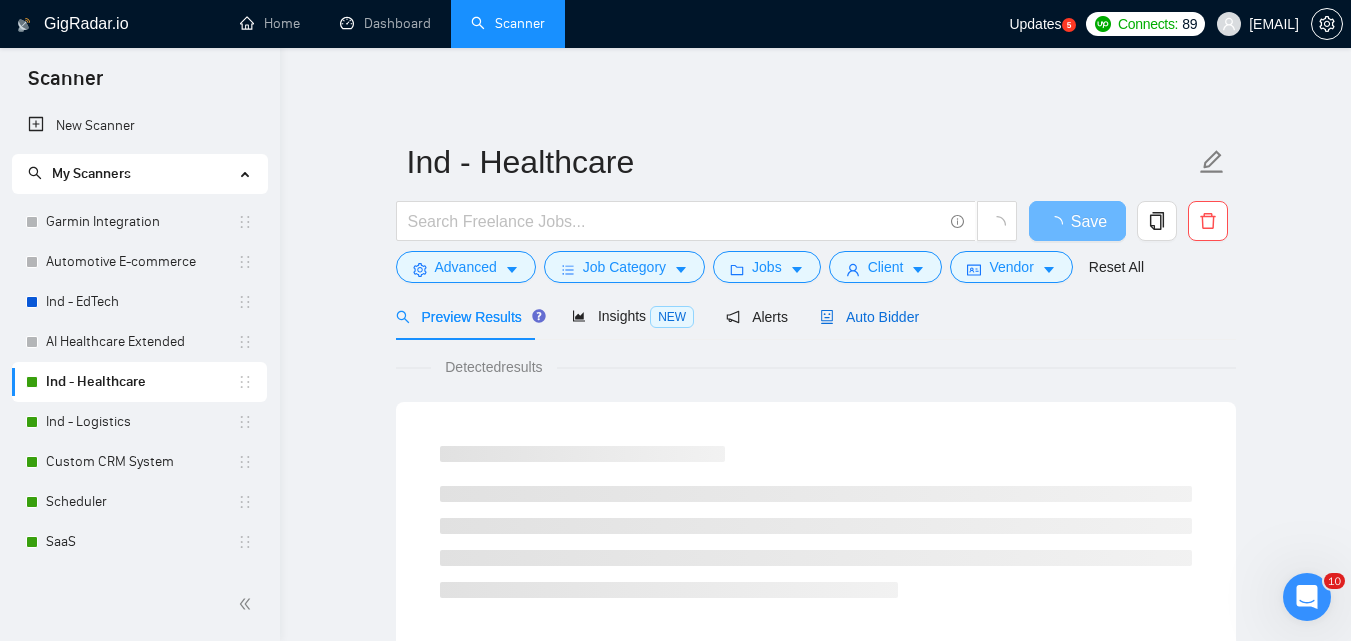 click on "Auto Bidder" at bounding box center (869, 317) 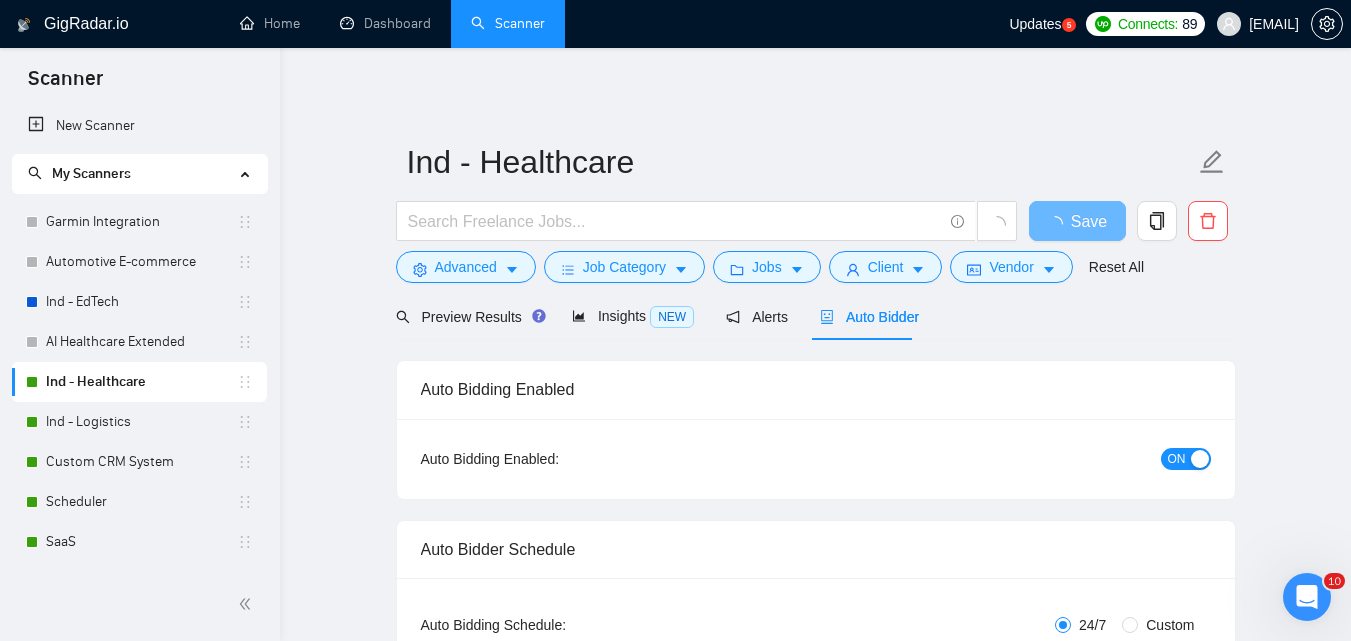 type 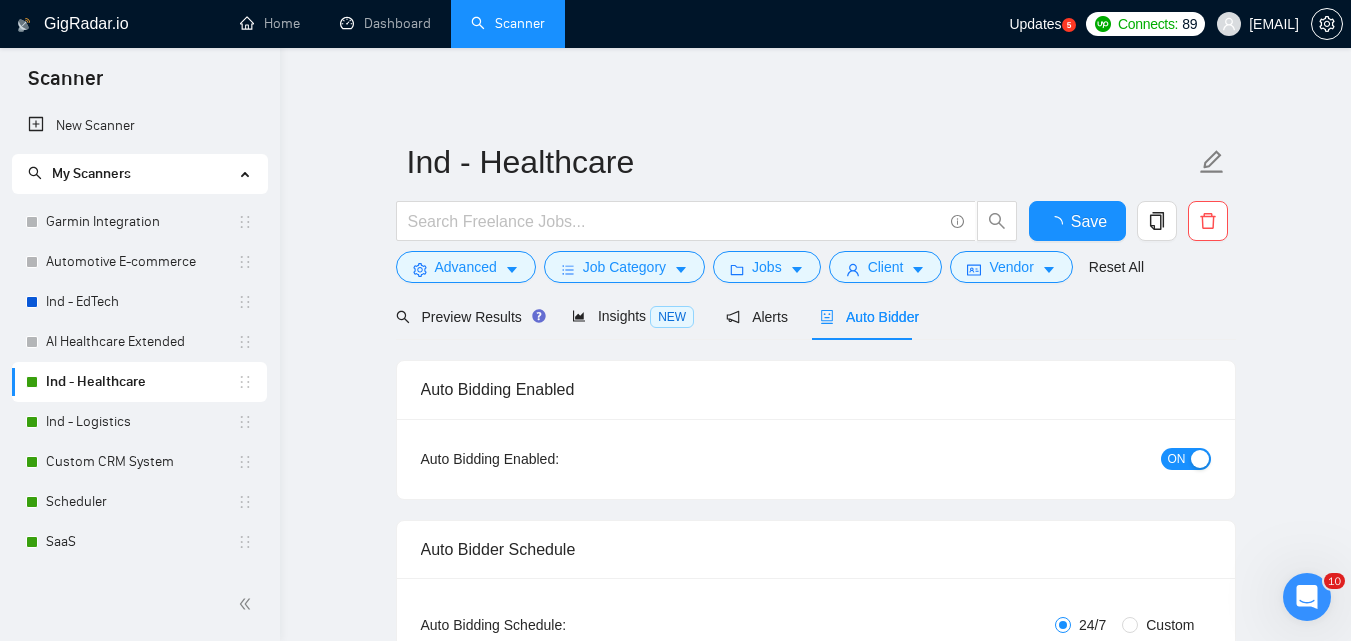 click on "ON" at bounding box center (1177, 459) 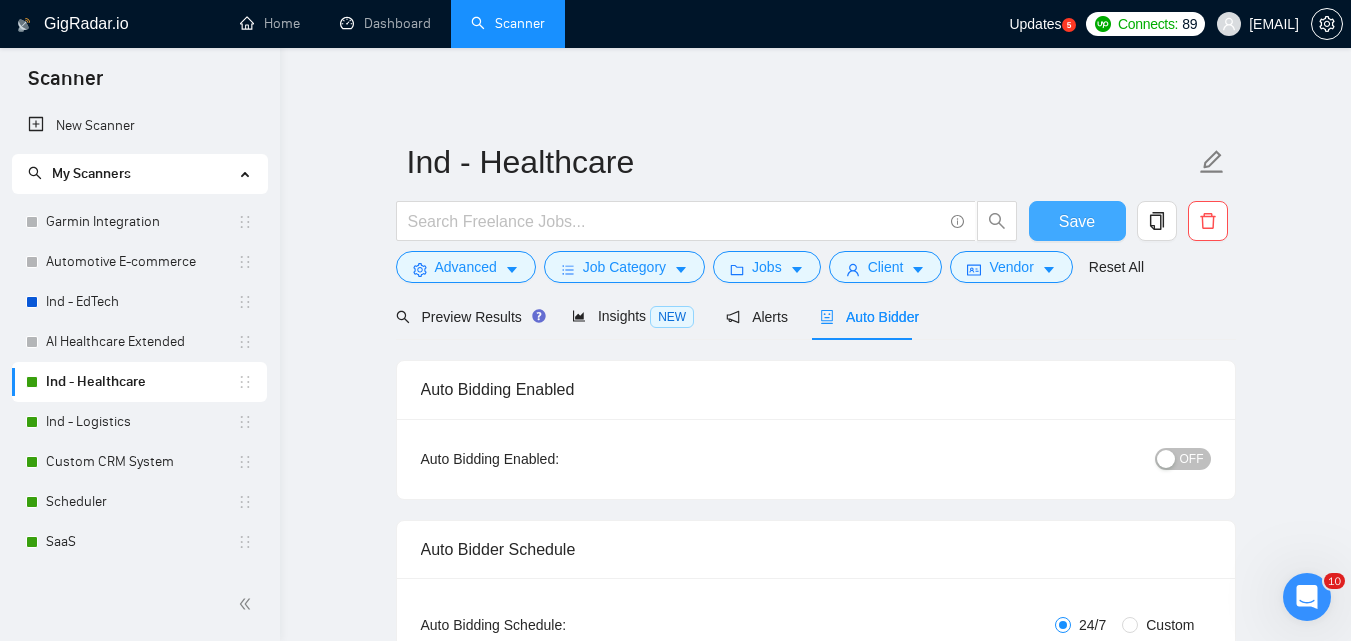 click on "Save" at bounding box center (1077, 221) 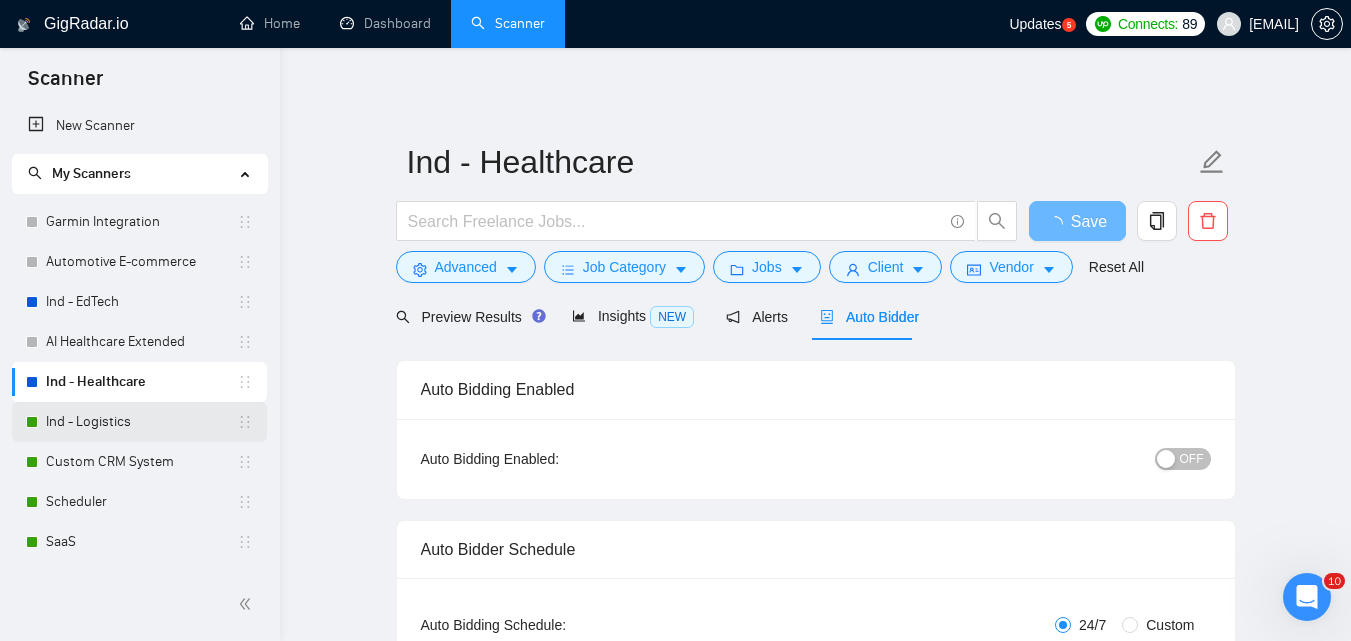 click on "Ind - Logistics" at bounding box center [141, 422] 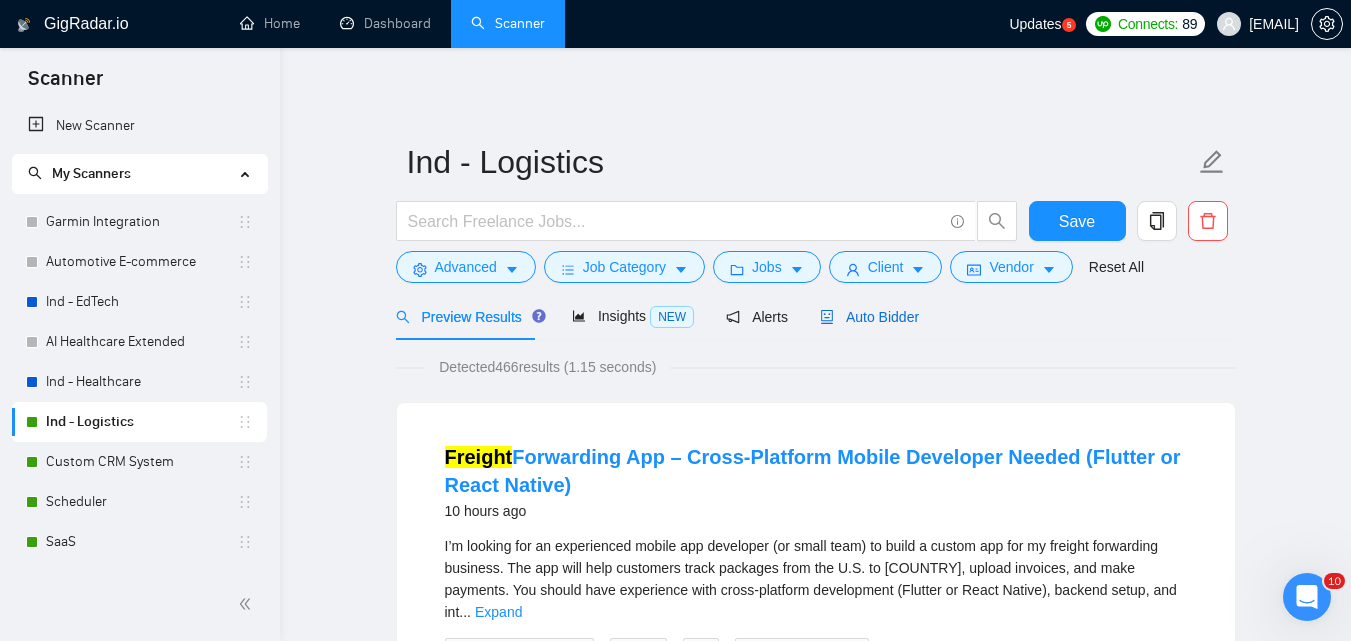 click on "Auto Bidder" at bounding box center [869, 317] 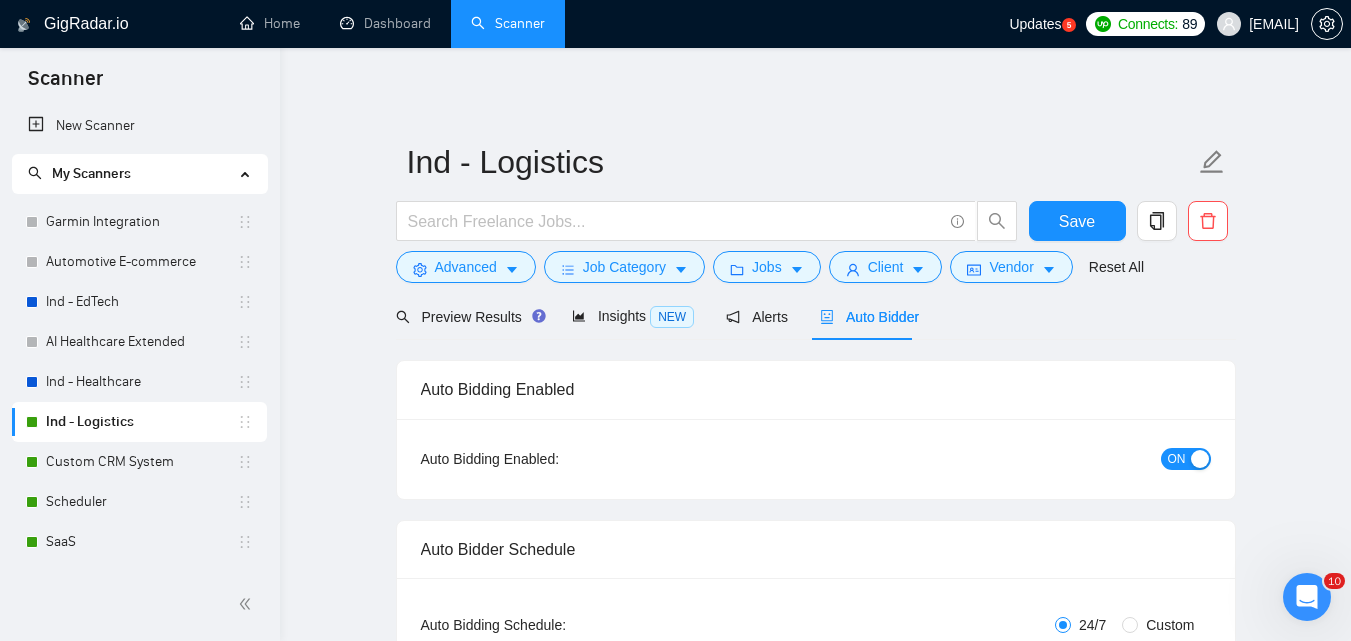 click on "ON" at bounding box center (1078, 458) 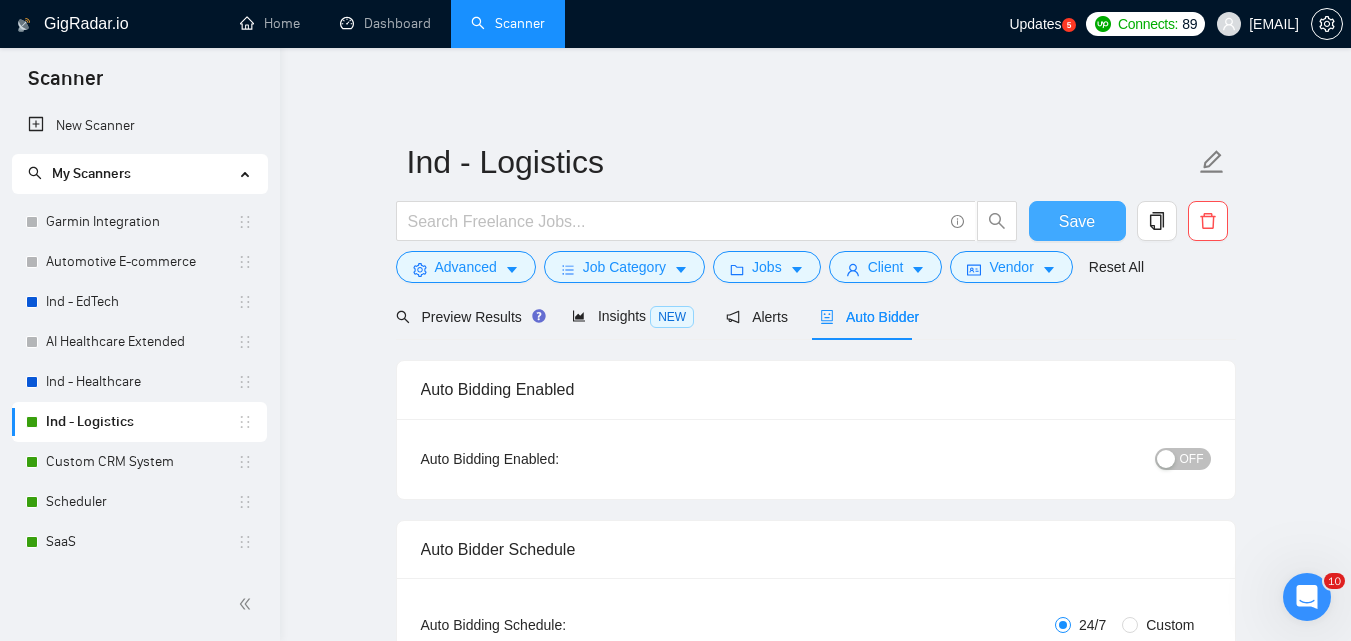 click on "Save" at bounding box center (1077, 221) 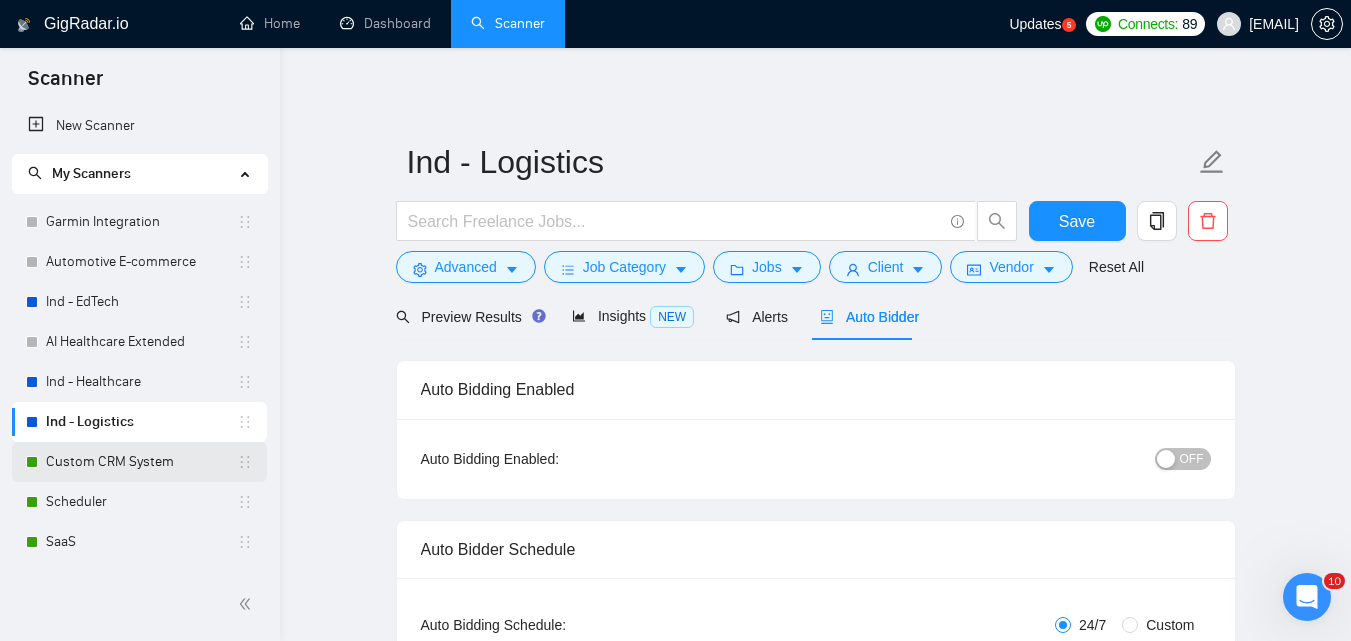 click on "Custom CRM System" at bounding box center [141, 462] 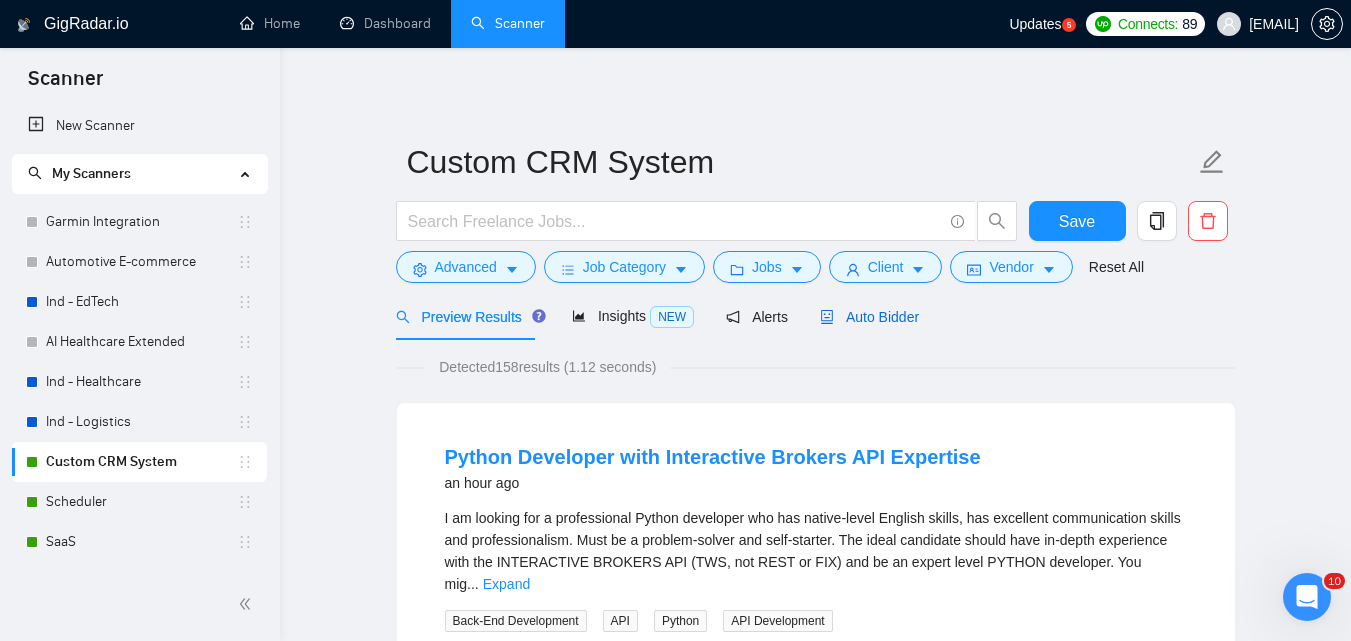 click on "Auto Bidder" at bounding box center [869, 317] 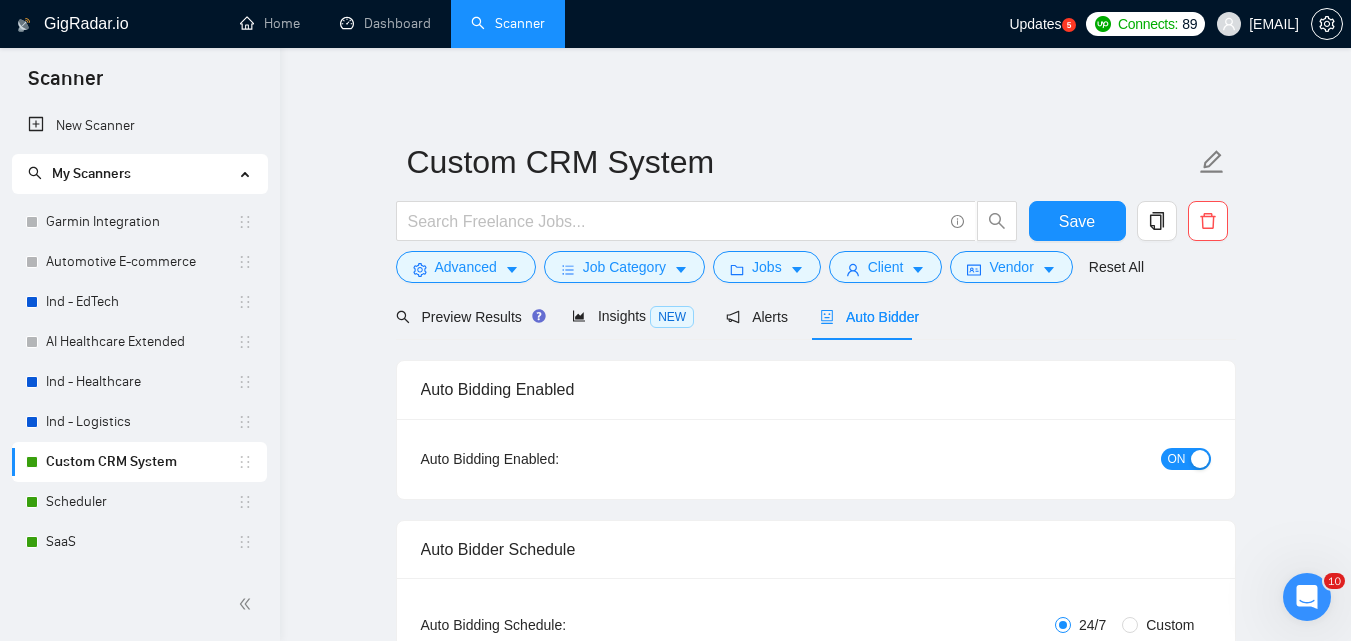 type 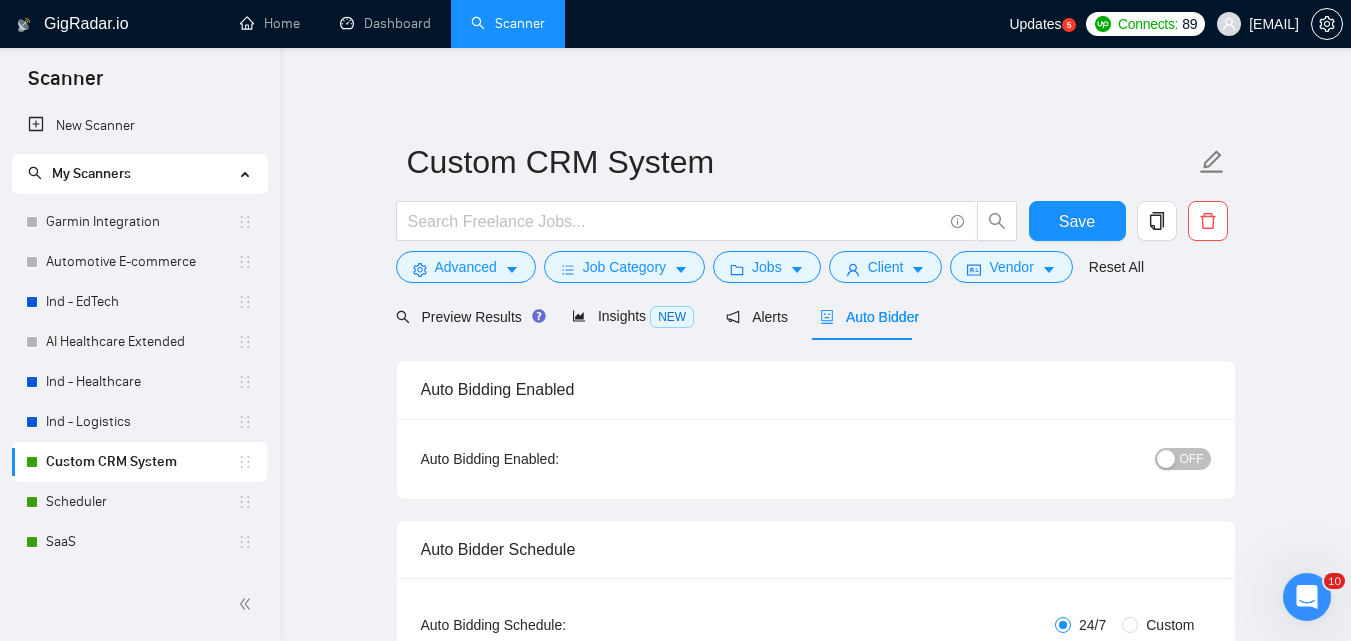 click on "Custom CRM System Save Advanced   Job Category   Jobs   Client   Vendor   Reset All" at bounding box center [816, 211] 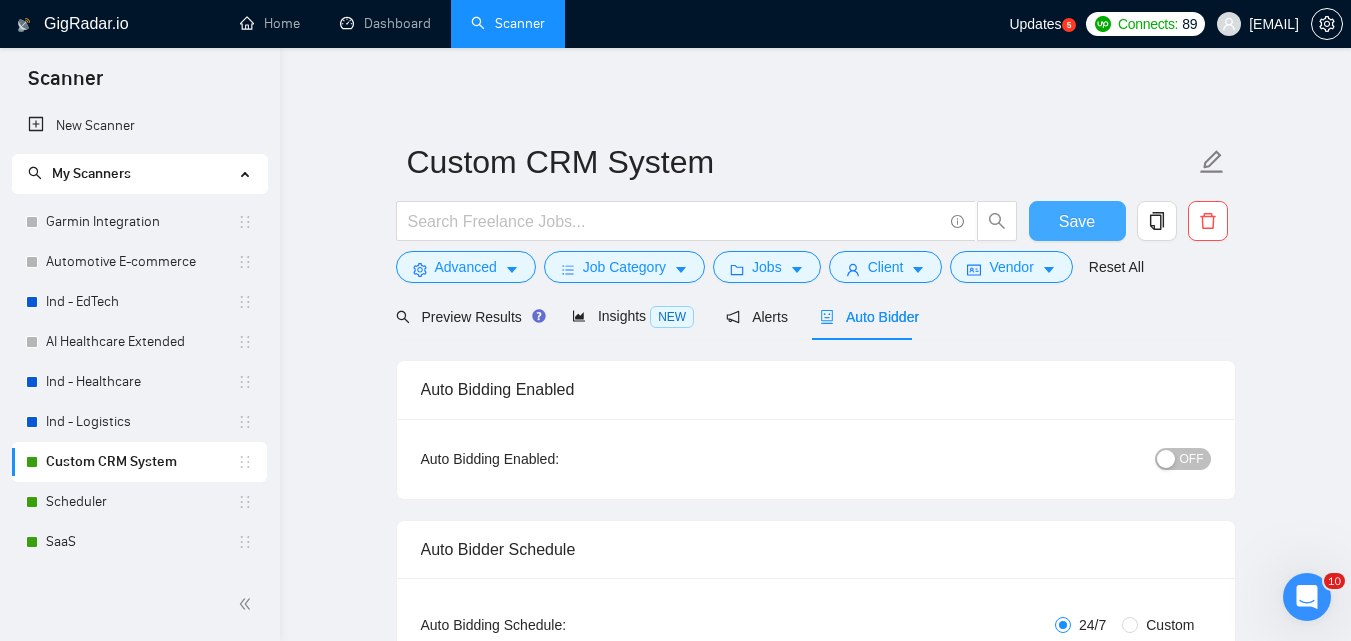 click on "Save" at bounding box center [1077, 221] 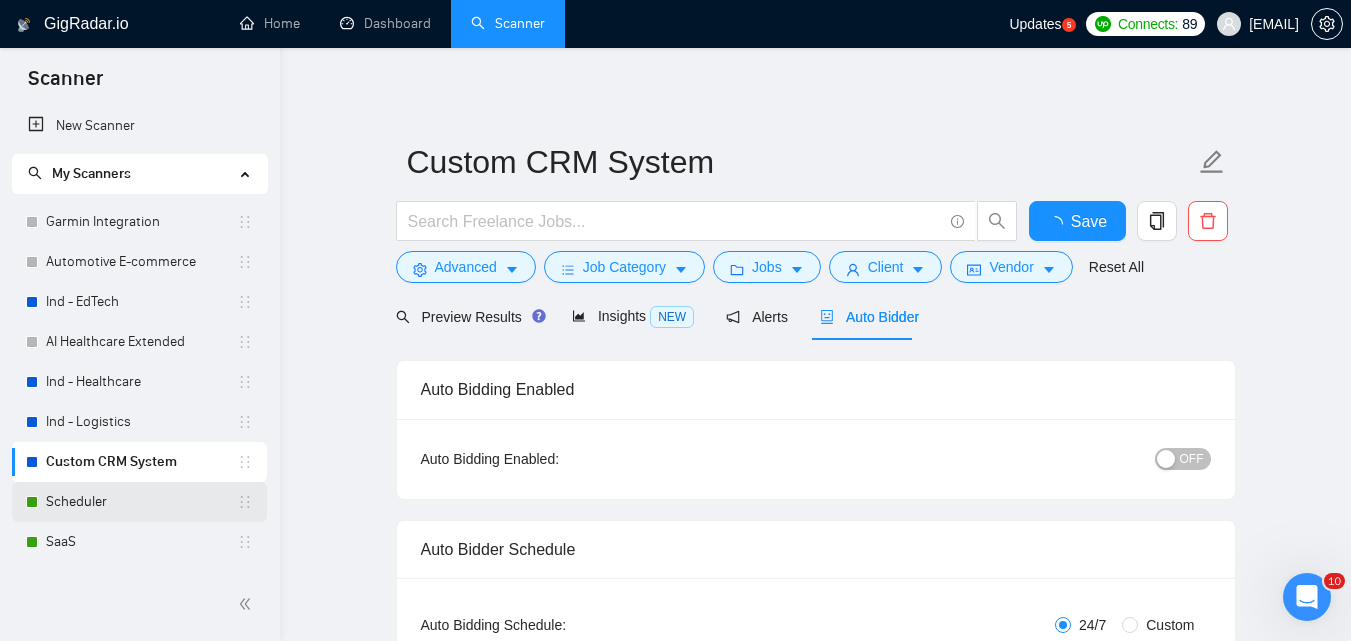 click on "Scheduler" at bounding box center [141, 502] 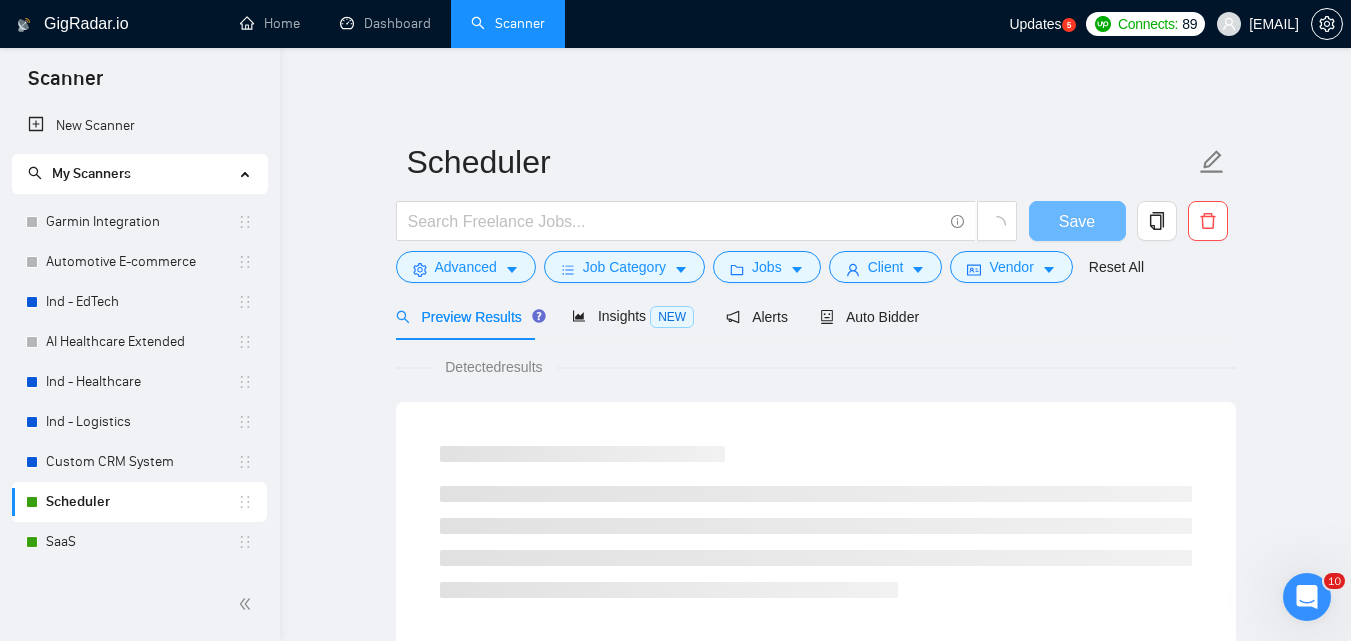 scroll, scrollTop: 154, scrollLeft: 0, axis: vertical 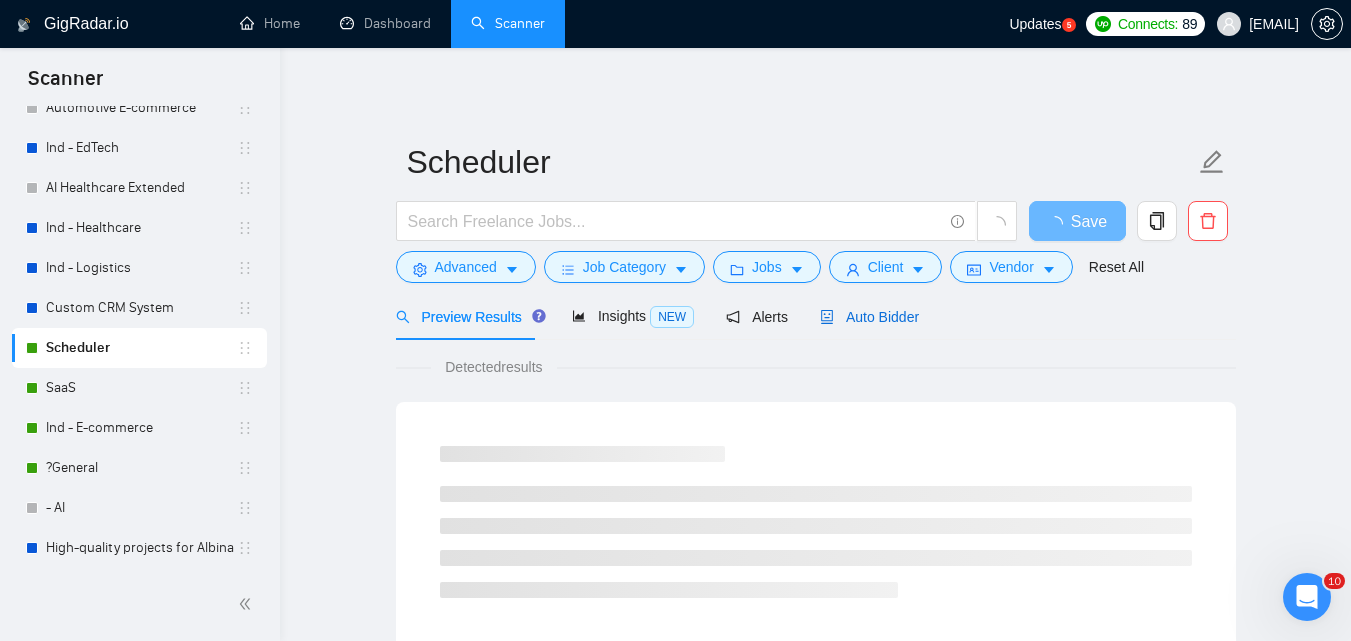 click on "Auto Bidder" at bounding box center [869, 317] 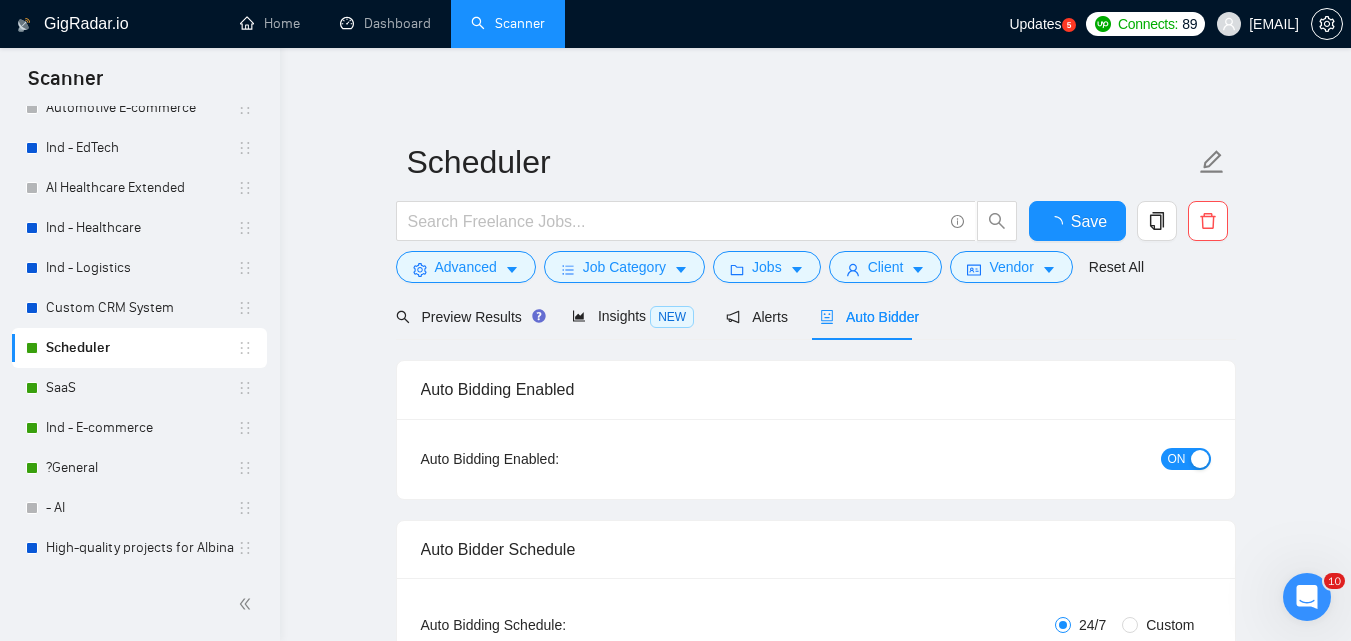 click on "ON" at bounding box center (1186, 459) 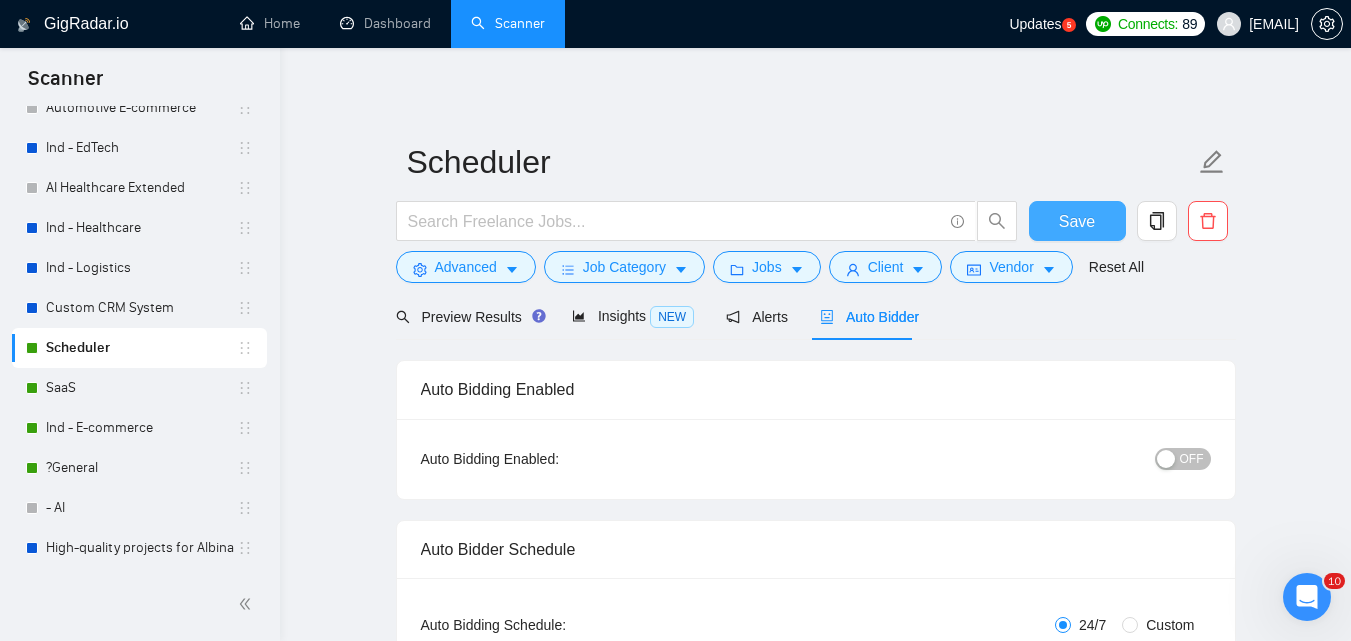click on "Save" at bounding box center (1077, 221) 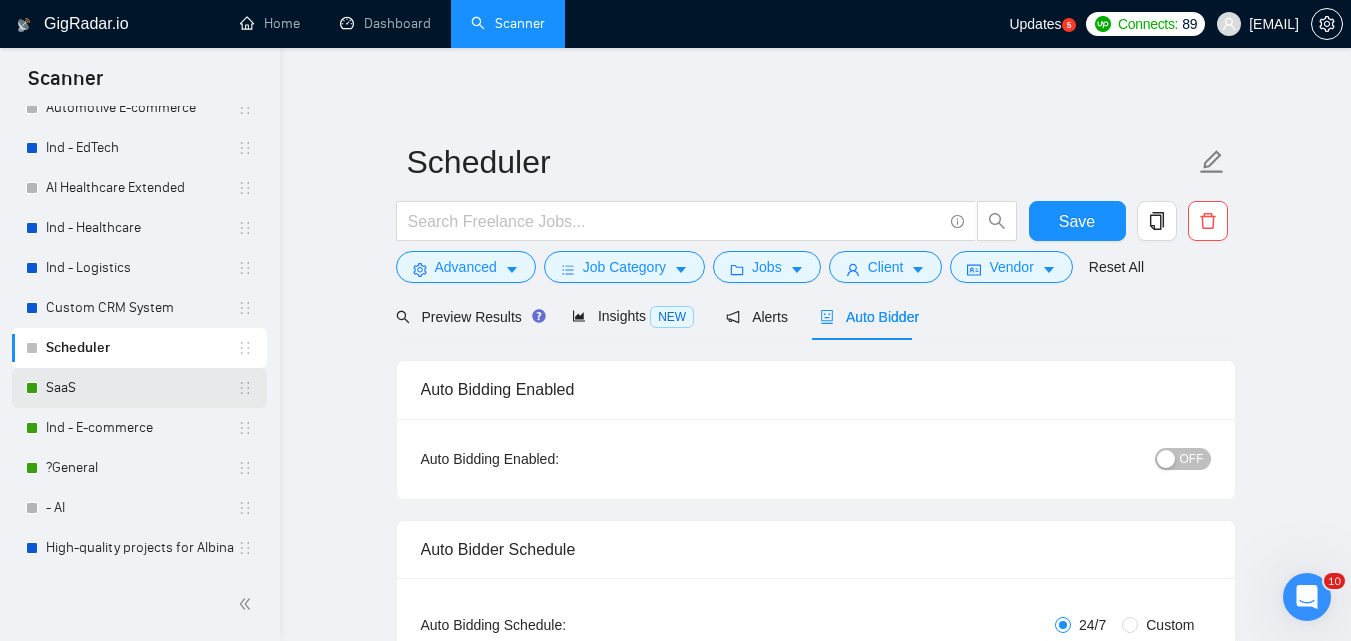 click on "SaaS" at bounding box center (141, 388) 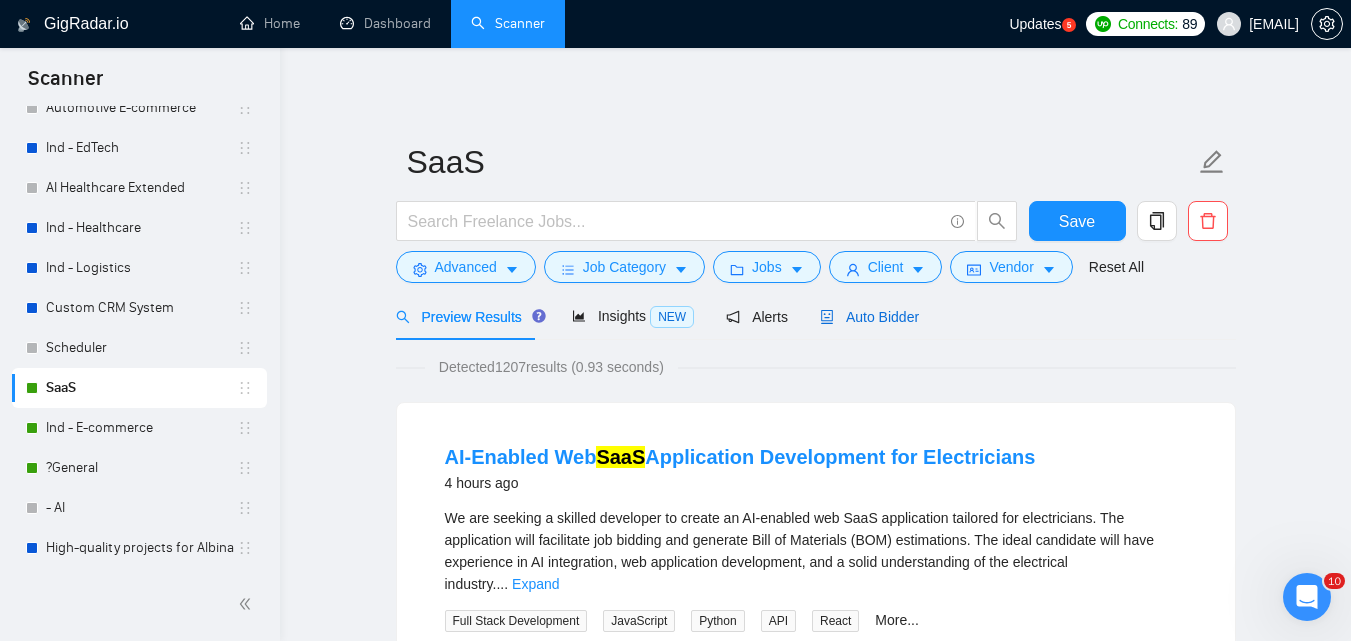 click on "Auto Bidder" at bounding box center (869, 317) 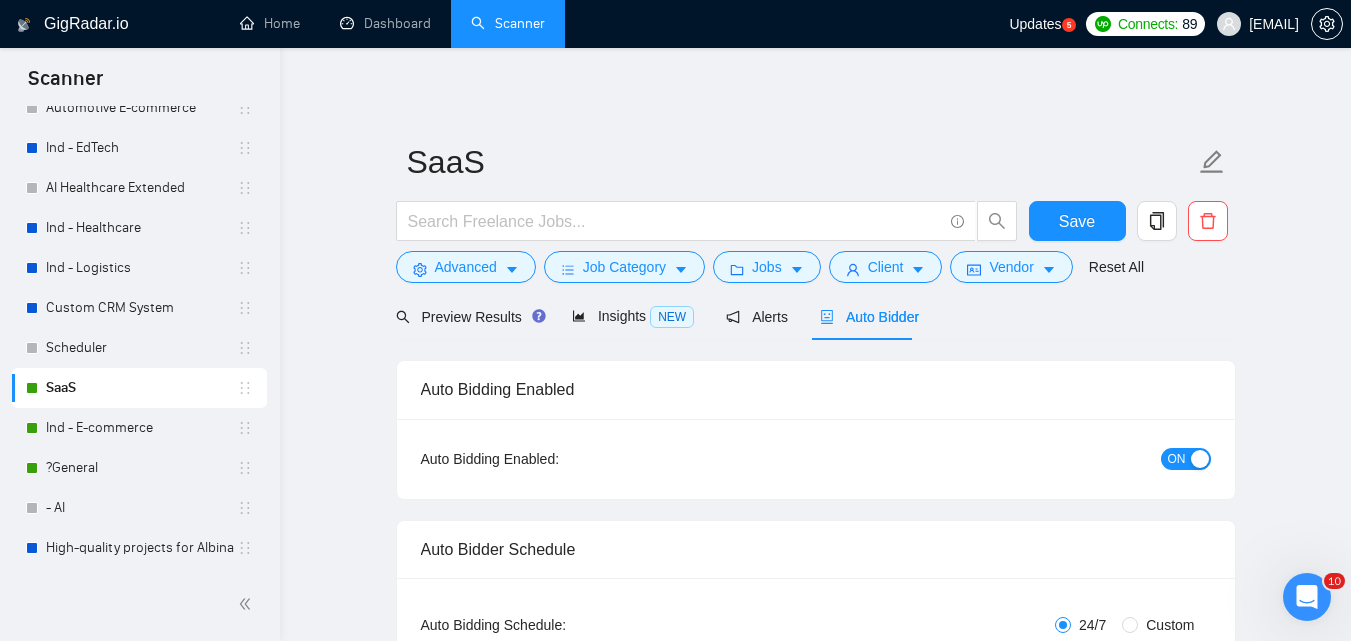 click on "ON" at bounding box center (1177, 459) 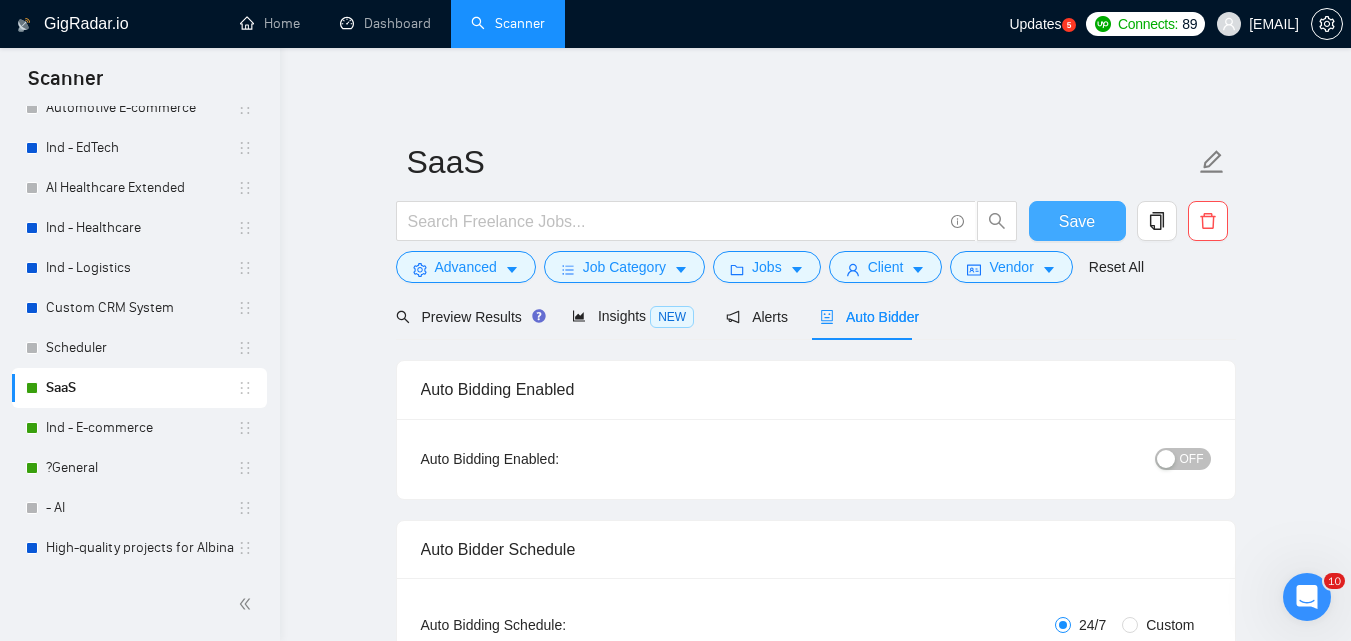 click on "Save" at bounding box center [1077, 221] 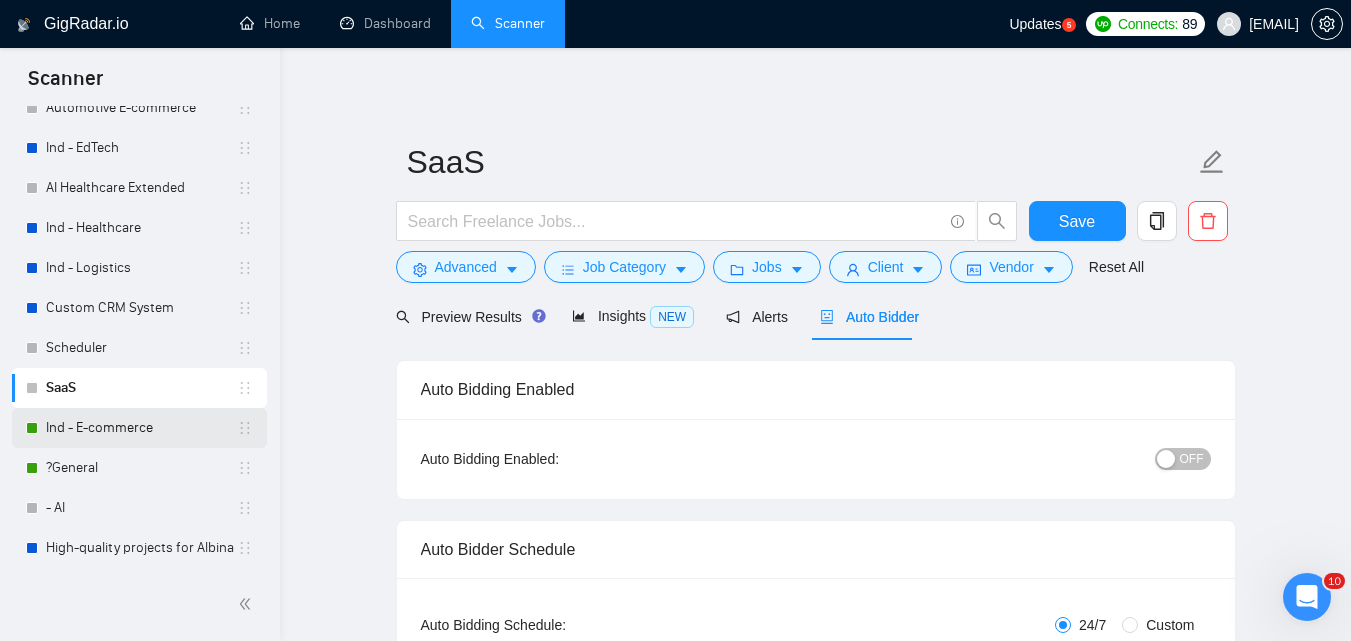 click on "Ind - E-commerce" at bounding box center (141, 428) 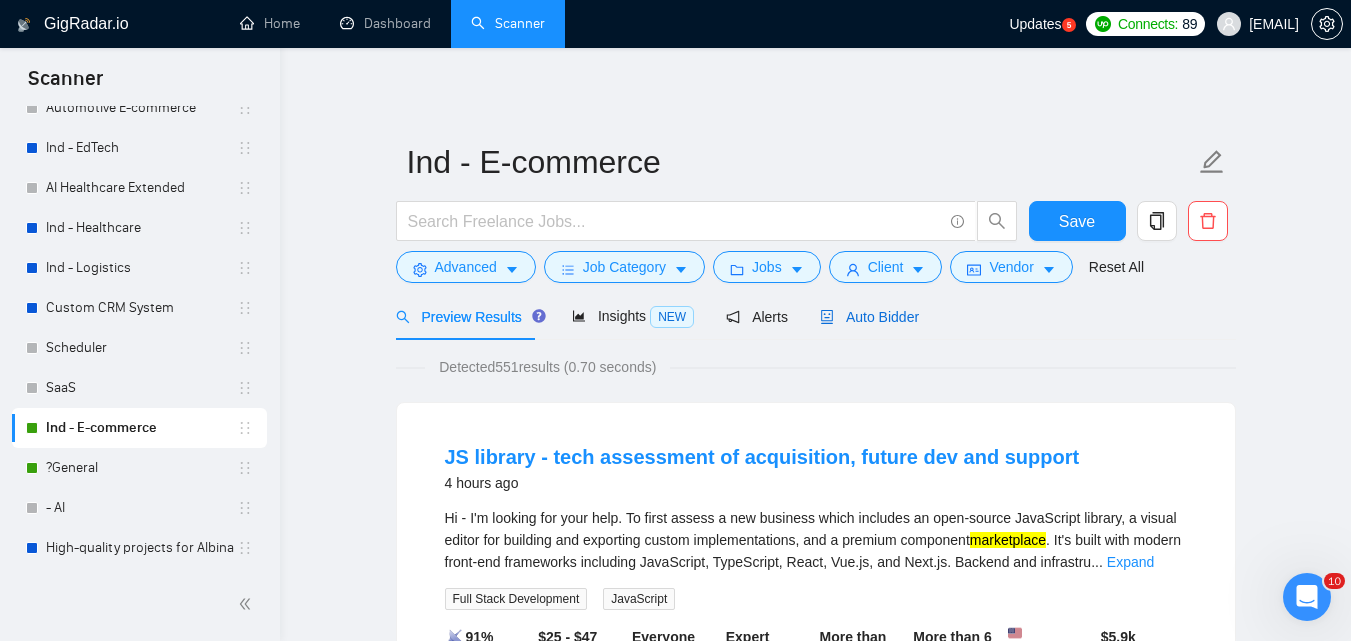 click on "Auto Bidder" at bounding box center (869, 317) 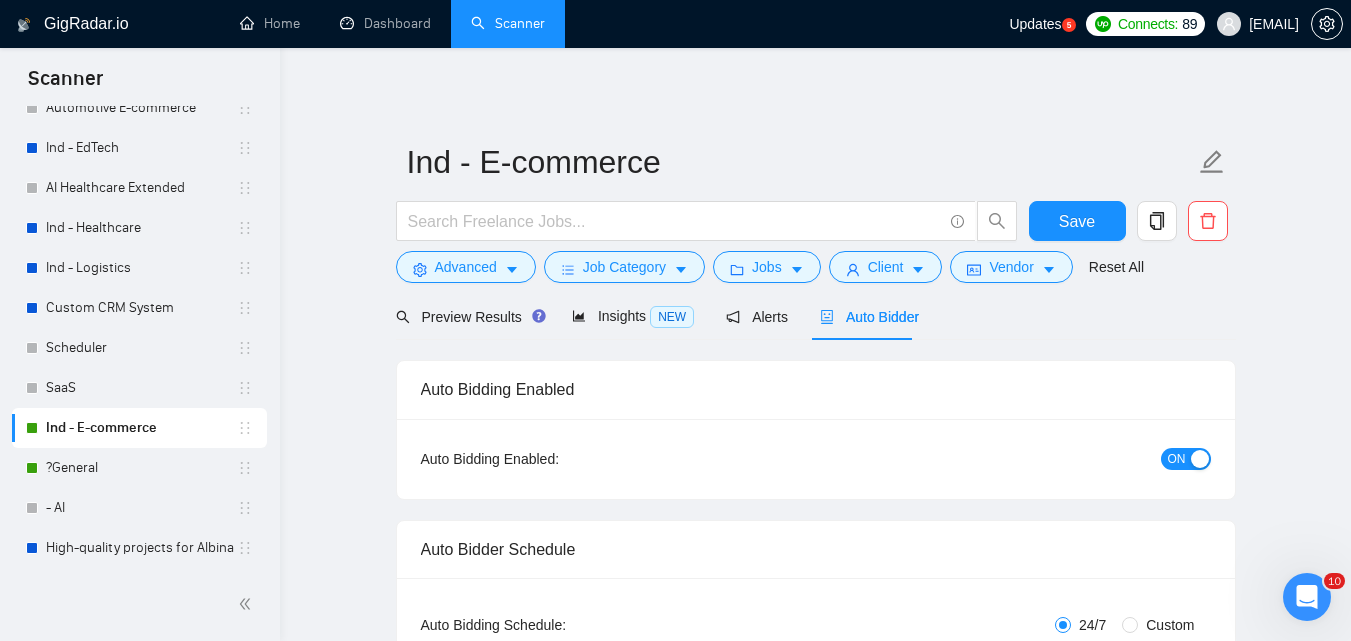 type 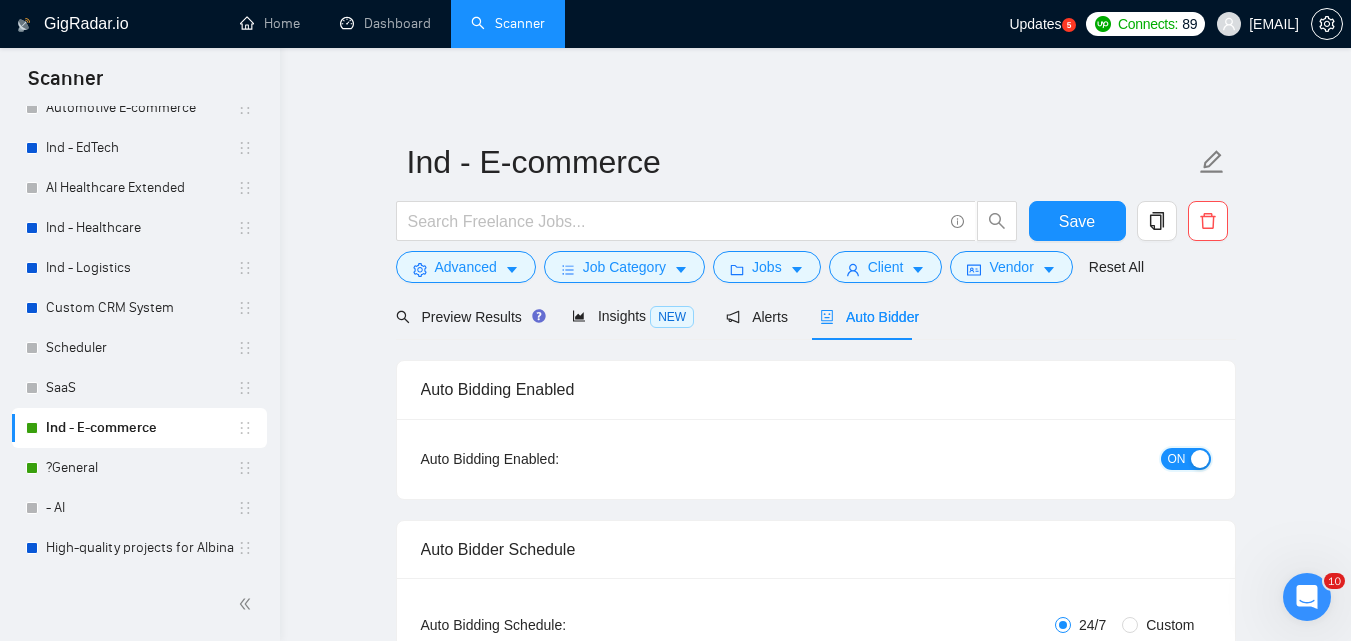 click at bounding box center (1200, 459) 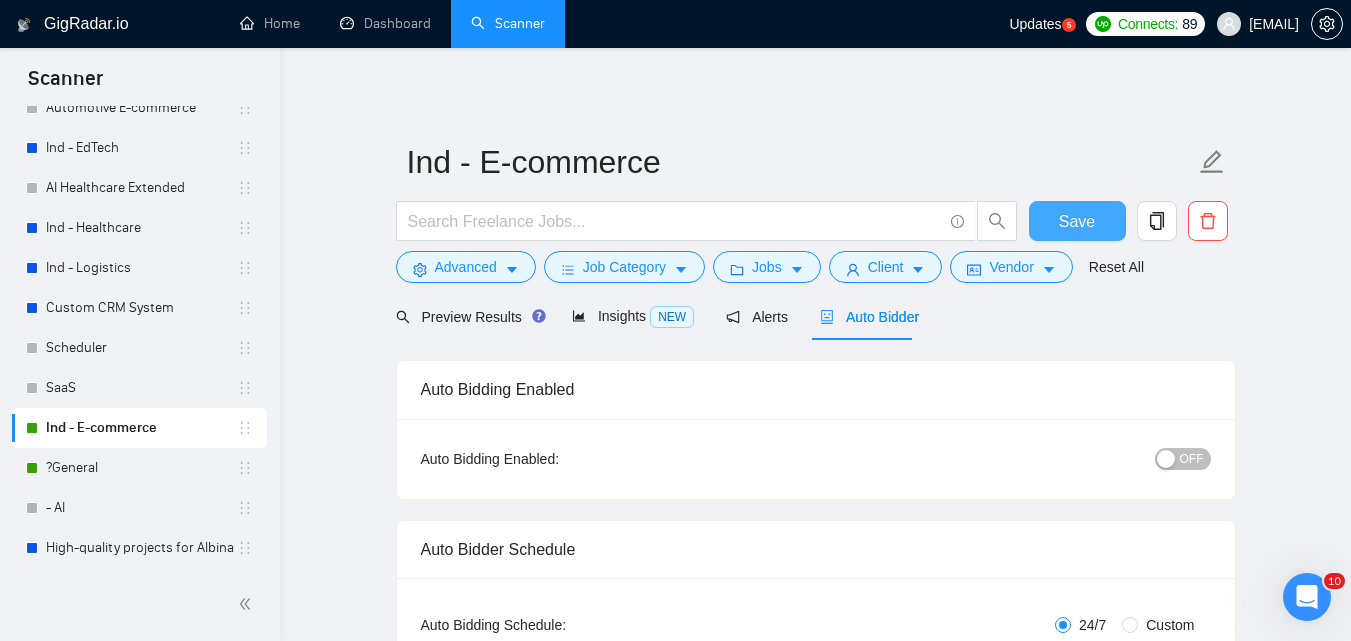 click on "Save" at bounding box center [1077, 221] 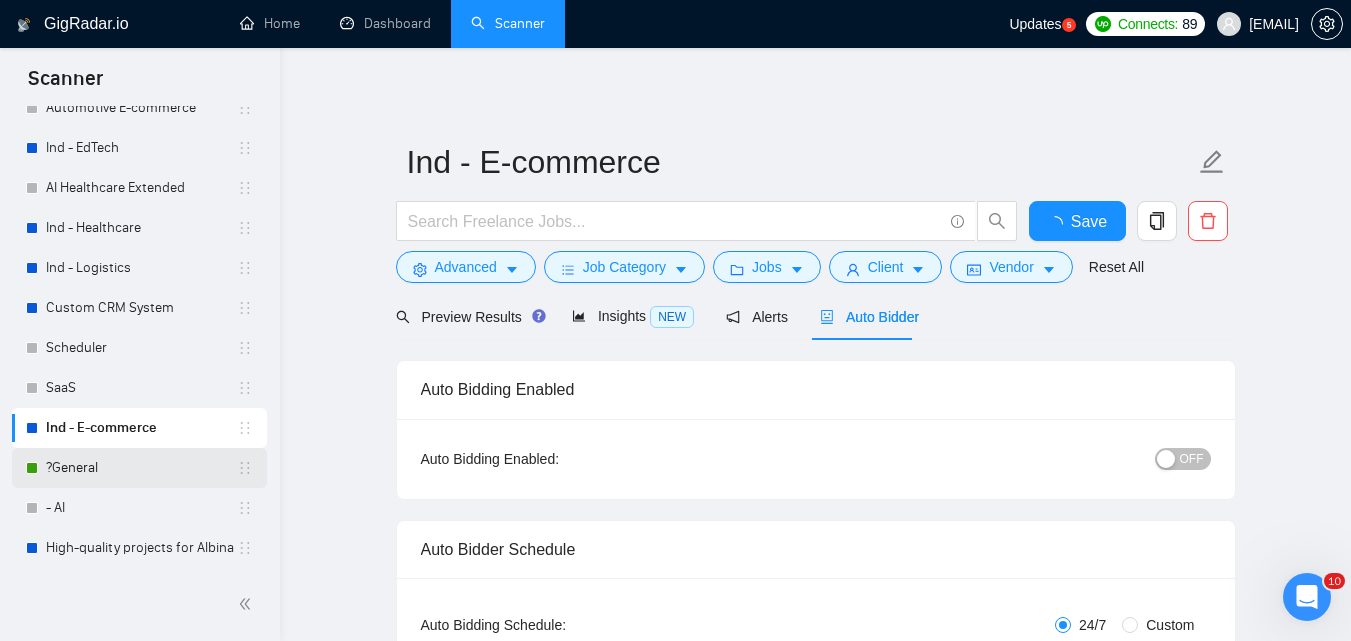 click on "?General" at bounding box center (141, 468) 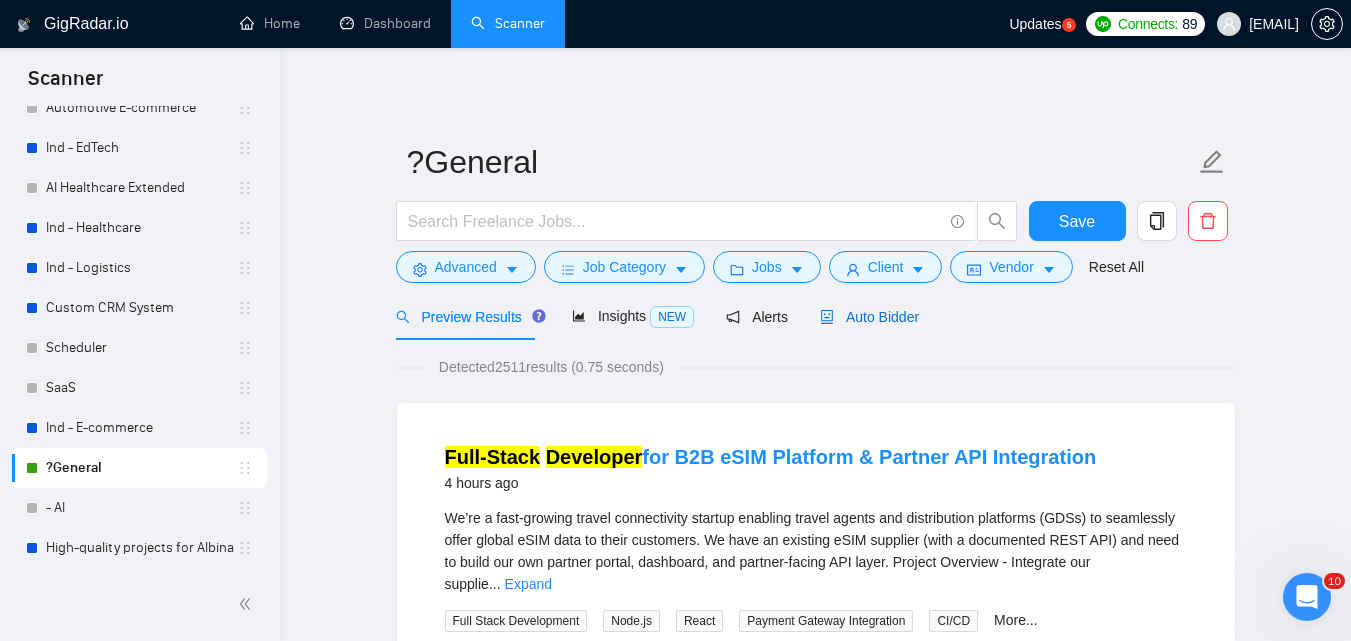 click on "Auto Bidder" at bounding box center [869, 317] 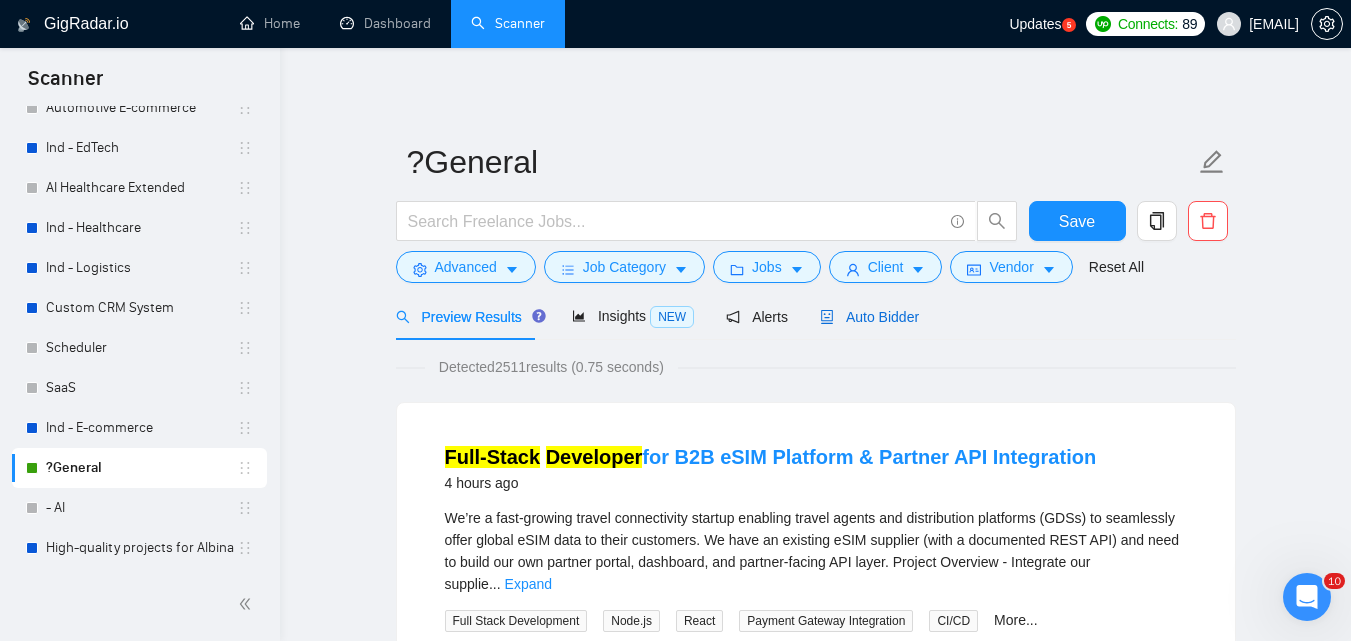 type 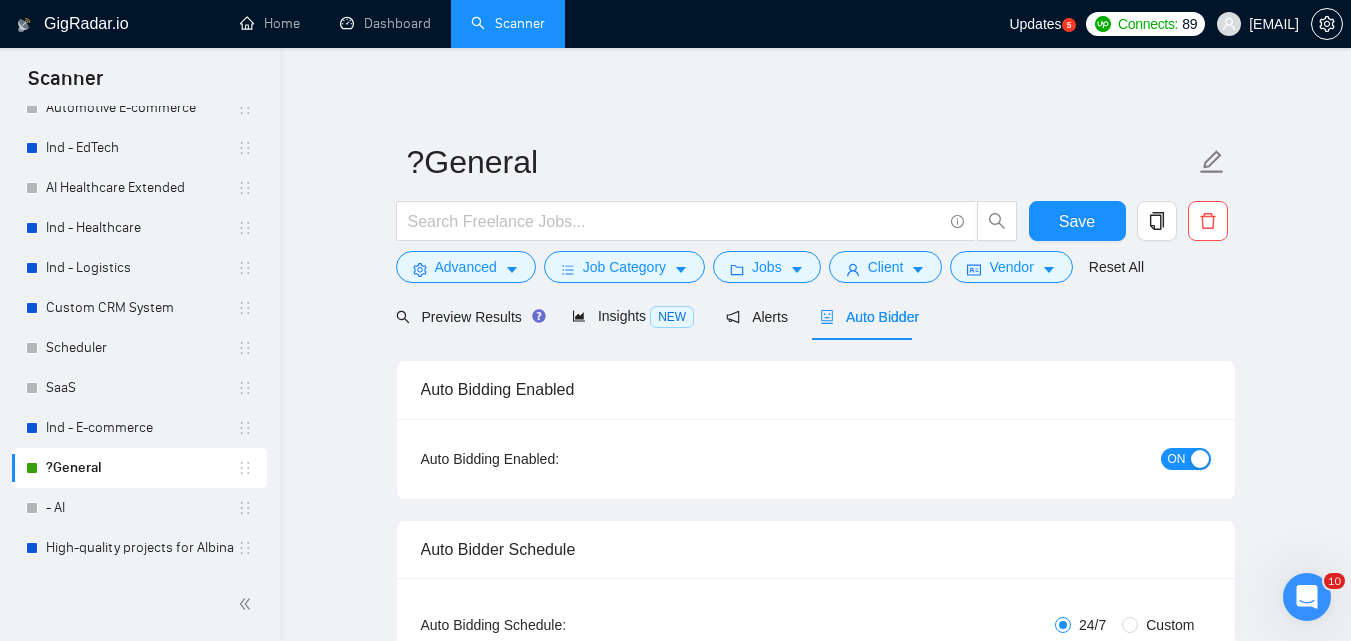 checkbox on "true" 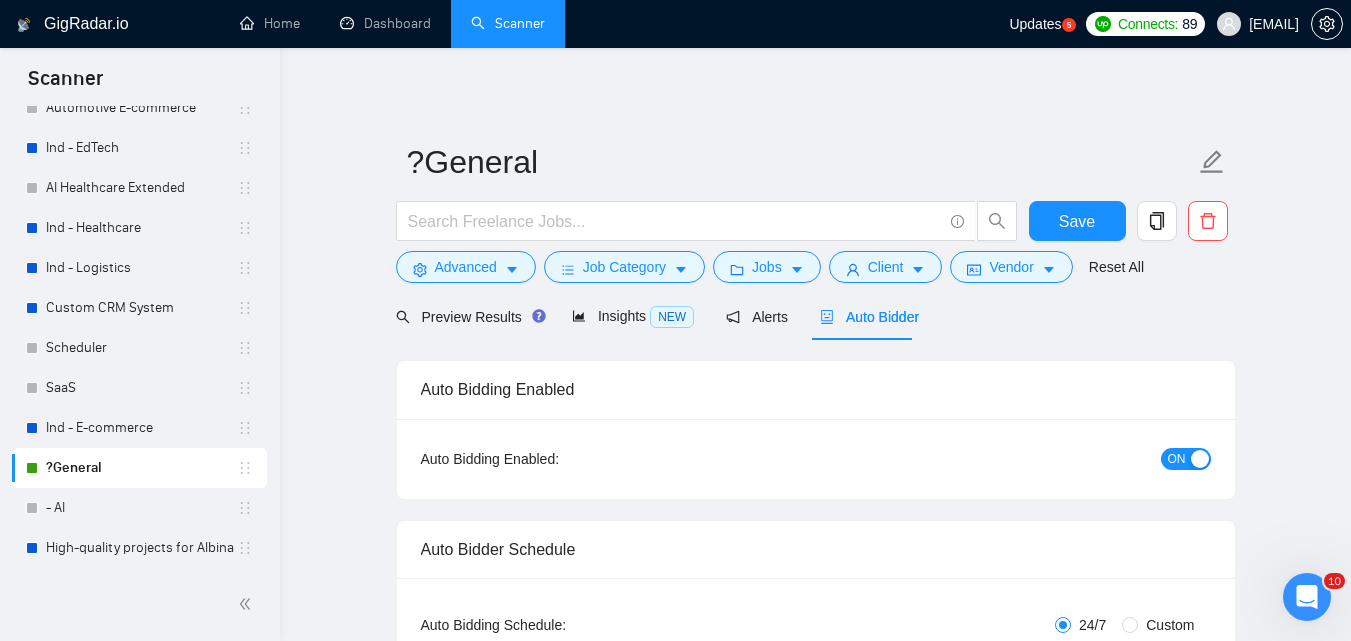 click on "ON" at bounding box center [1186, 459] 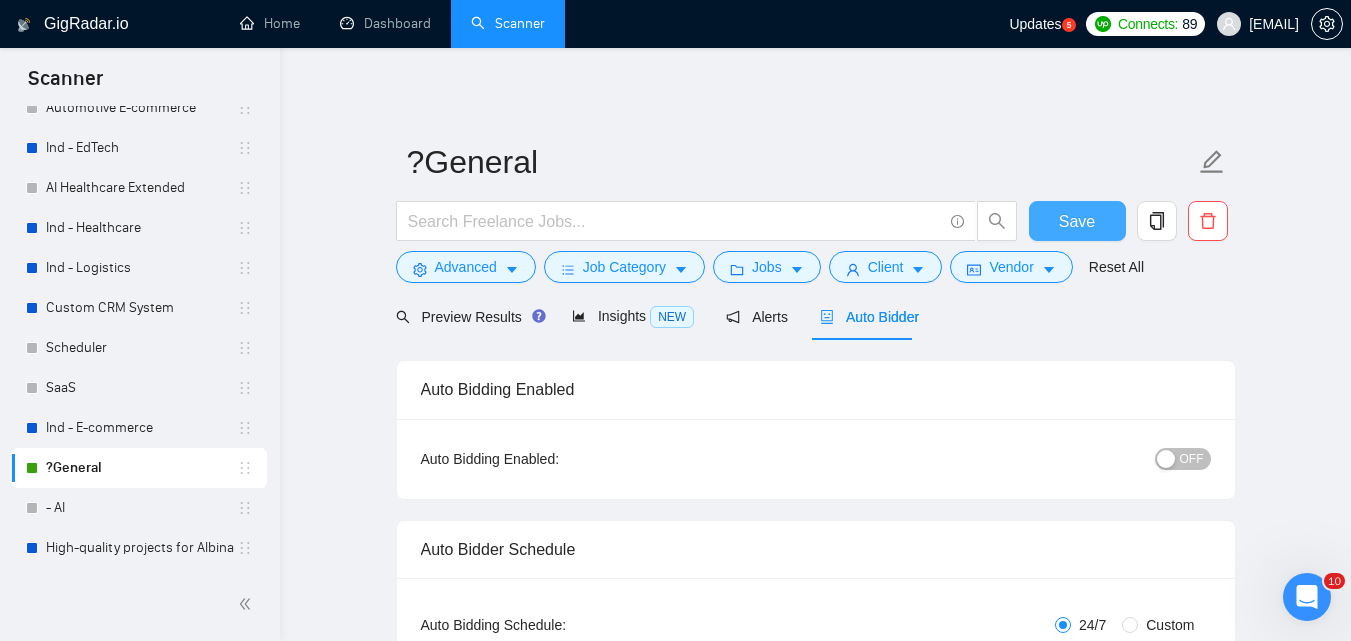 click on "Save" at bounding box center (1077, 221) 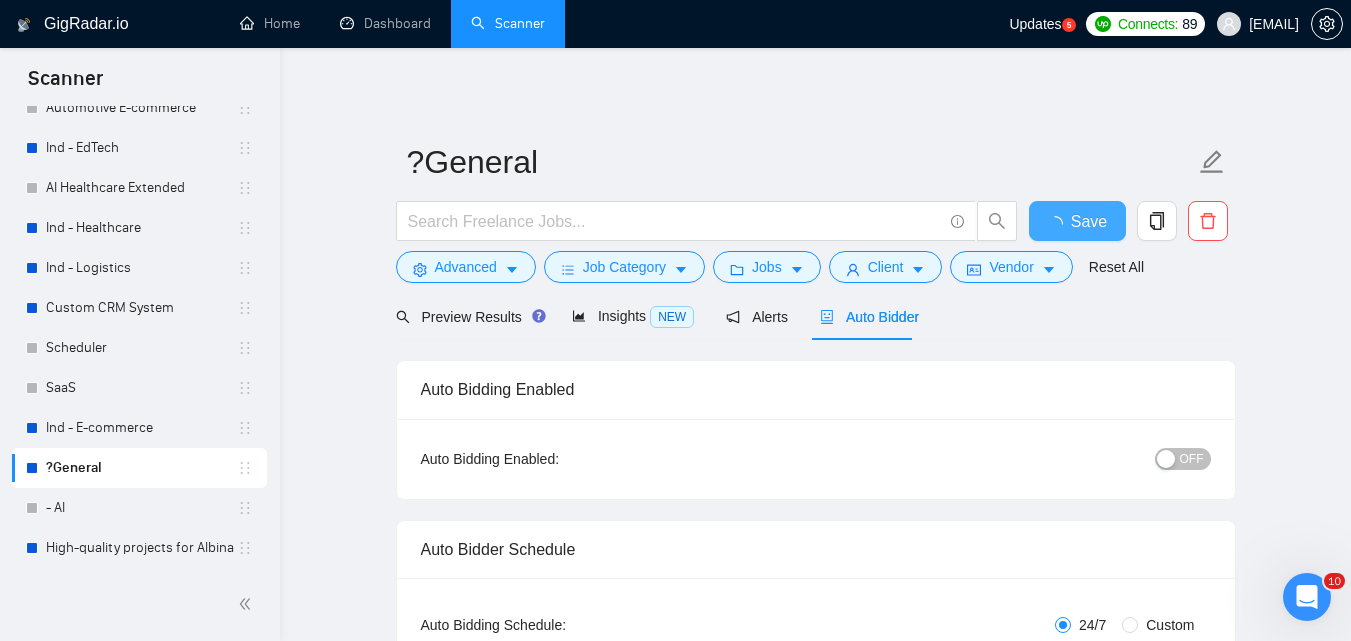 type 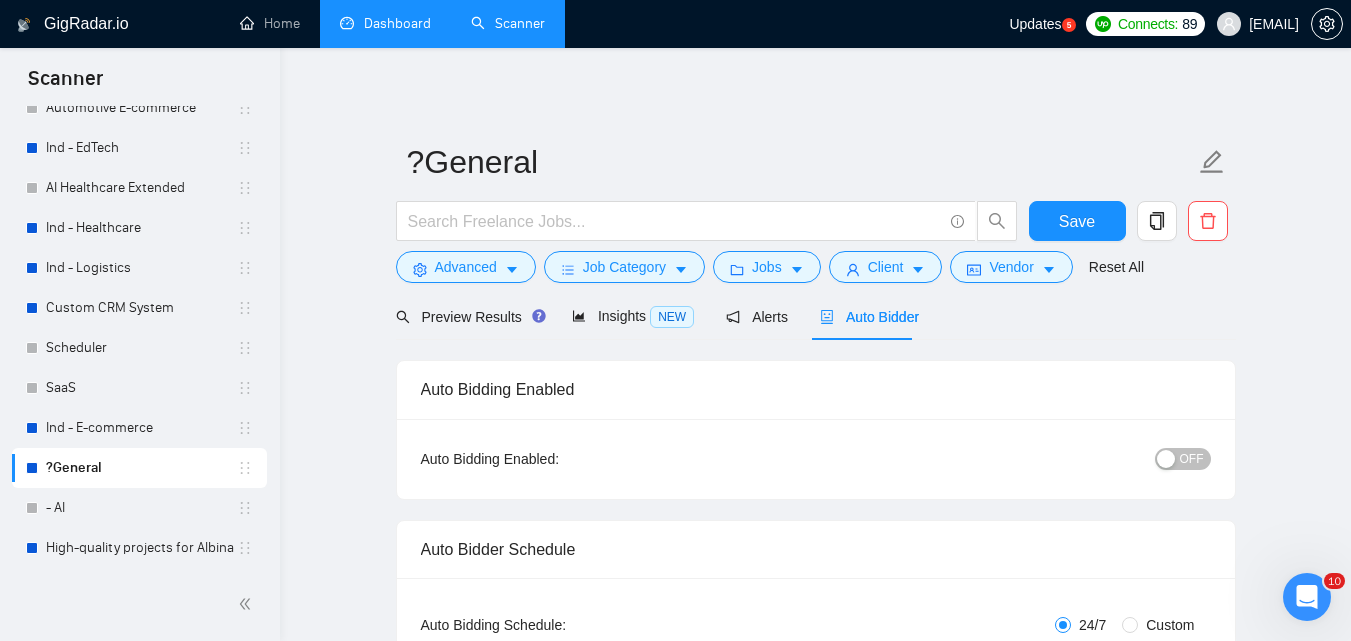 click on "Dashboard" at bounding box center (385, 23) 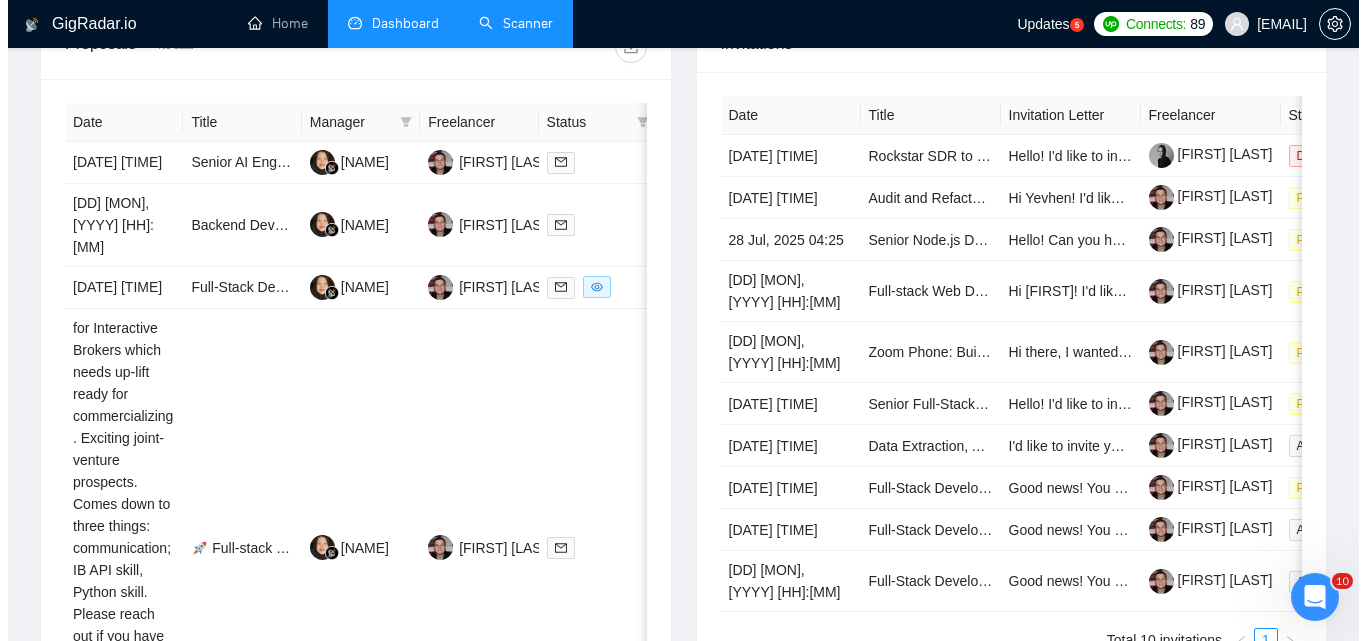 scroll, scrollTop: 800, scrollLeft: 0, axis: vertical 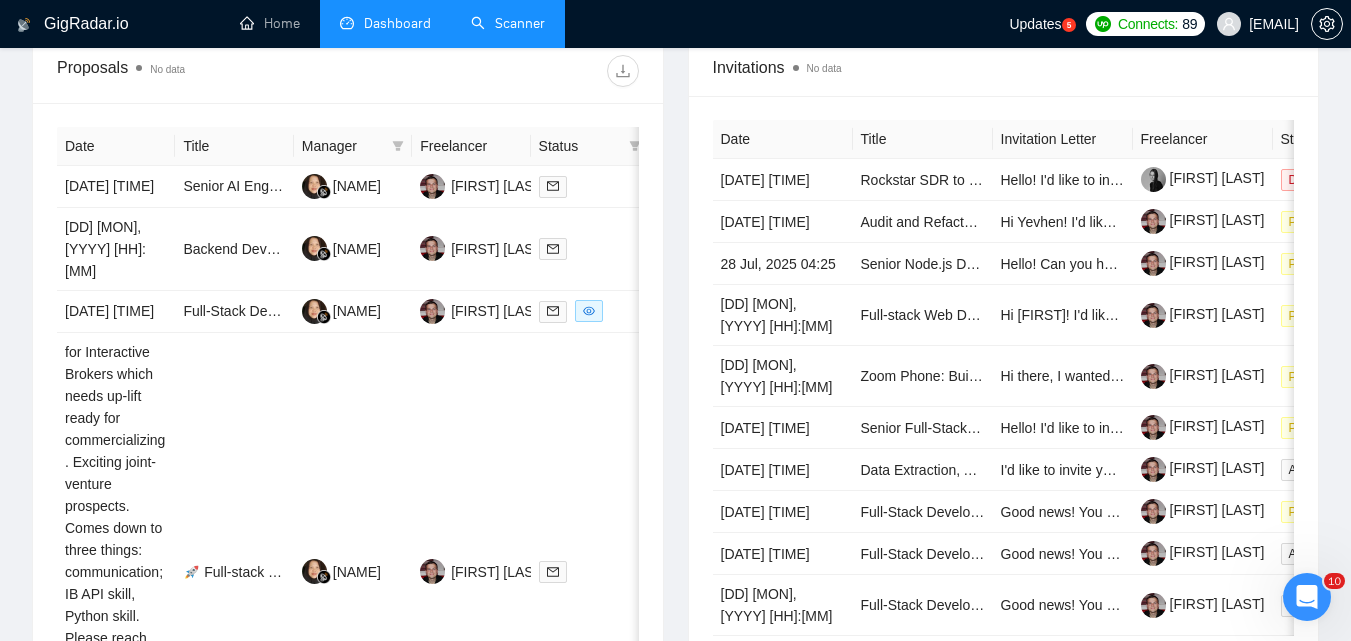 click on "[DD] [MON], [YYYY] [HH]:[MM]" at bounding box center [116, 853] 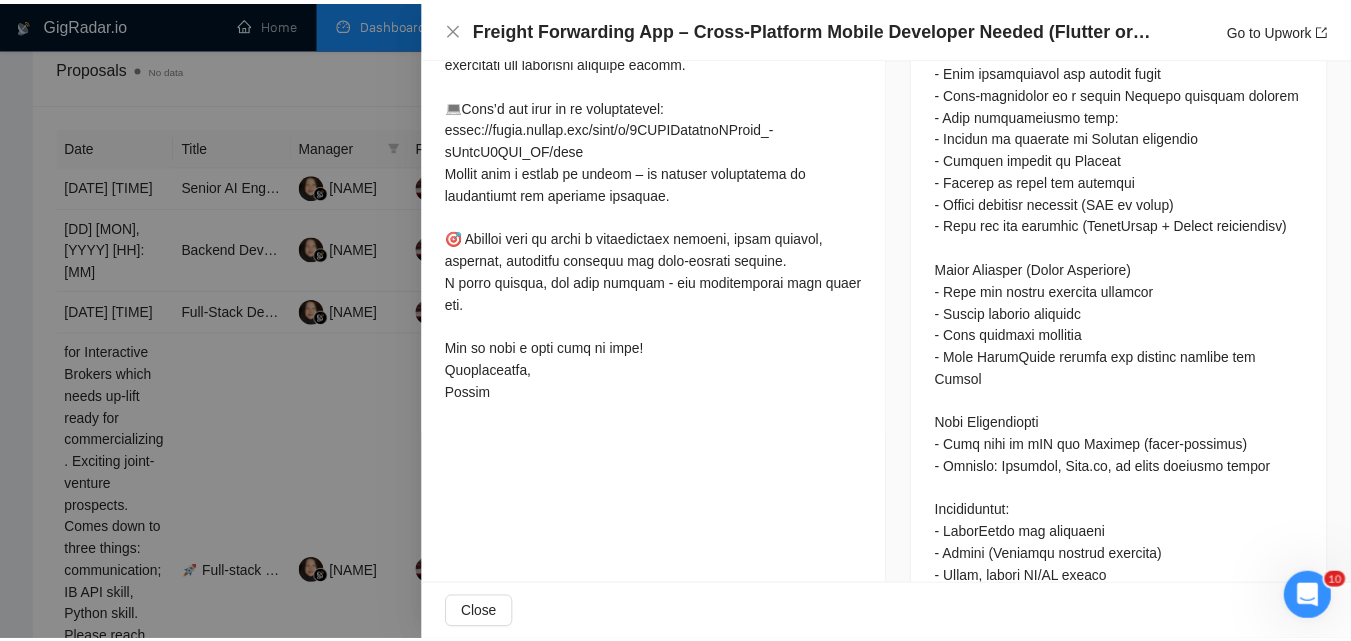 scroll, scrollTop: 1100, scrollLeft: 0, axis: vertical 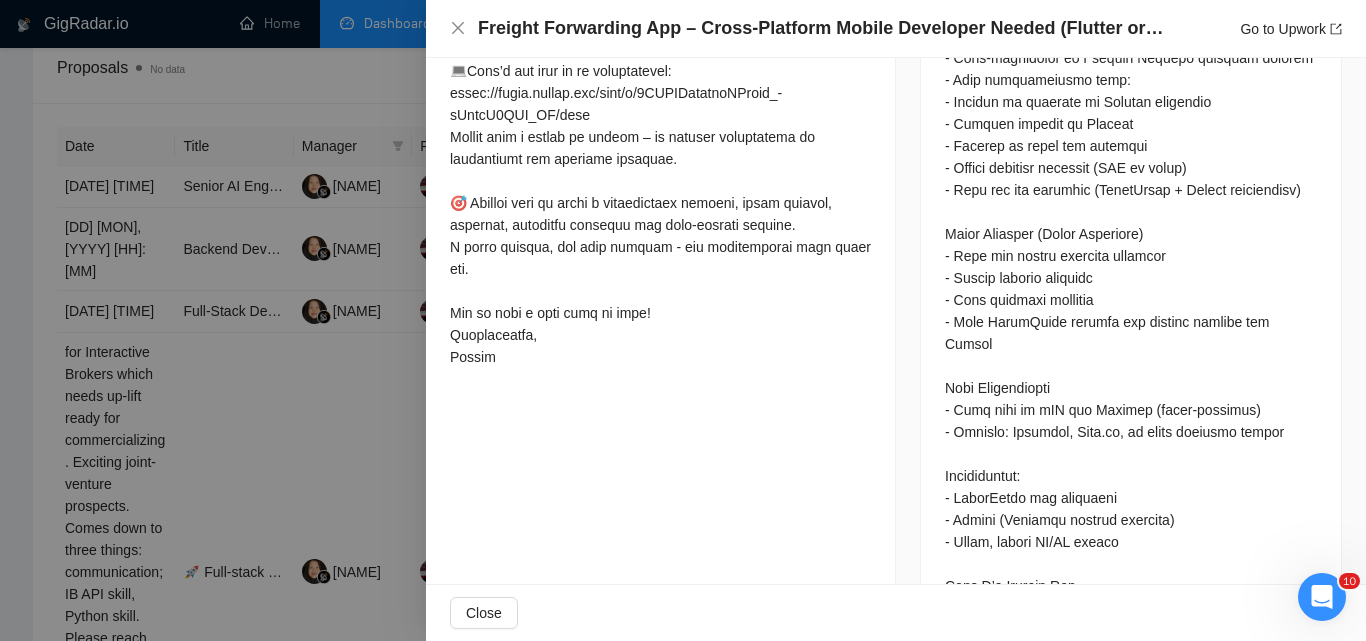 click at bounding box center (683, 320) 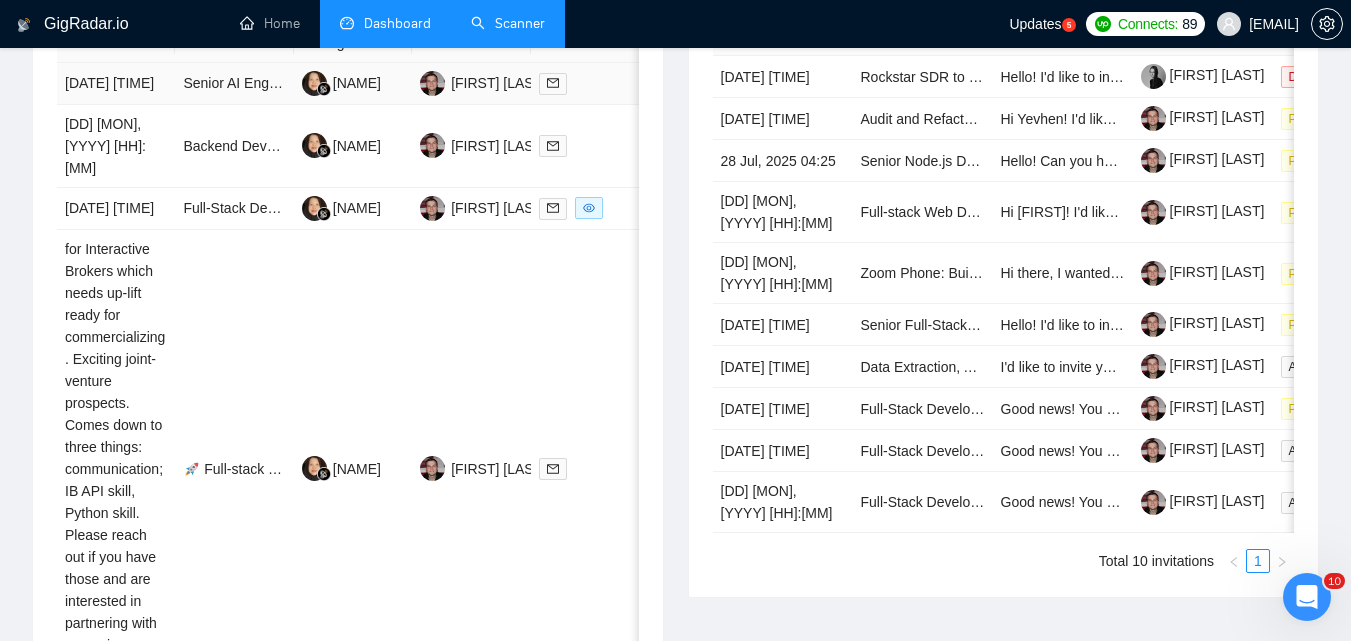 scroll, scrollTop: 1000, scrollLeft: 0, axis: vertical 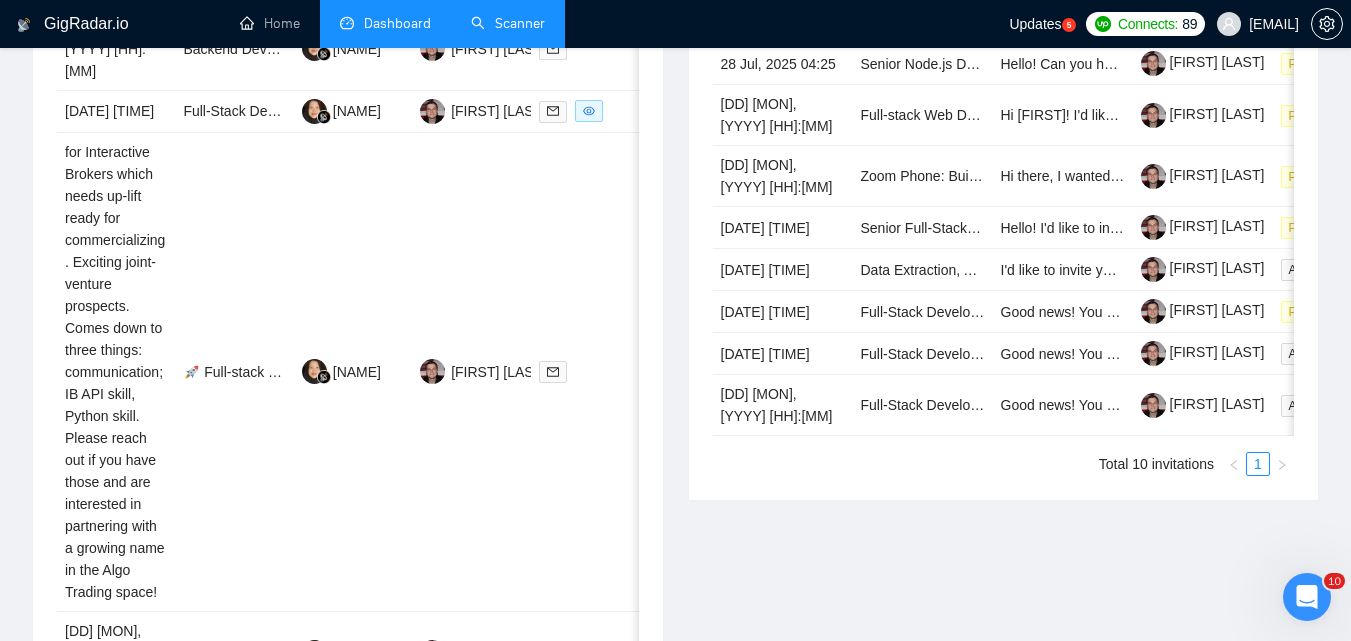 click on "2" at bounding box center (469, 1001) 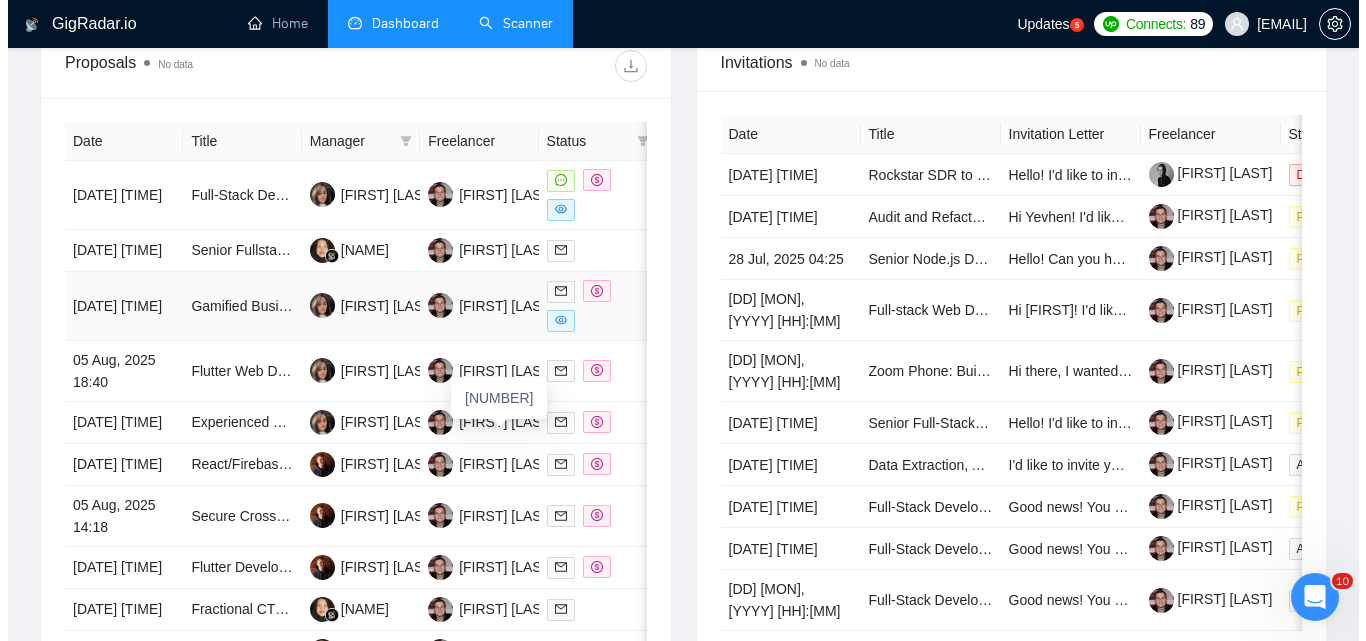 scroll, scrollTop: 800, scrollLeft: 0, axis: vertical 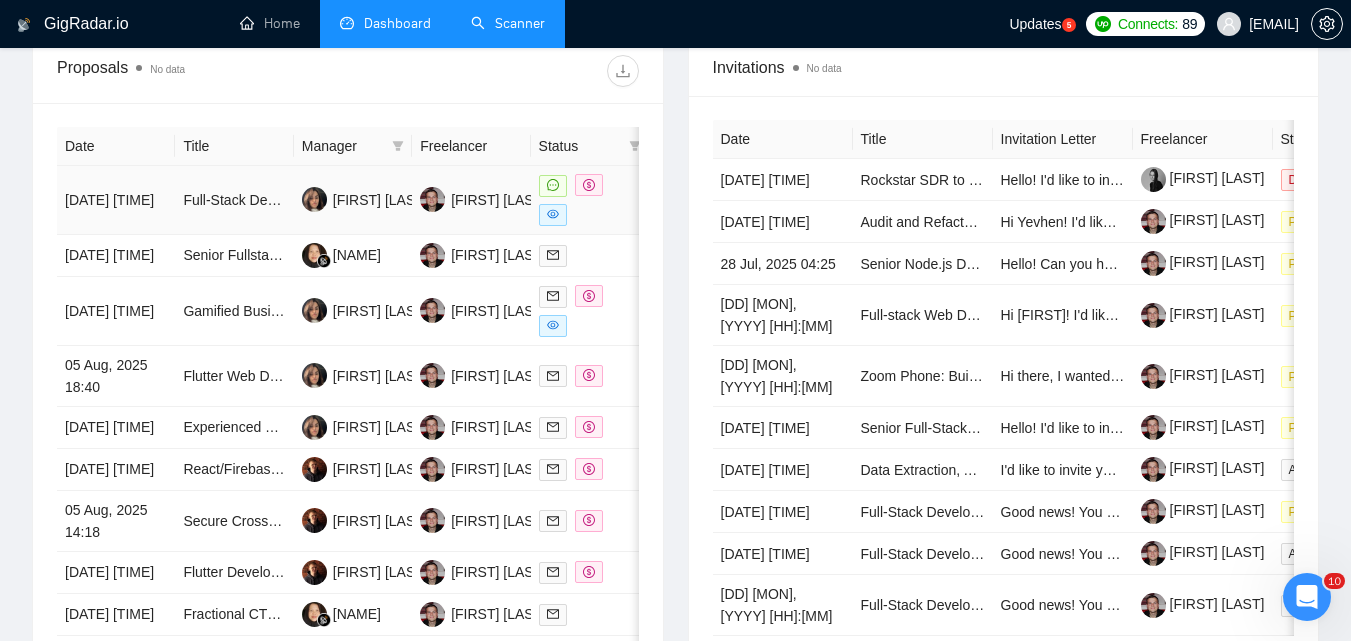 click on "[DATE] [TIME]" at bounding box center [116, 200] 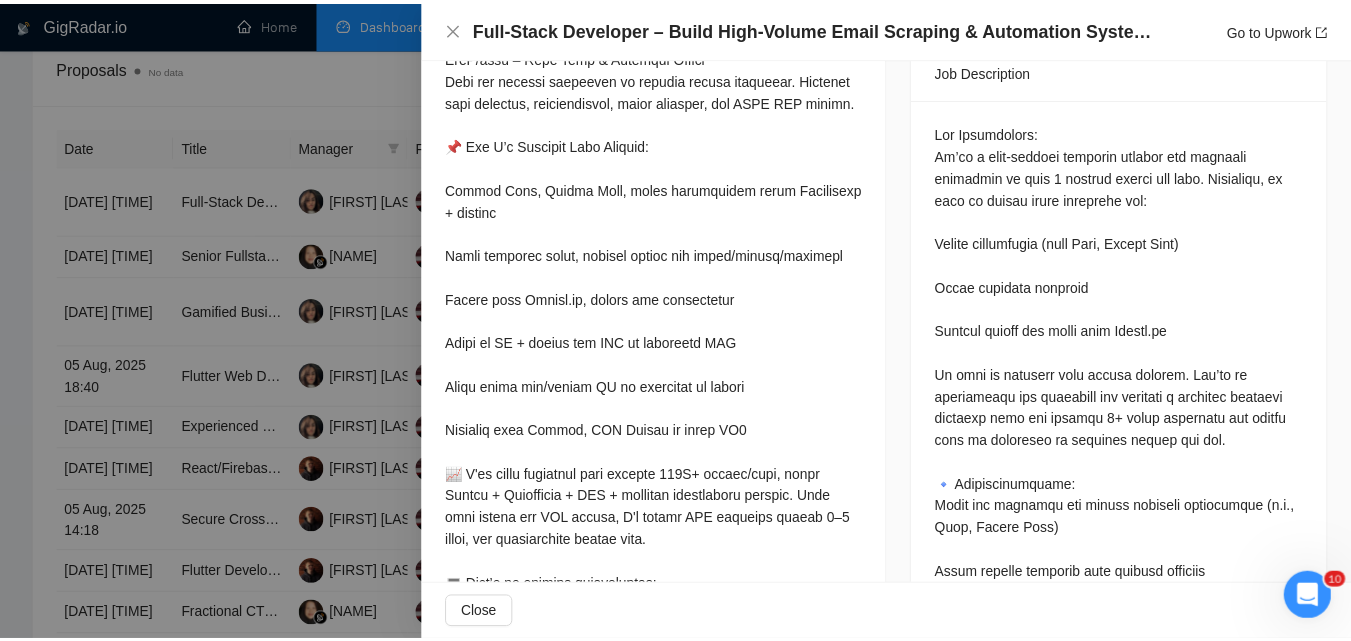 scroll, scrollTop: 800, scrollLeft: 0, axis: vertical 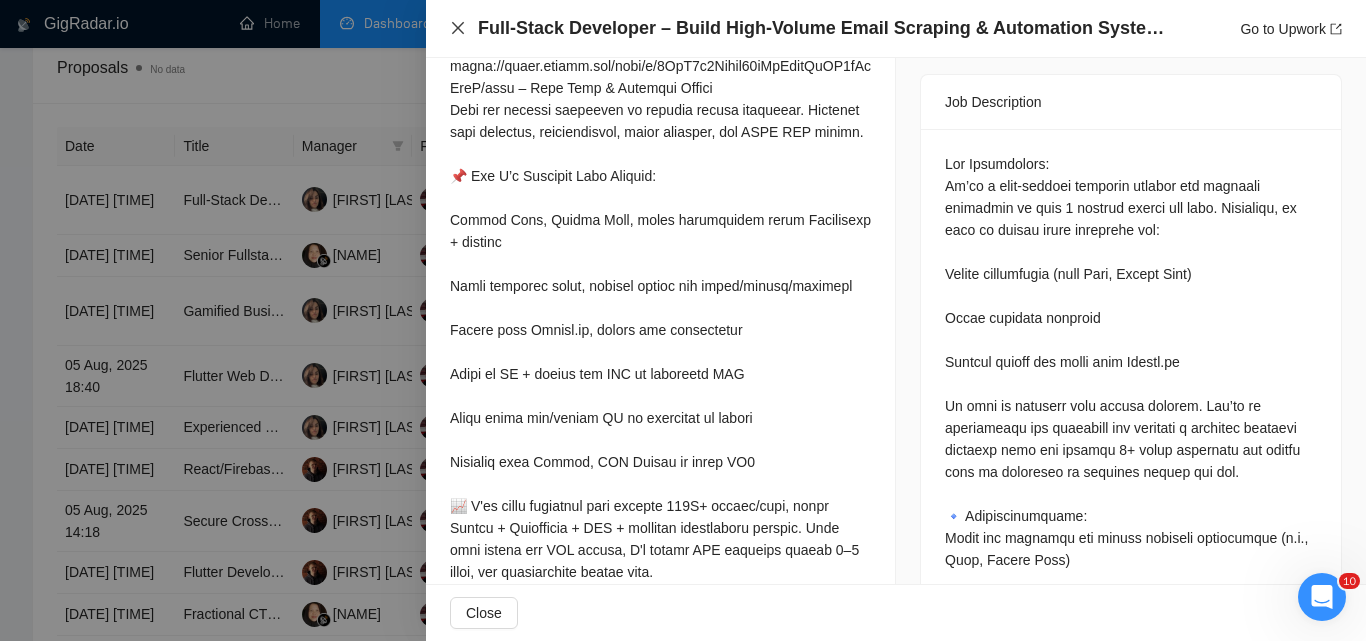 click 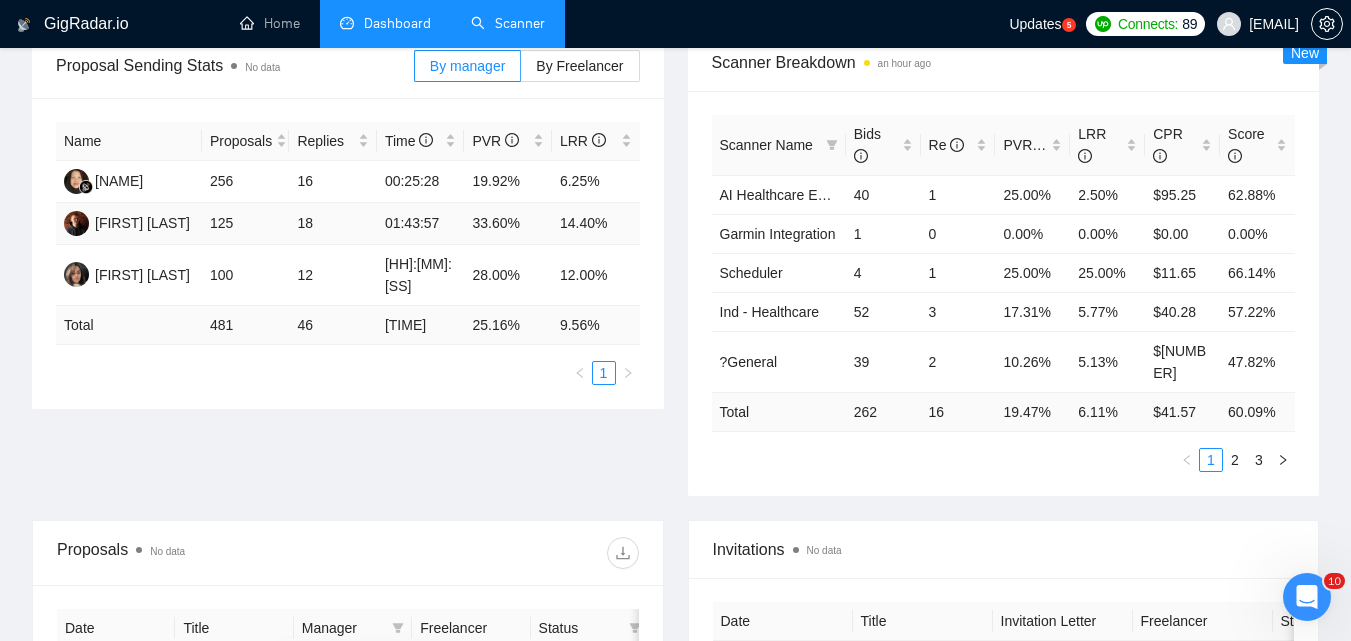 scroll, scrollTop: 300, scrollLeft: 0, axis: vertical 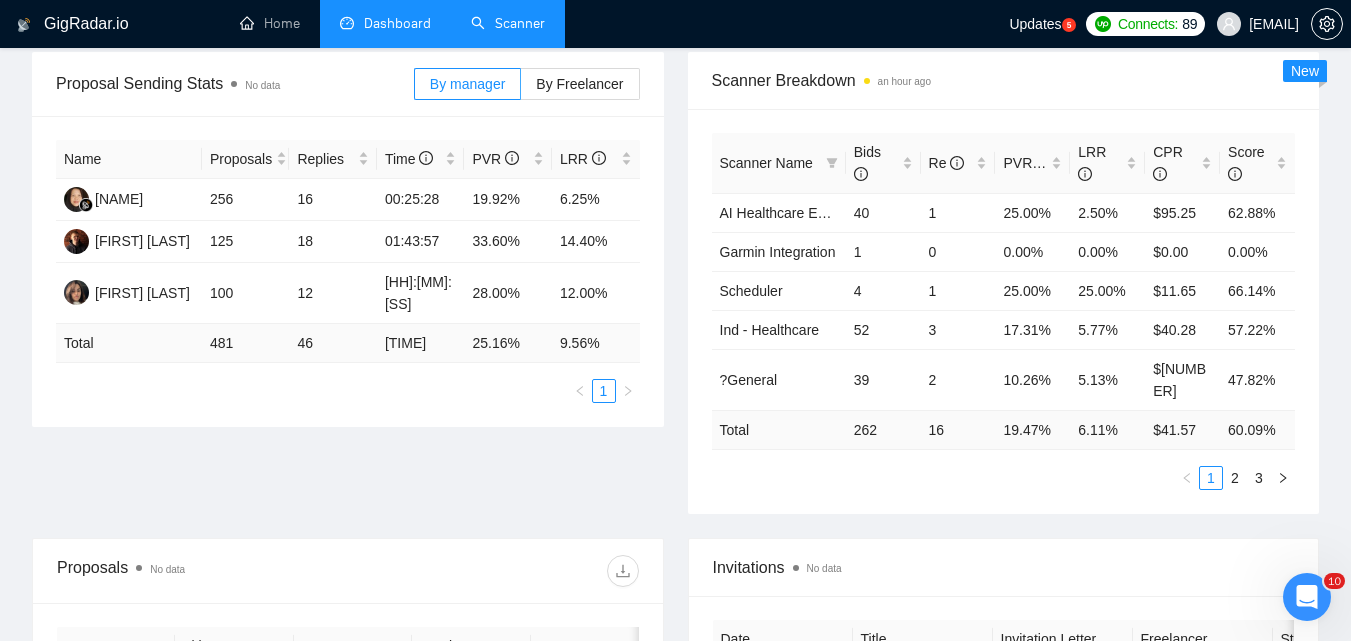 click on "Scanner" at bounding box center [508, 23] 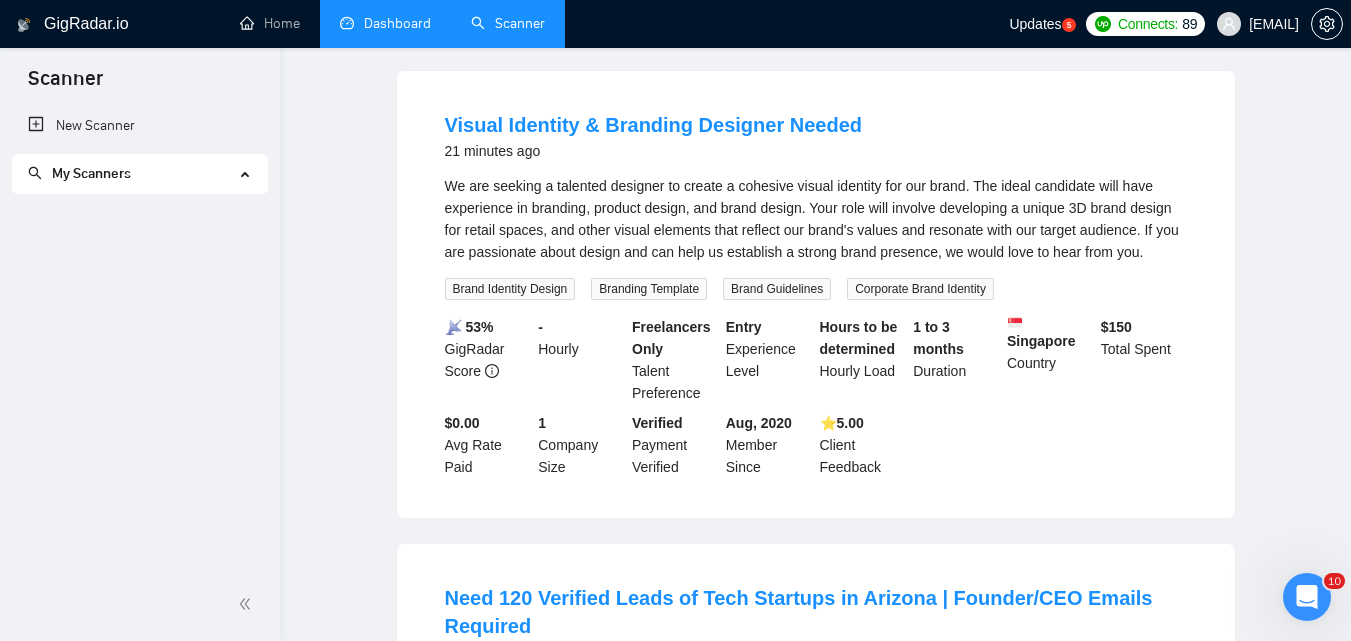 scroll, scrollTop: 0, scrollLeft: 0, axis: both 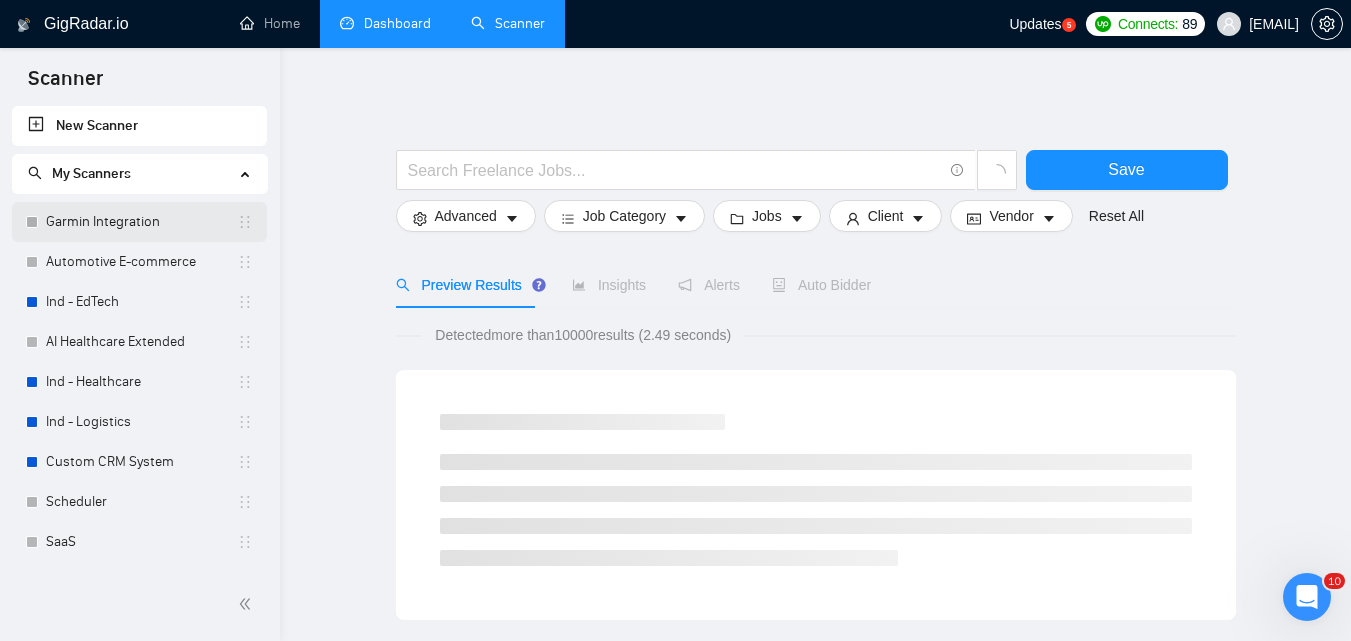 click on "Garmin Integration" at bounding box center [141, 222] 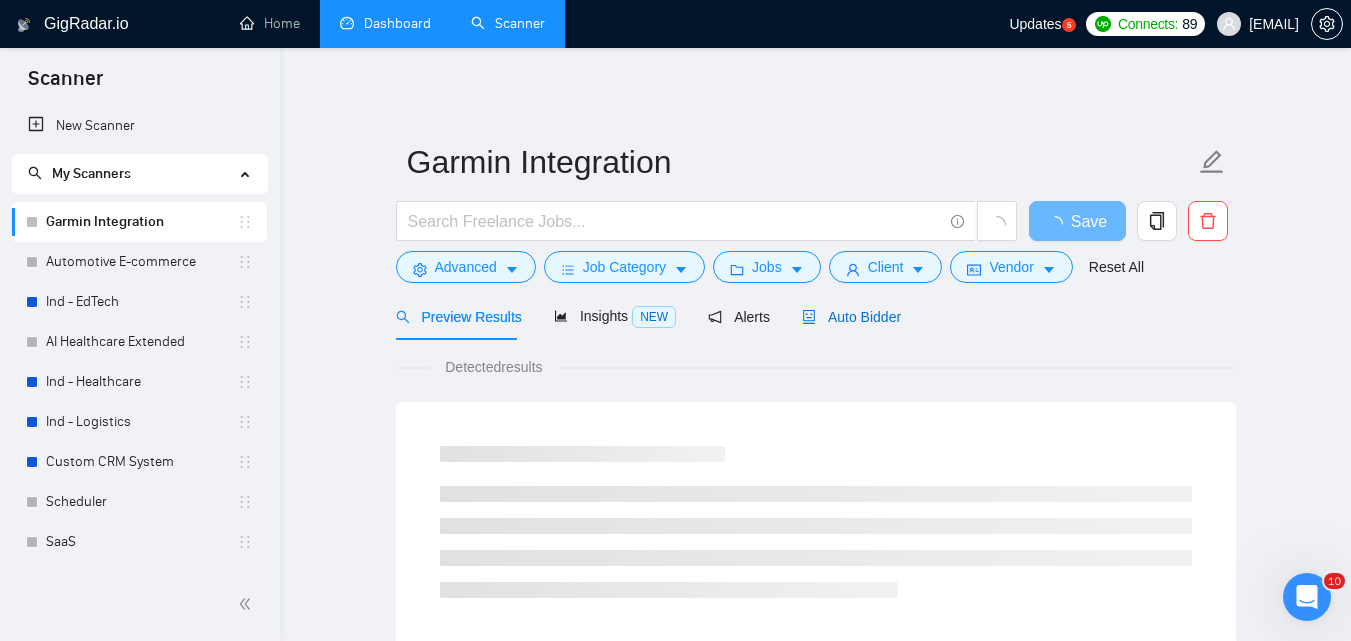 click on "Auto Bidder" at bounding box center (851, 317) 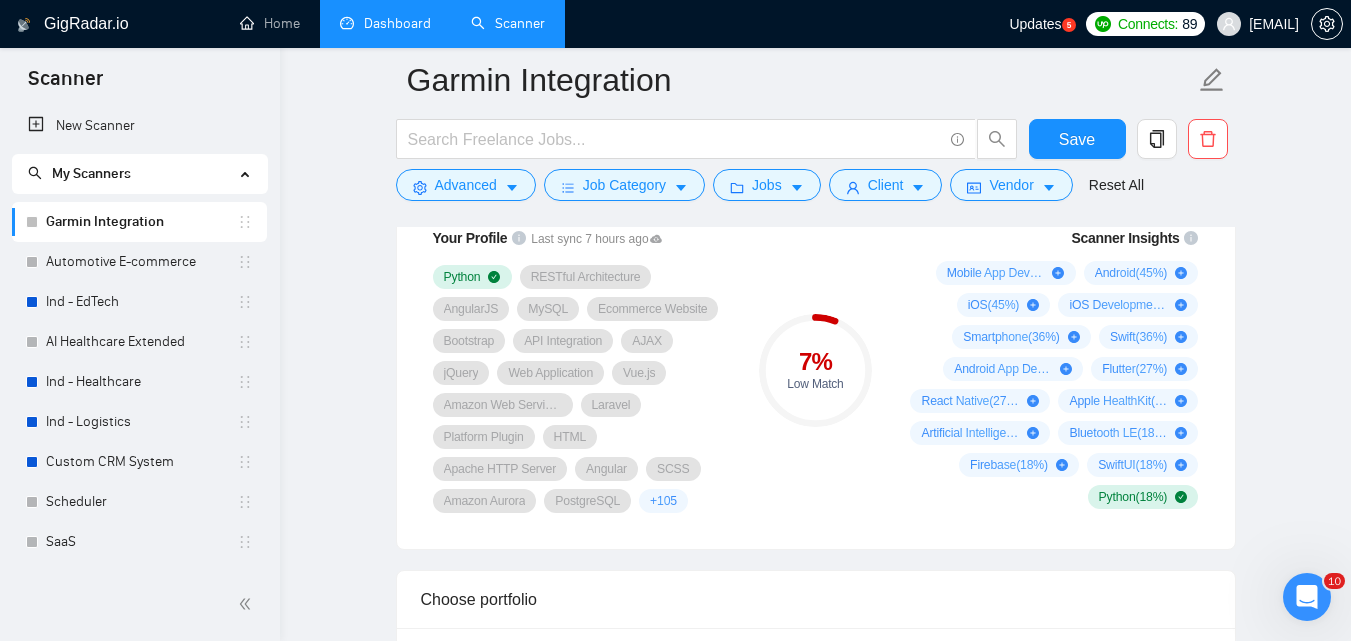 scroll, scrollTop: 1400, scrollLeft: 0, axis: vertical 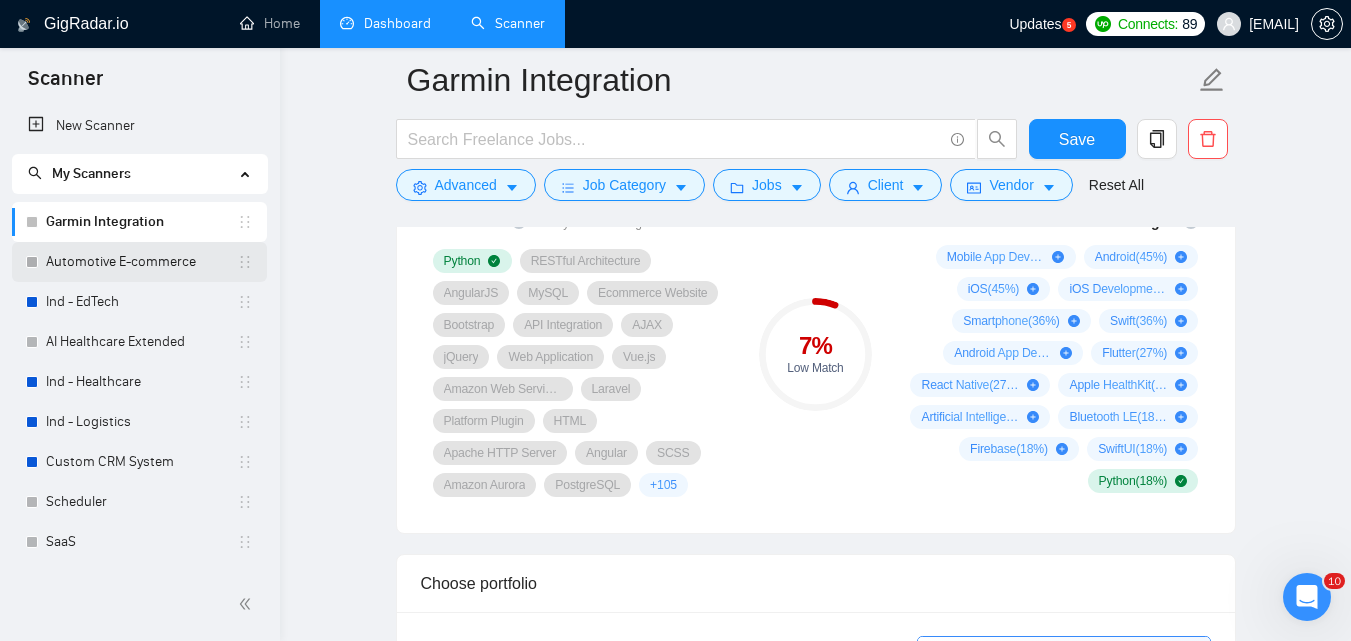 click on "Automotive E-commerce" at bounding box center (141, 262) 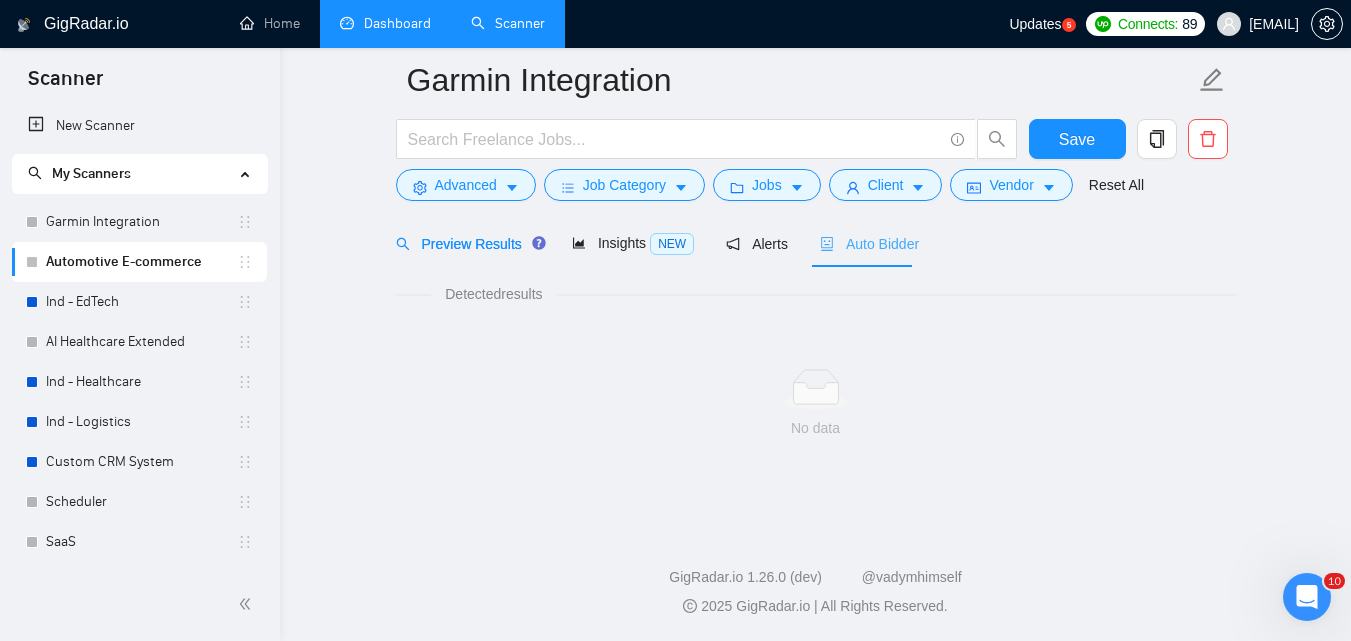 scroll, scrollTop: 1276, scrollLeft: 0, axis: vertical 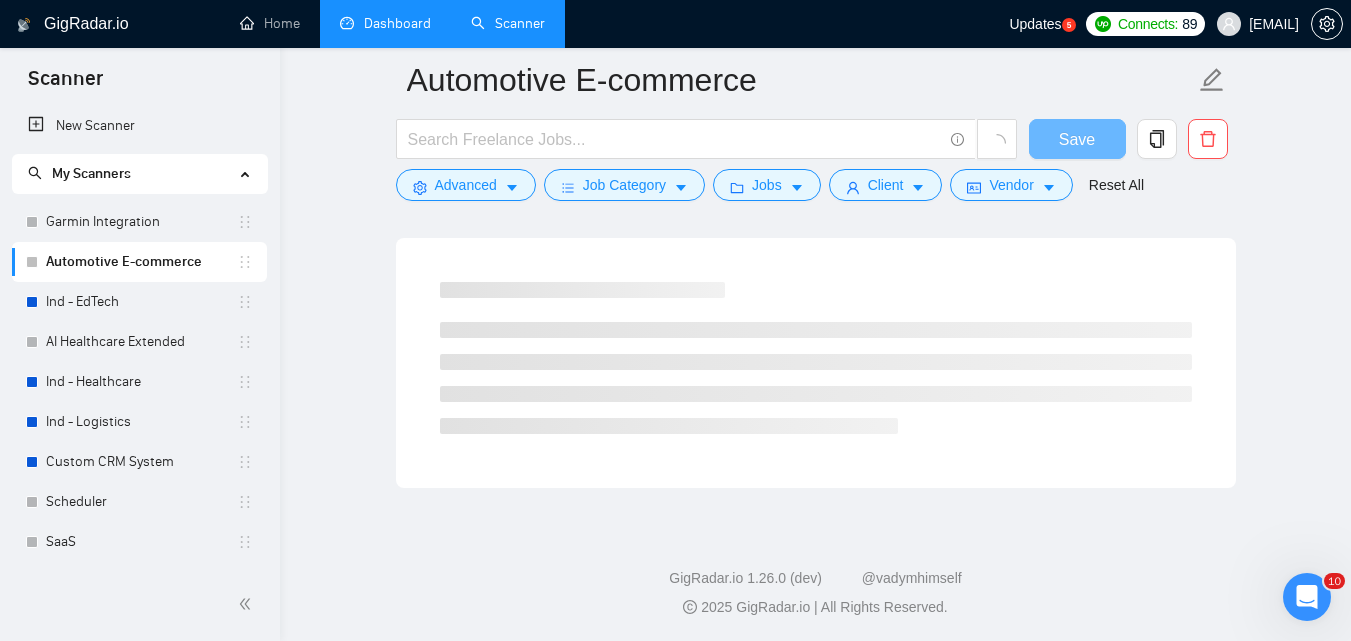 click at bounding box center (816, 363) 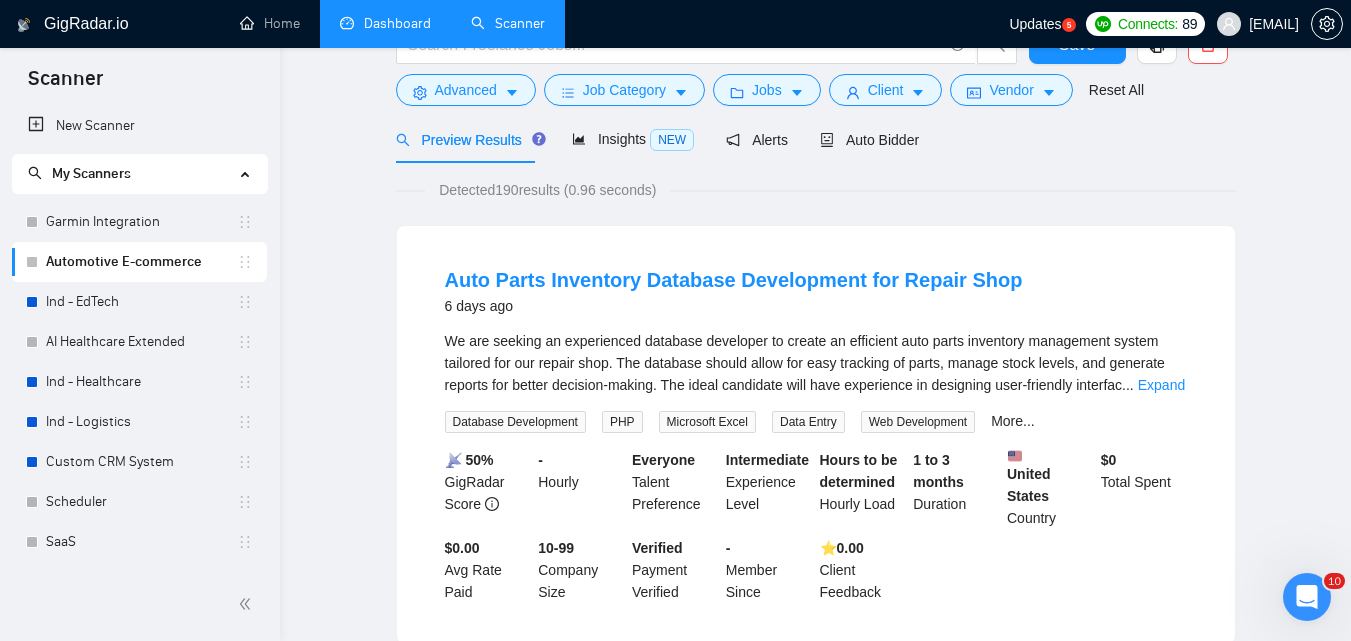 scroll, scrollTop: 0, scrollLeft: 0, axis: both 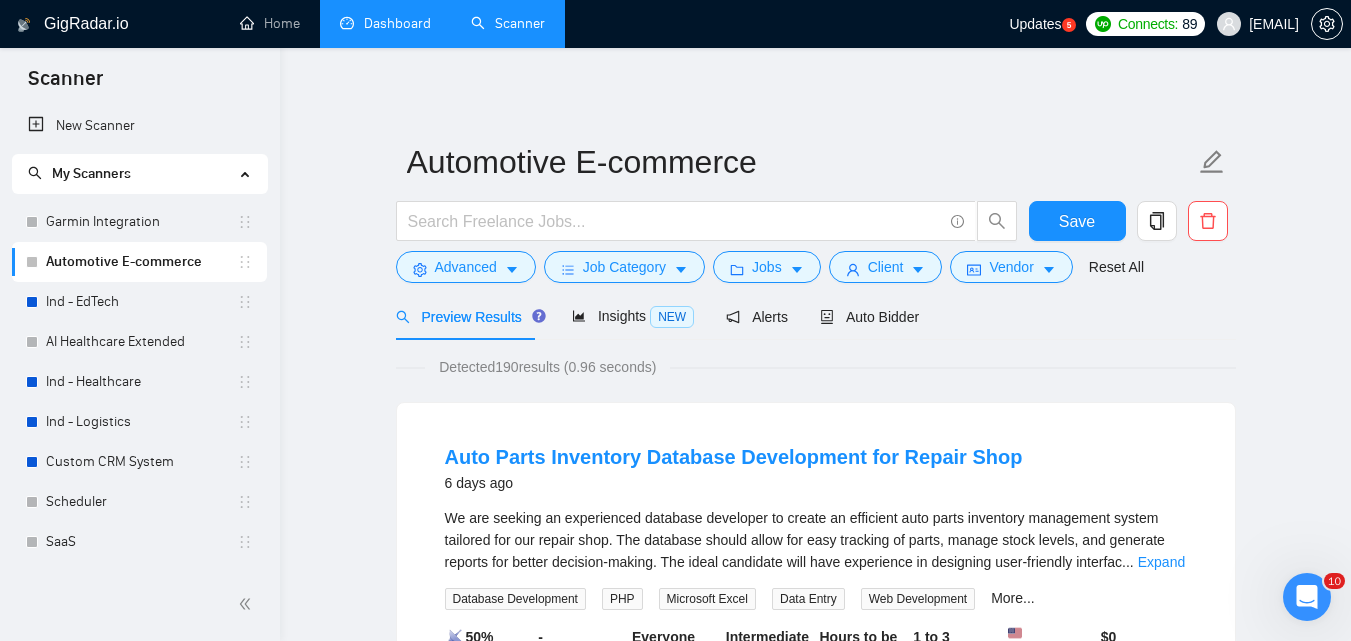 click on "Updates
5" at bounding box center [1042, 24] 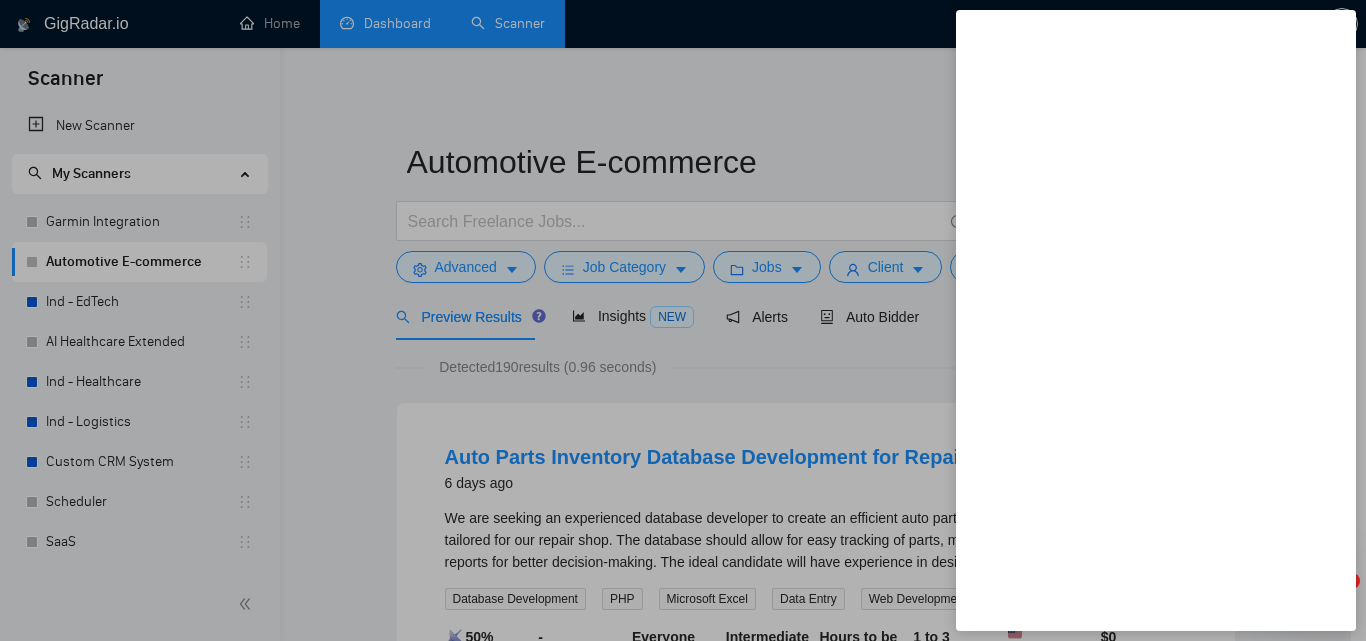 click at bounding box center [683, 320] 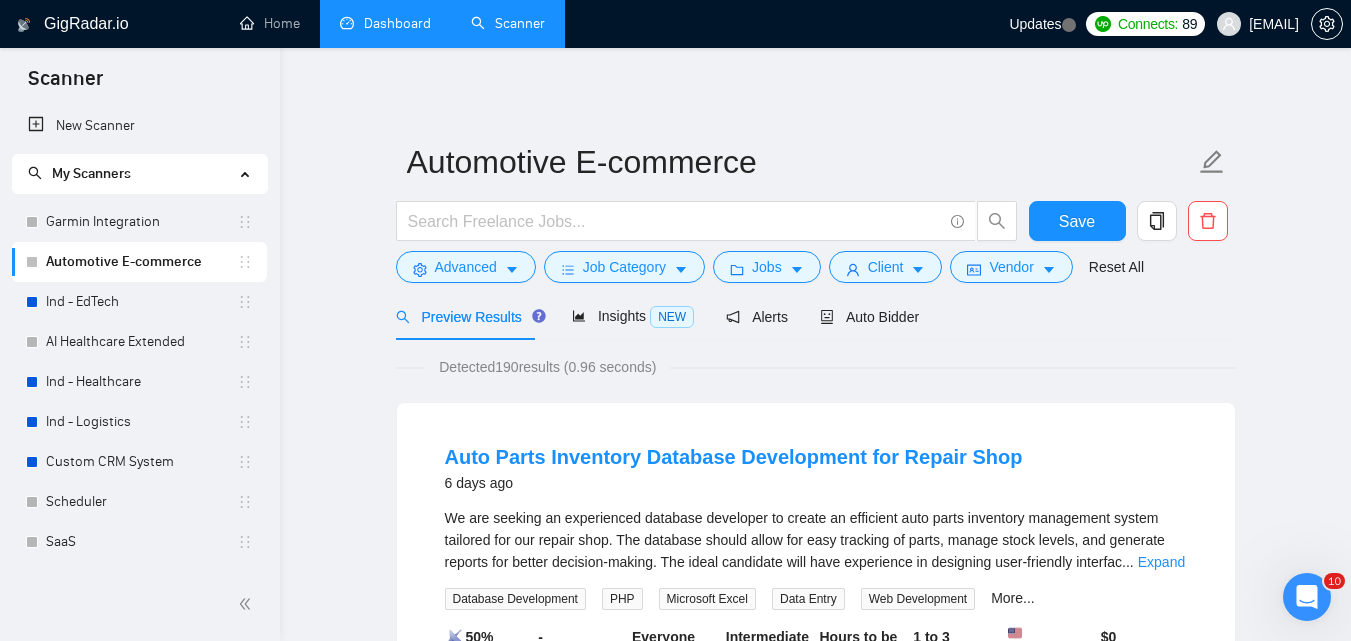 click at bounding box center [1307, 597] 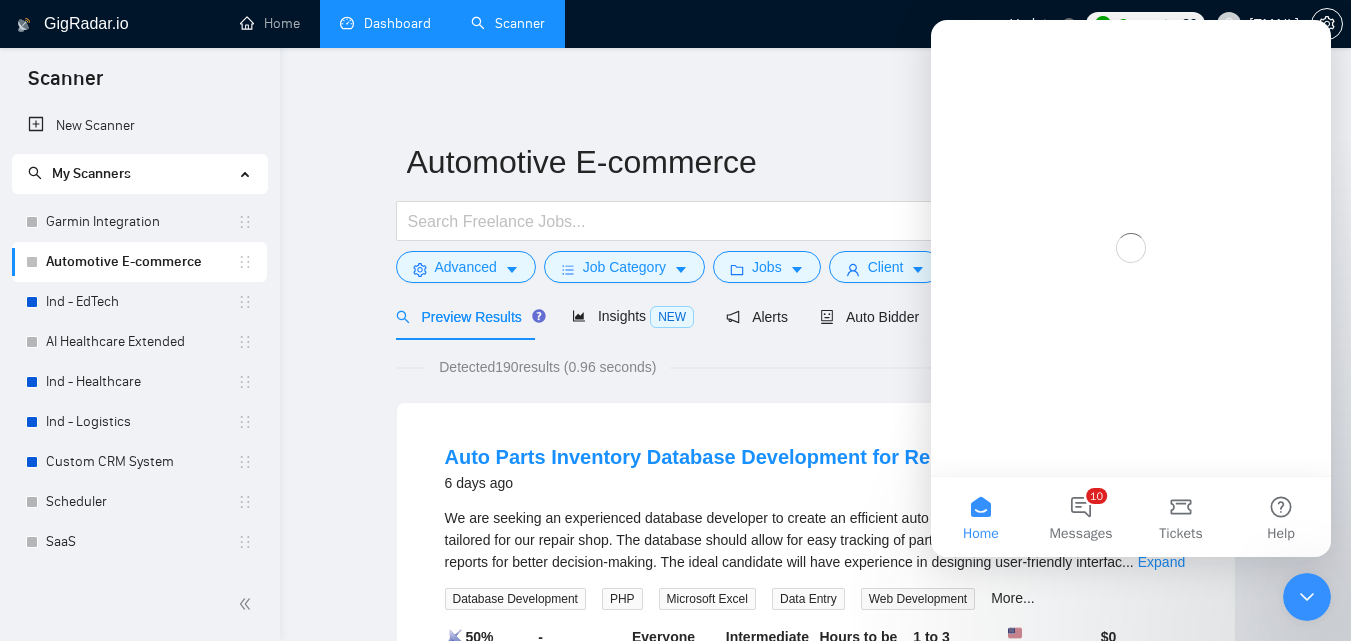 scroll, scrollTop: 0, scrollLeft: 0, axis: both 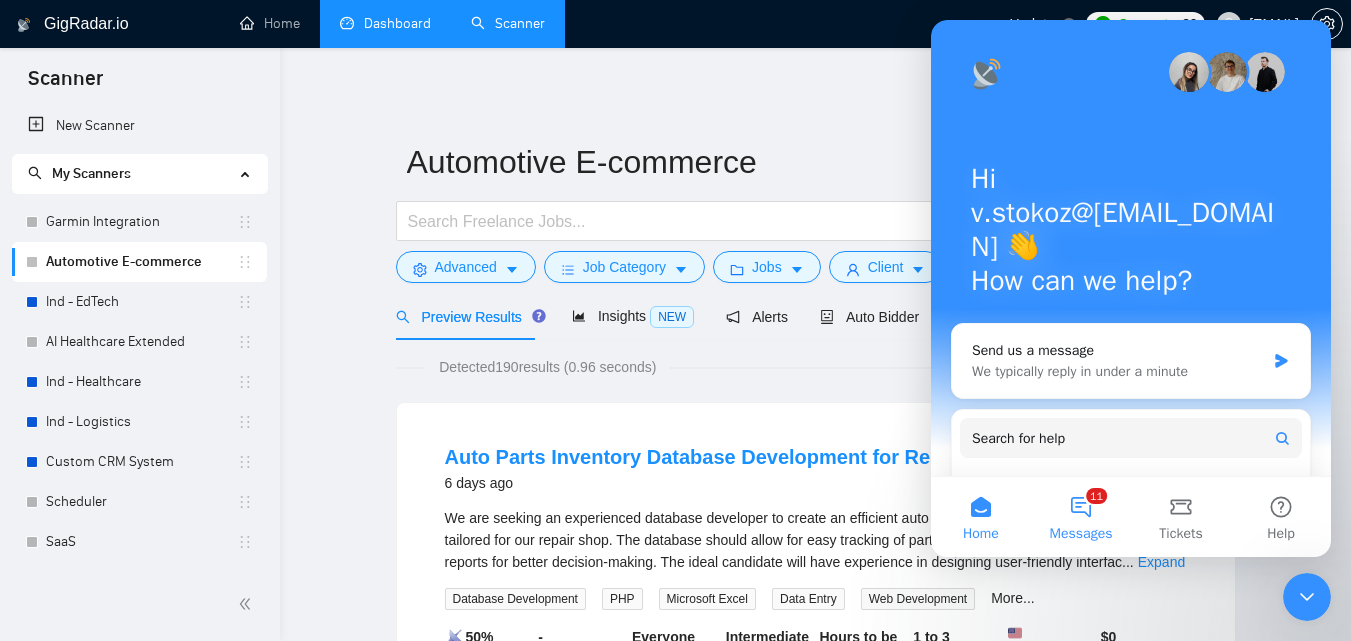 click on "11 Messages" at bounding box center [1081, 517] 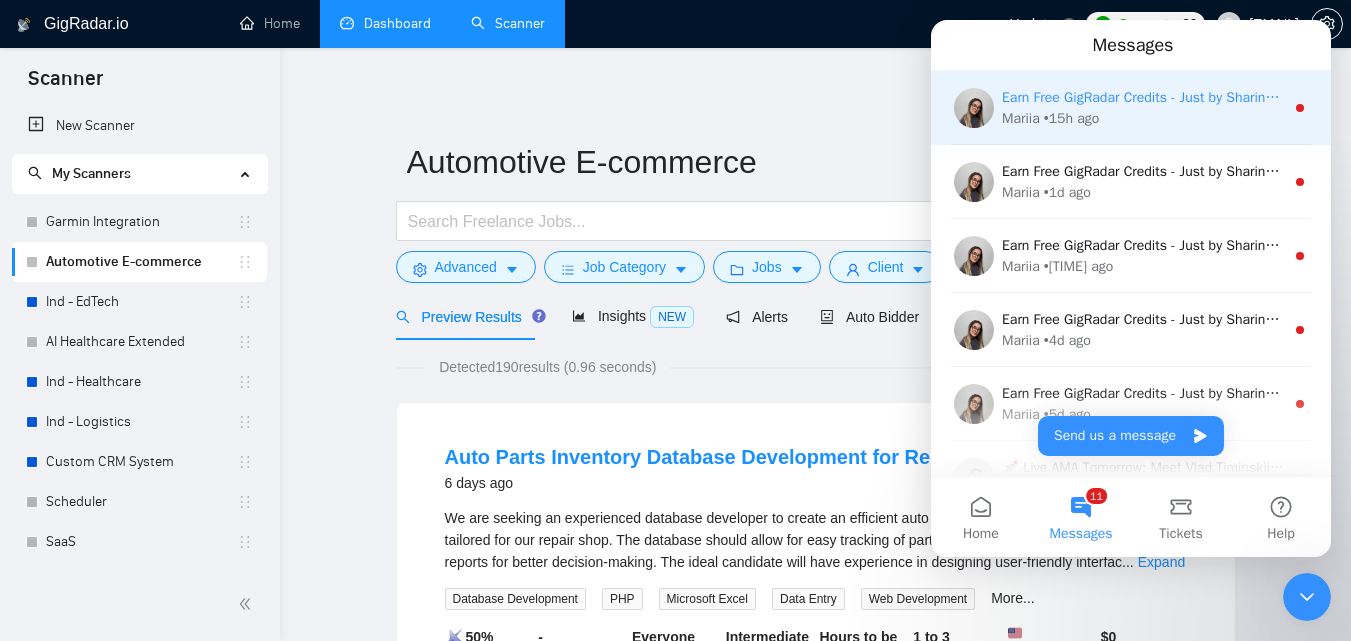 click on "[TIME] ago" at bounding box center [1072, 118] 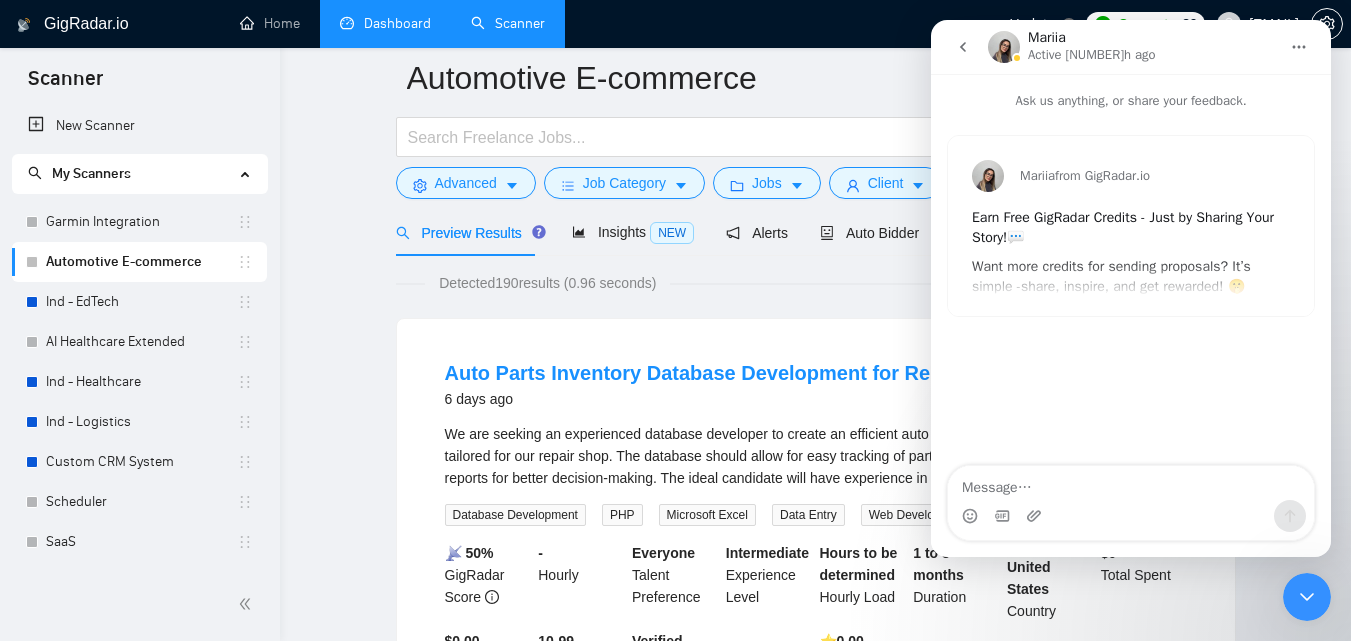 scroll, scrollTop: 0, scrollLeft: 0, axis: both 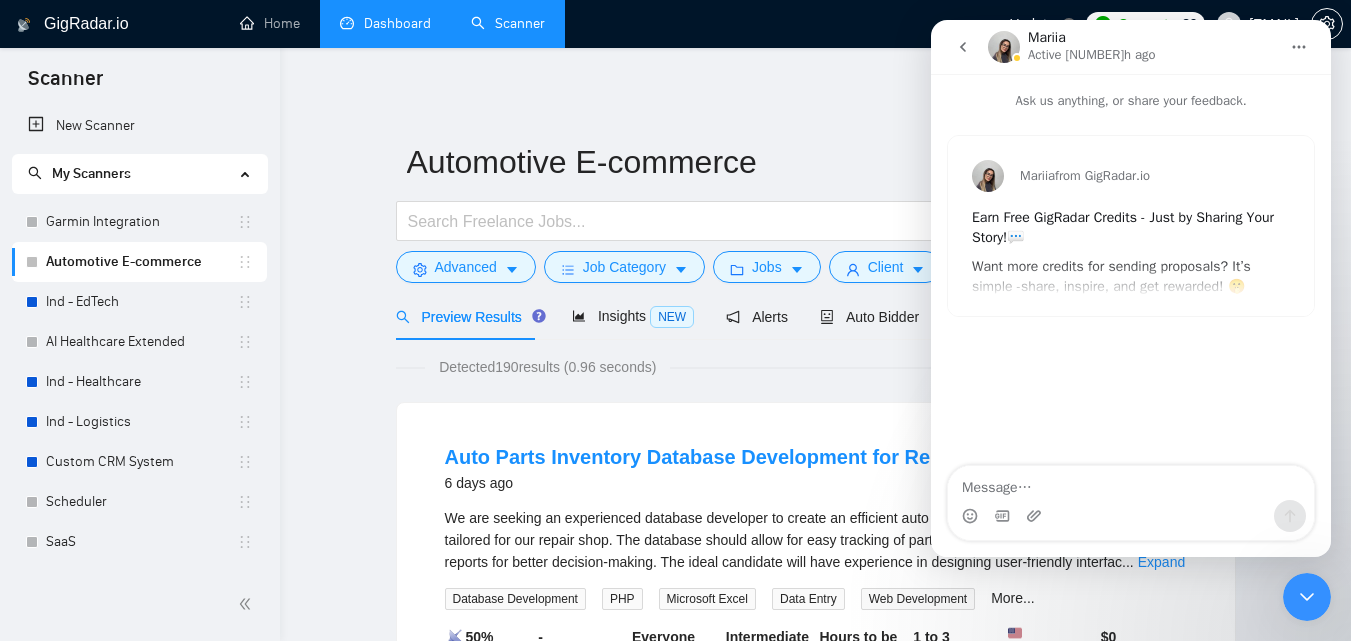 click on "Earn Free GigRadar Credits - Just by Sharing Your Story!" at bounding box center [1123, 227] 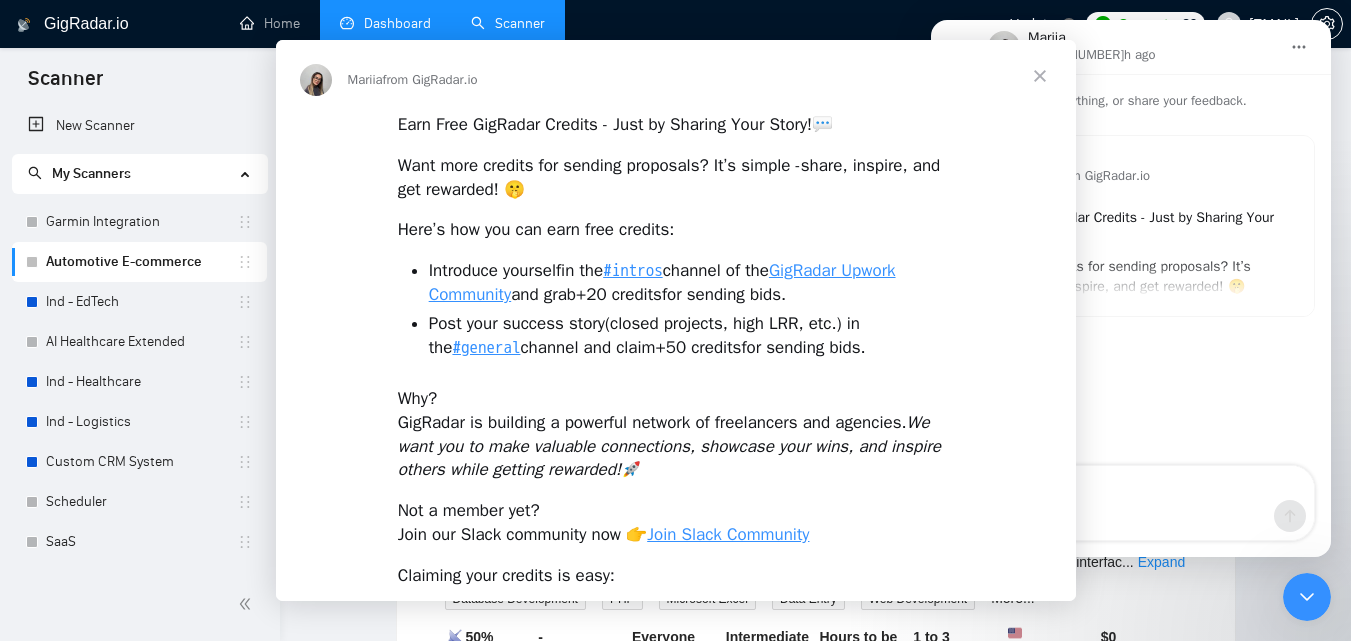 scroll, scrollTop: 0, scrollLeft: 0, axis: both 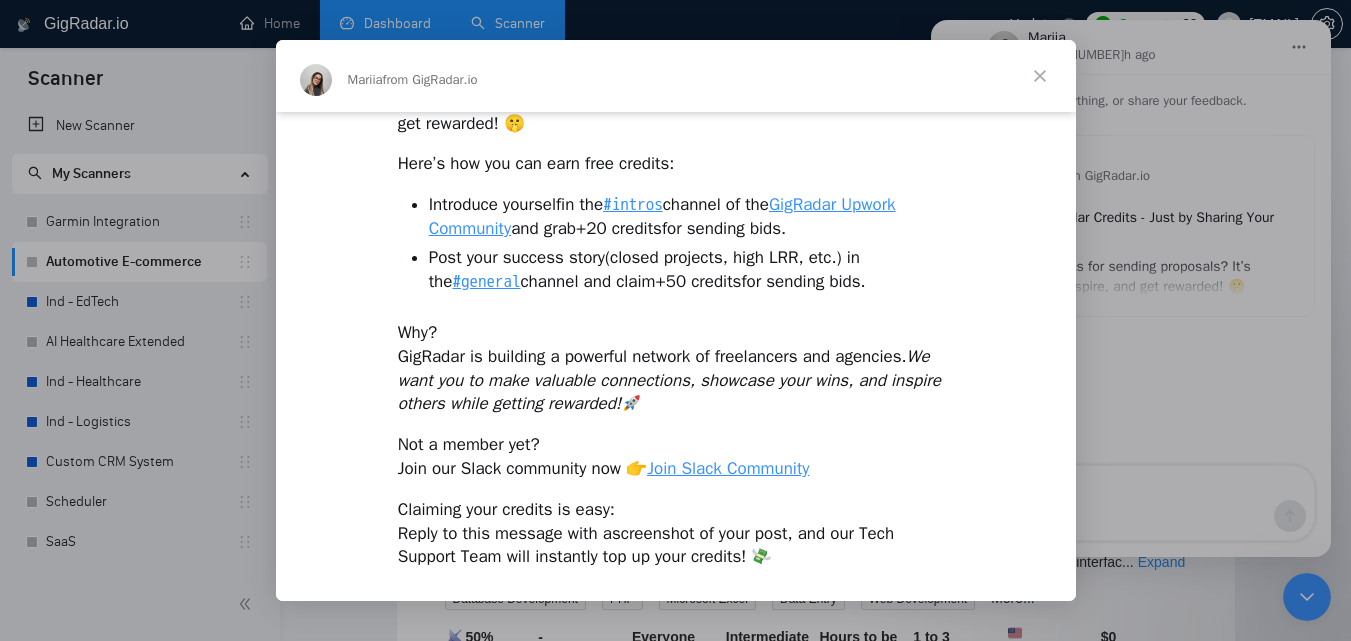 click at bounding box center [1040, 76] 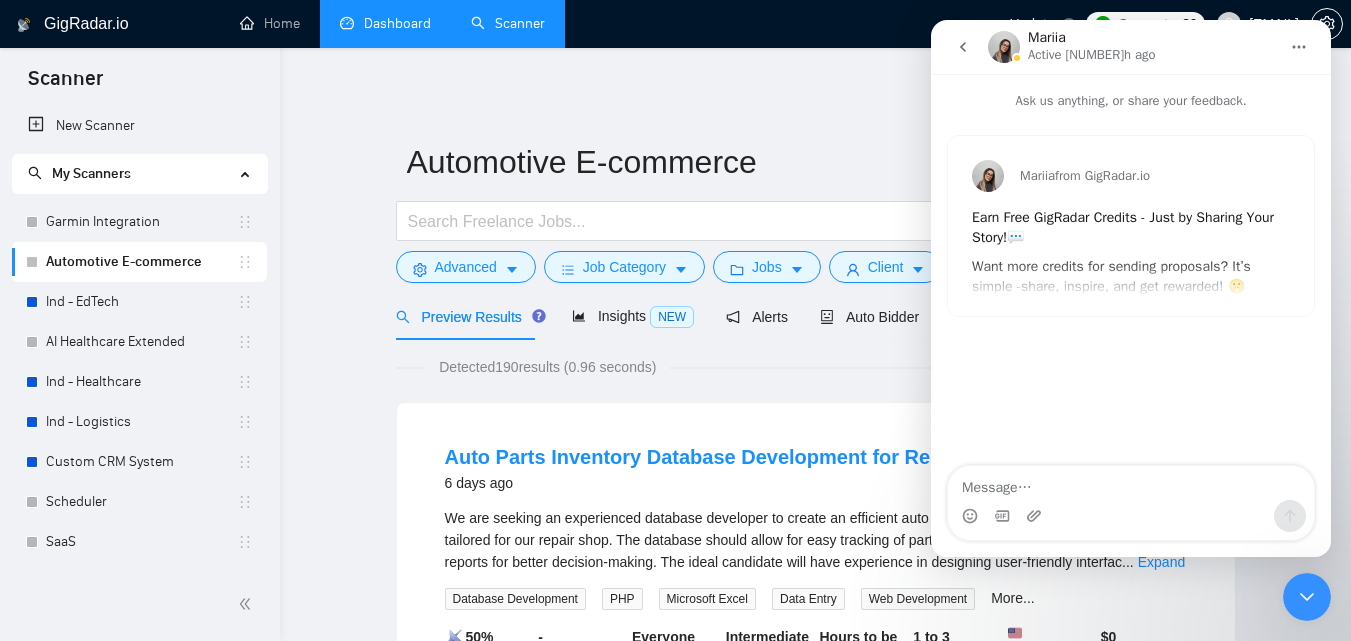 click 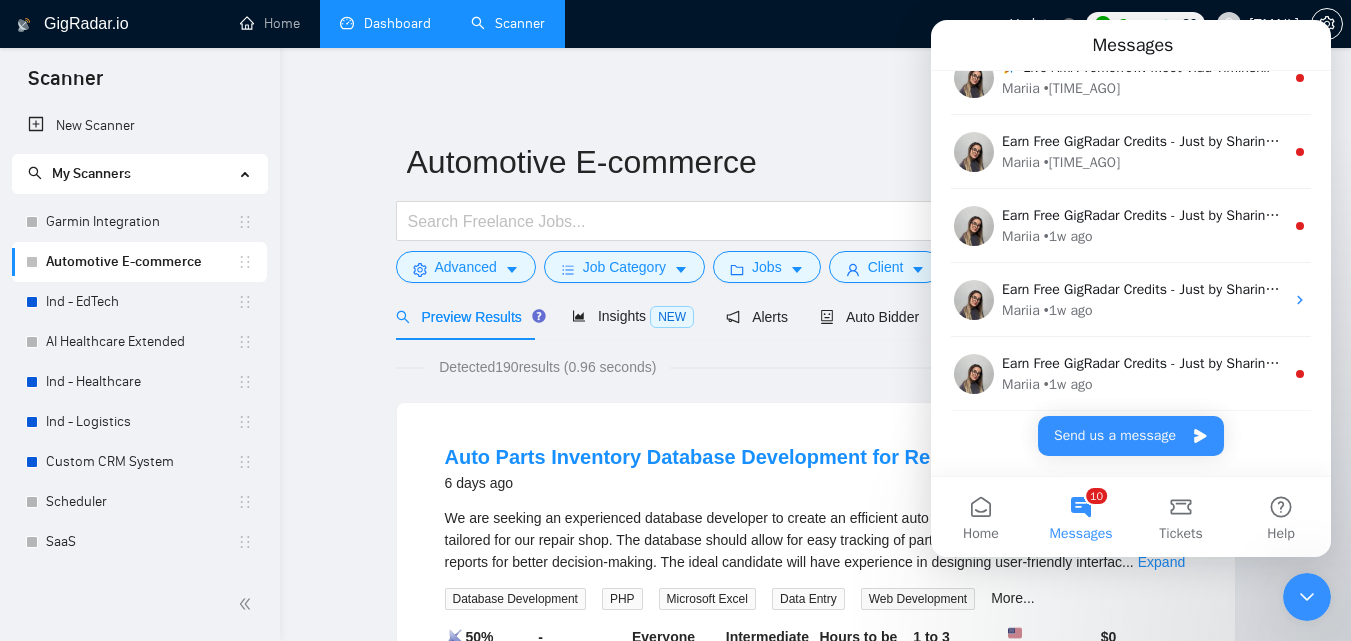 scroll, scrollTop: 415, scrollLeft: 0, axis: vertical 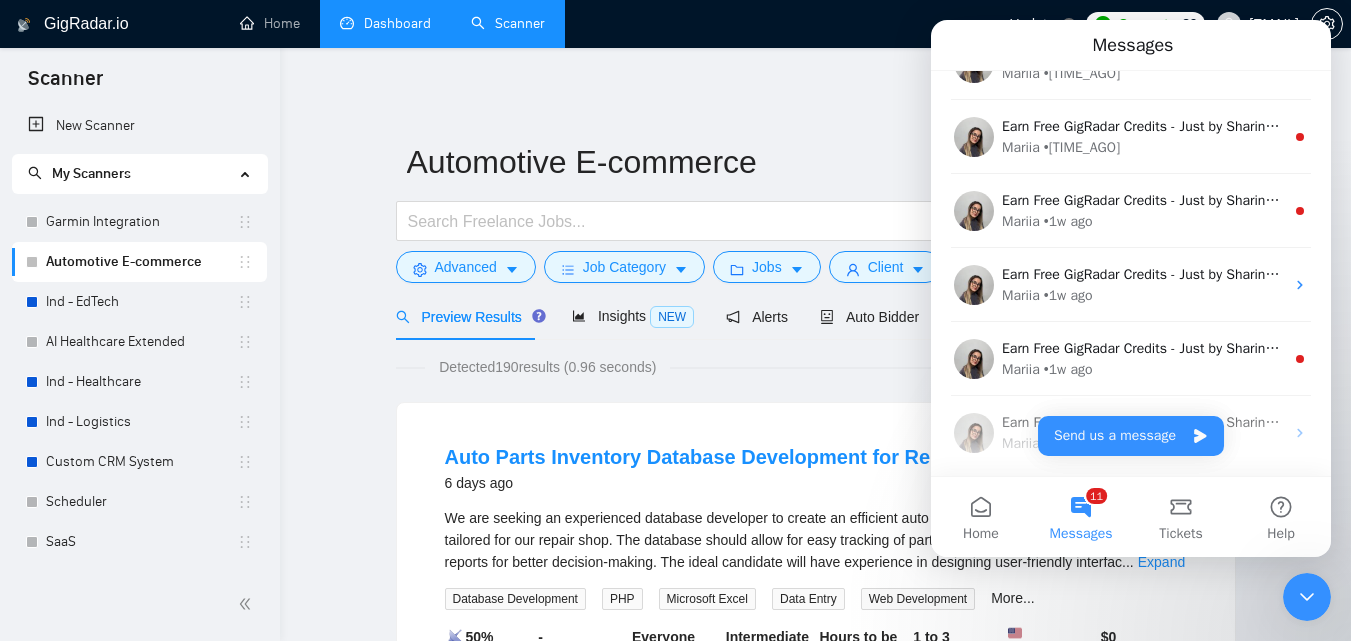 click at bounding box center (1307, 597) 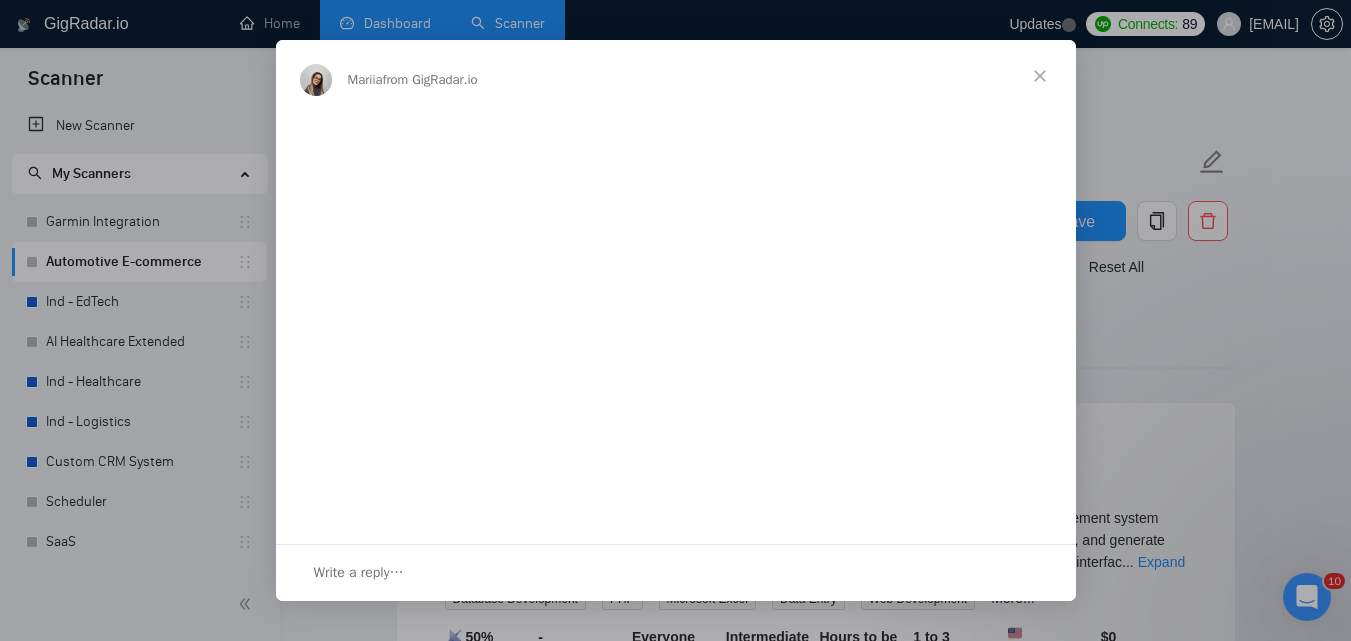 scroll, scrollTop: 0, scrollLeft: 0, axis: both 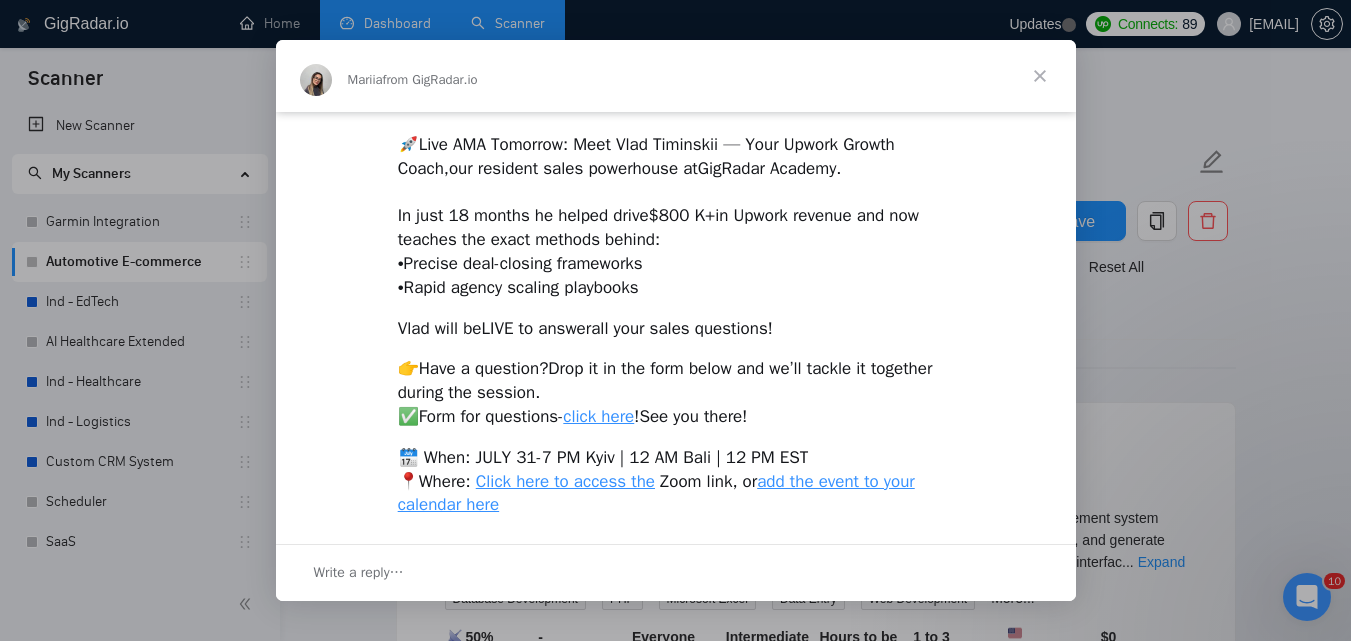 click at bounding box center (1040, 76) 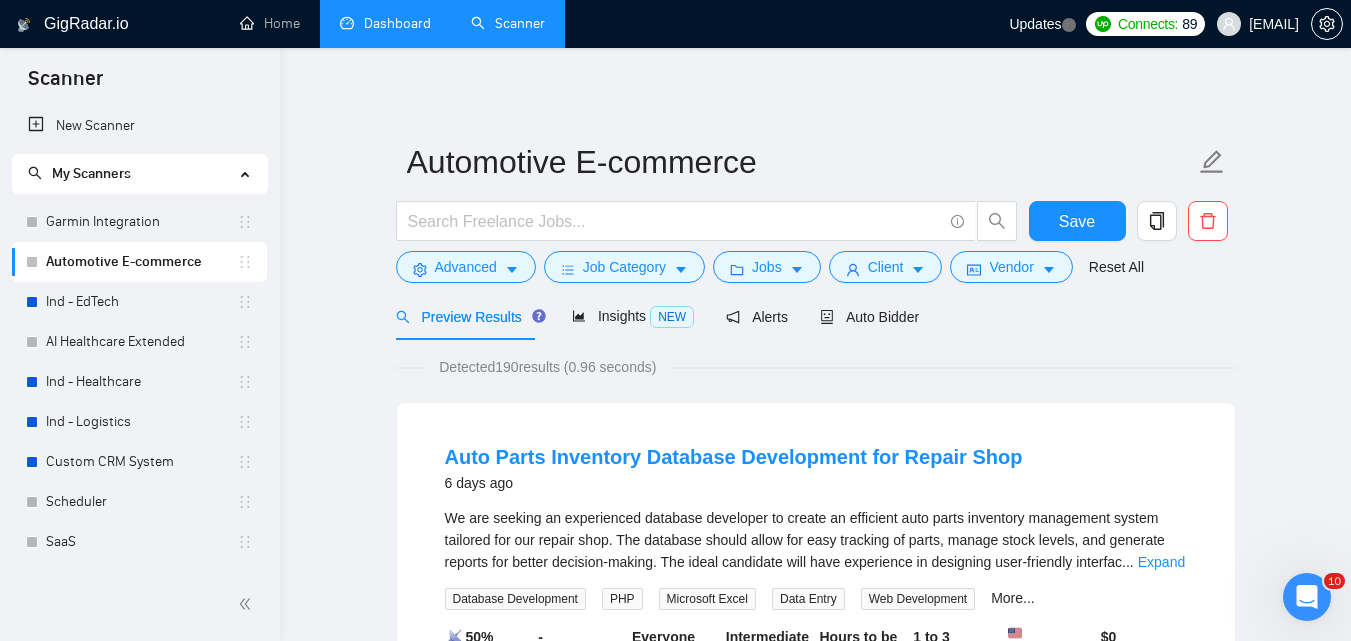 click 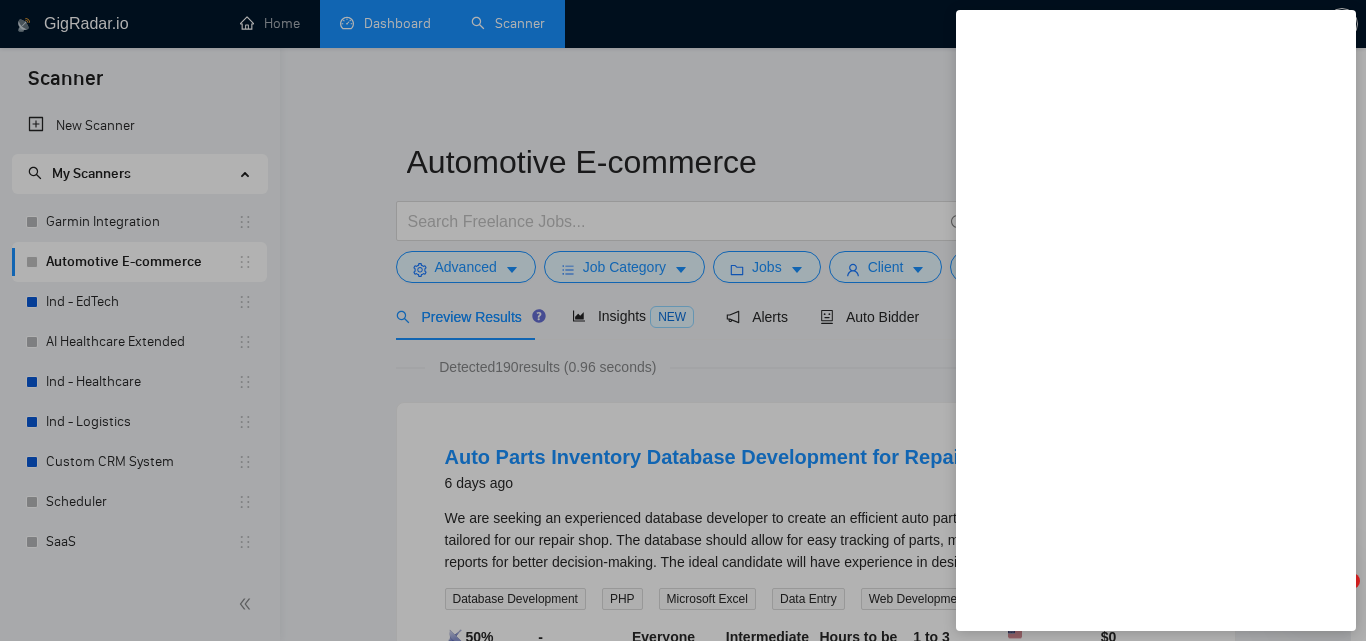 click at bounding box center [683, 320] 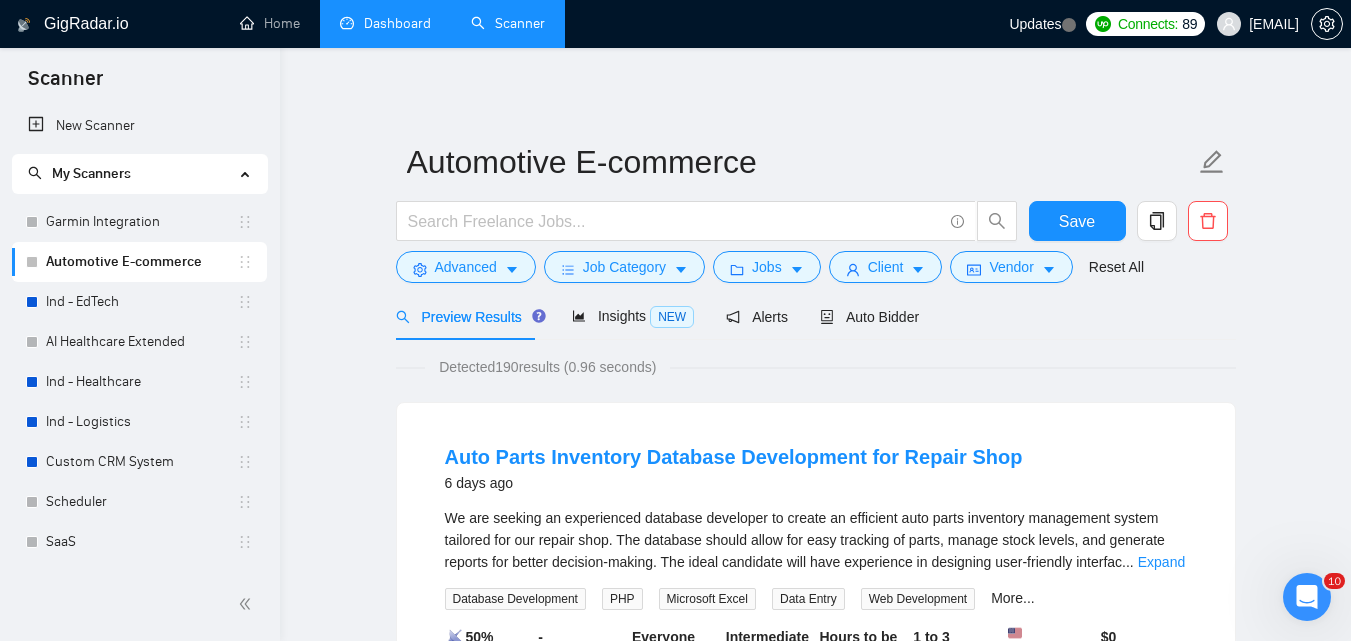 click on "Updates" at bounding box center [1035, 24] 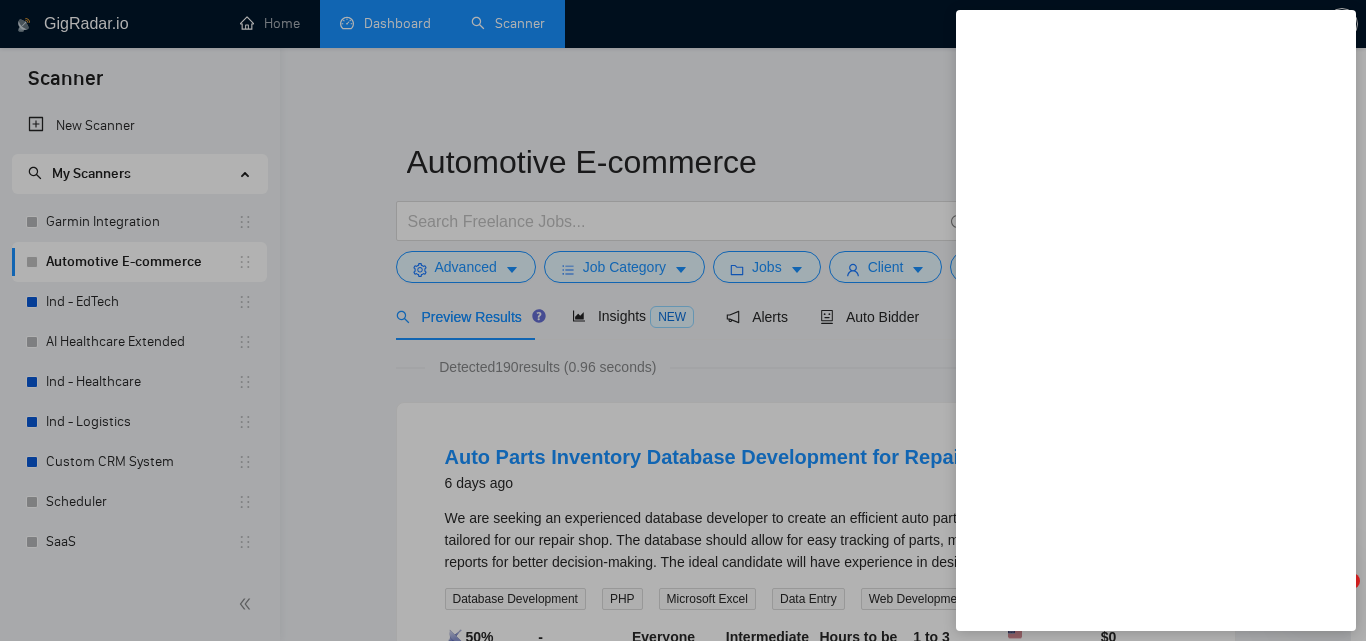 click at bounding box center (683, 320) 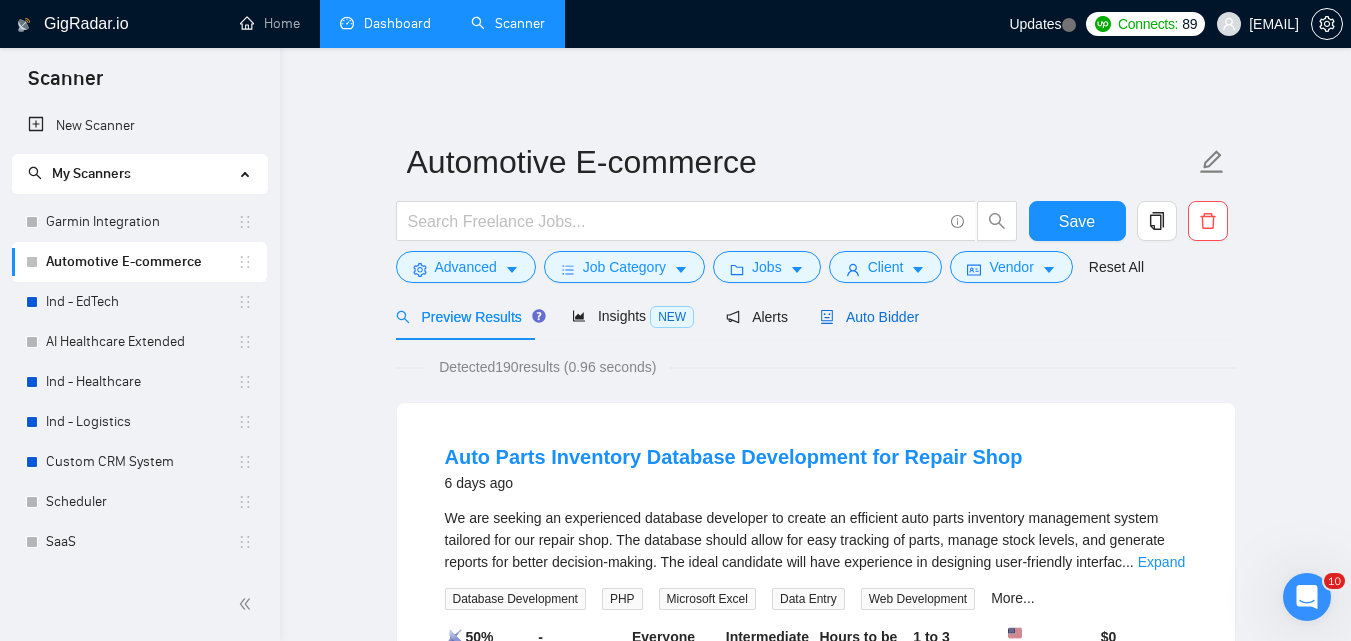 click on "Auto Bidder" at bounding box center (869, 317) 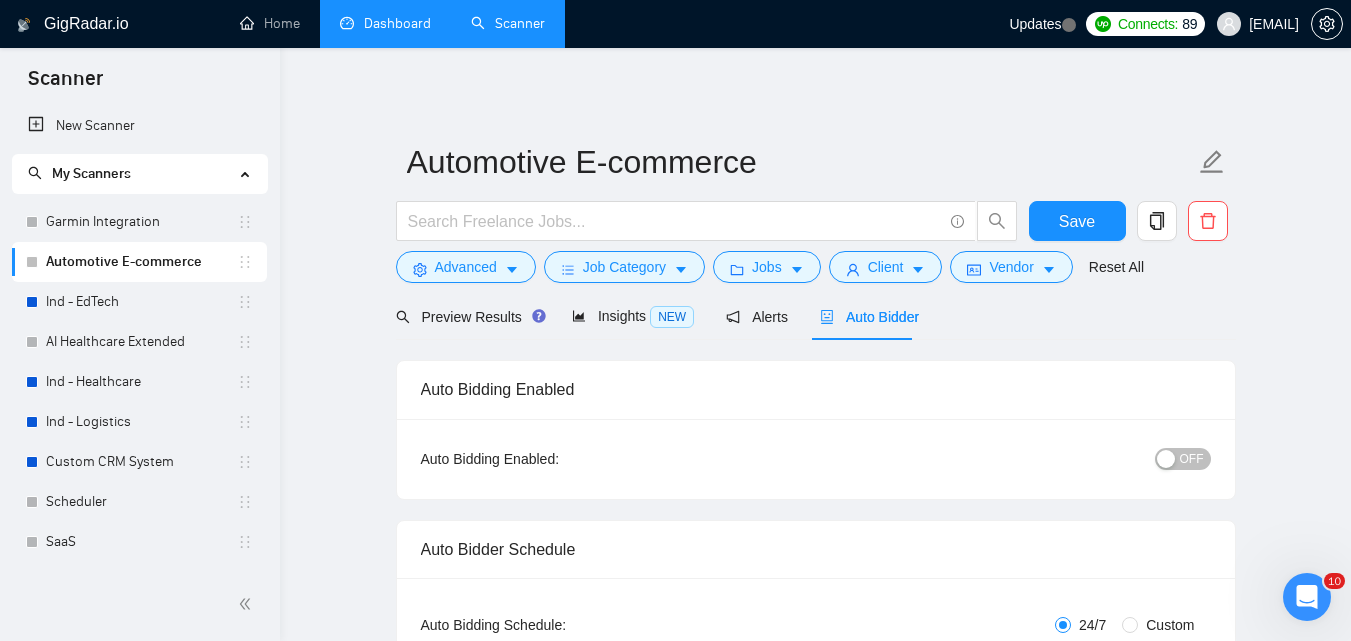 type 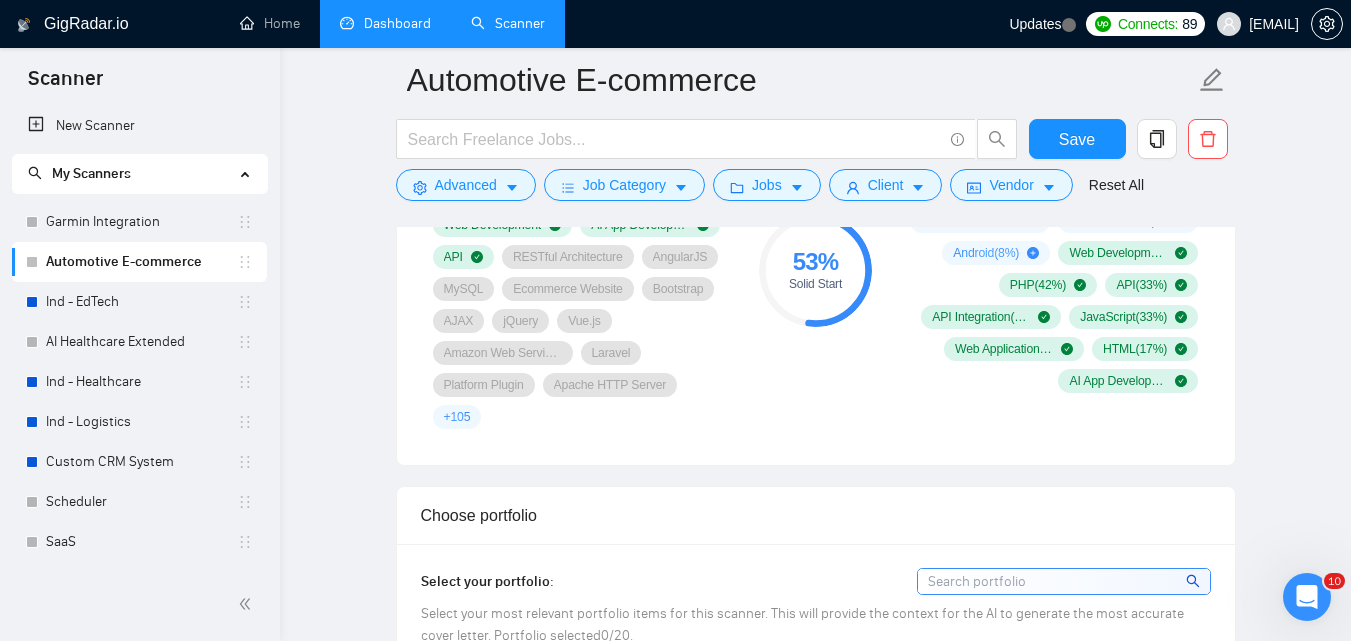 scroll, scrollTop: 1300, scrollLeft: 0, axis: vertical 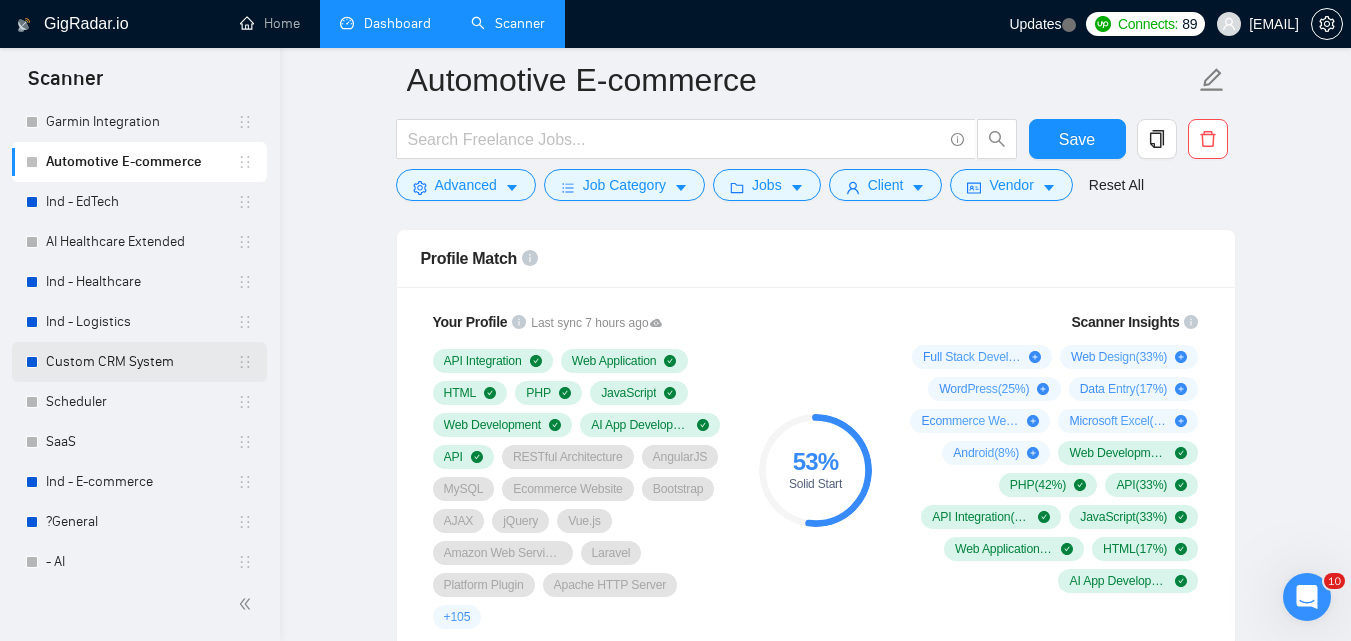 click on "Custom CRM System" at bounding box center [141, 362] 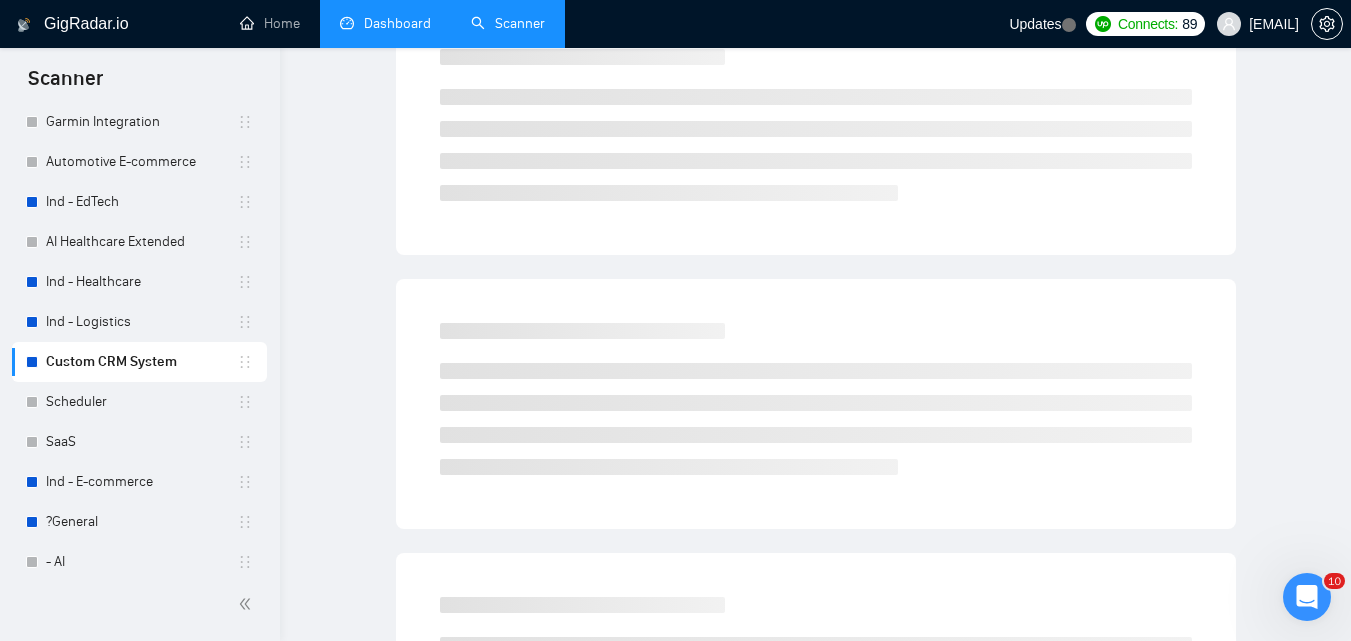 scroll, scrollTop: 71, scrollLeft: 0, axis: vertical 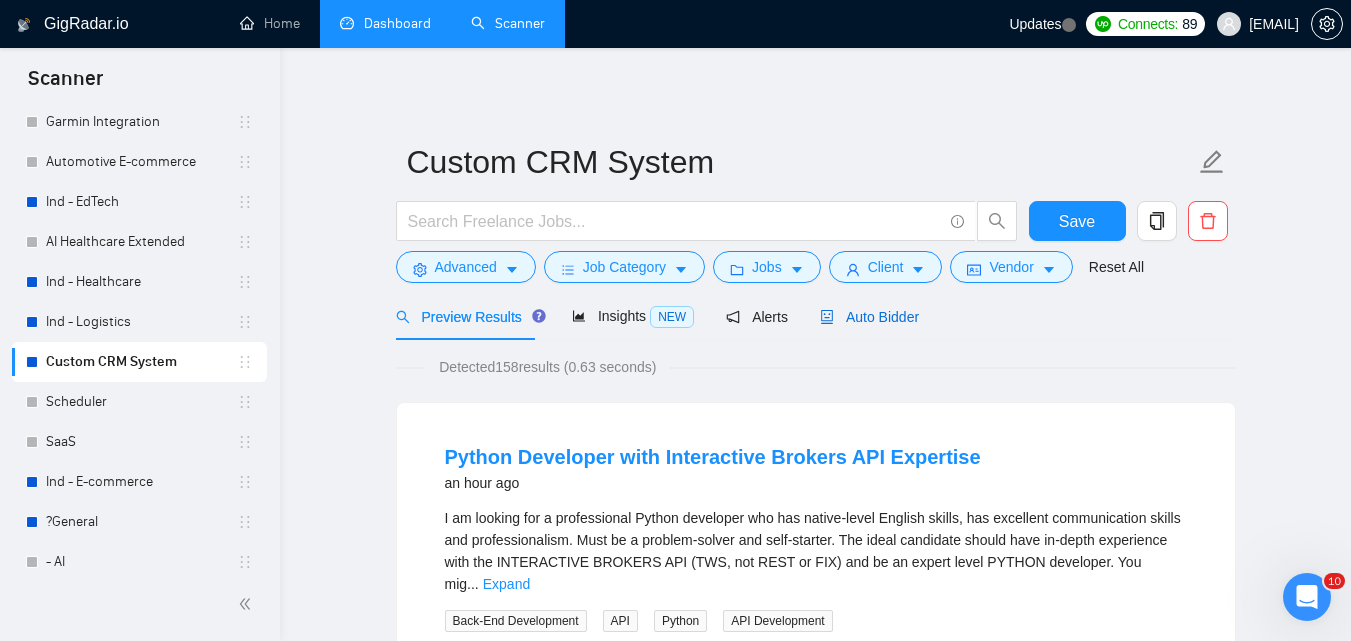 click on "Auto Bidder" at bounding box center [869, 317] 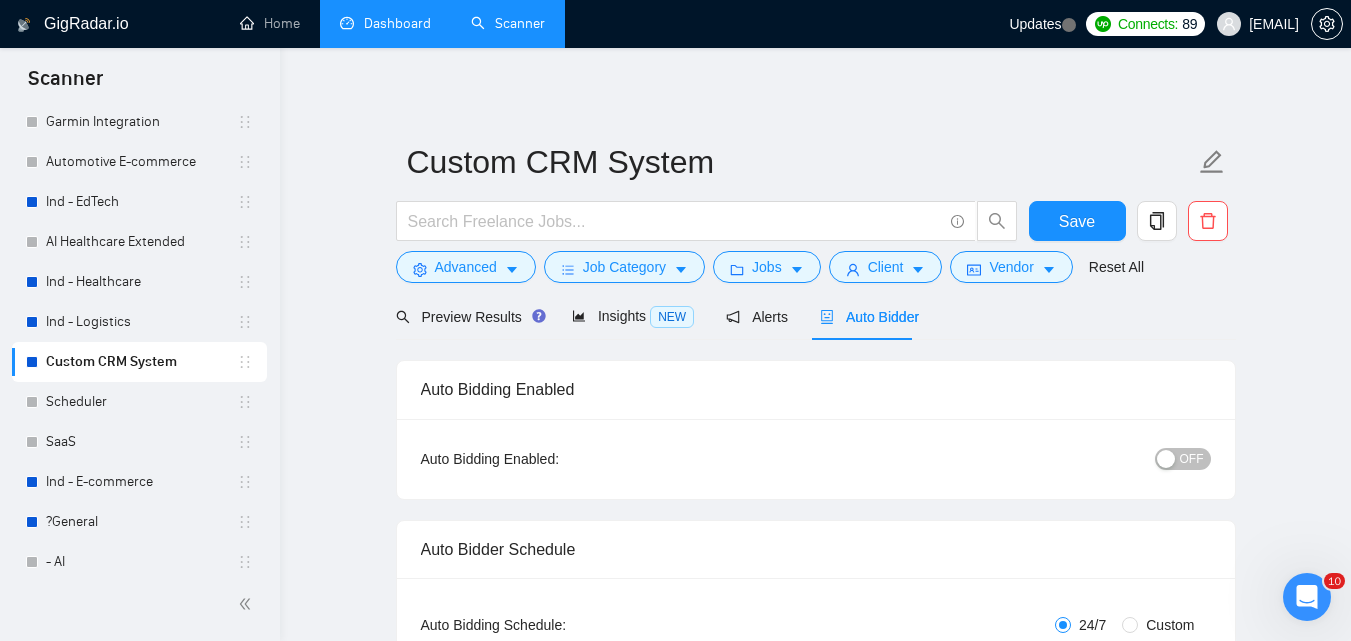 type 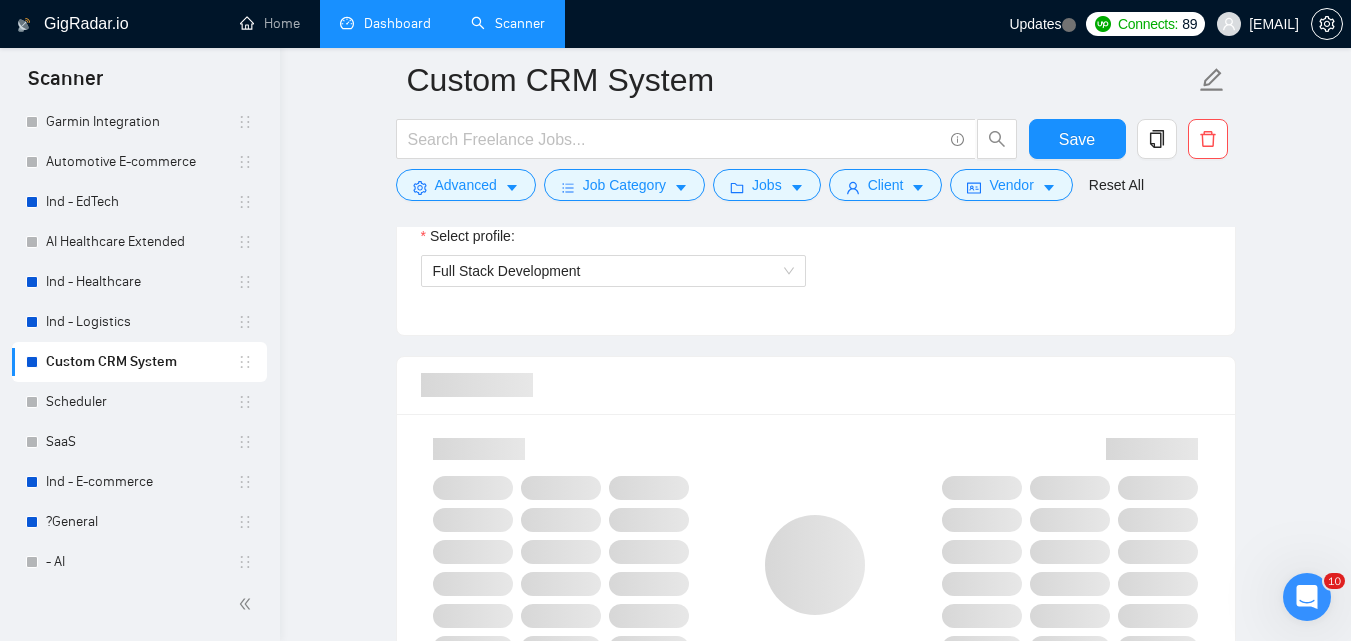 scroll, scrollTop: 1300, scrollLeft: 0, axis: vertical 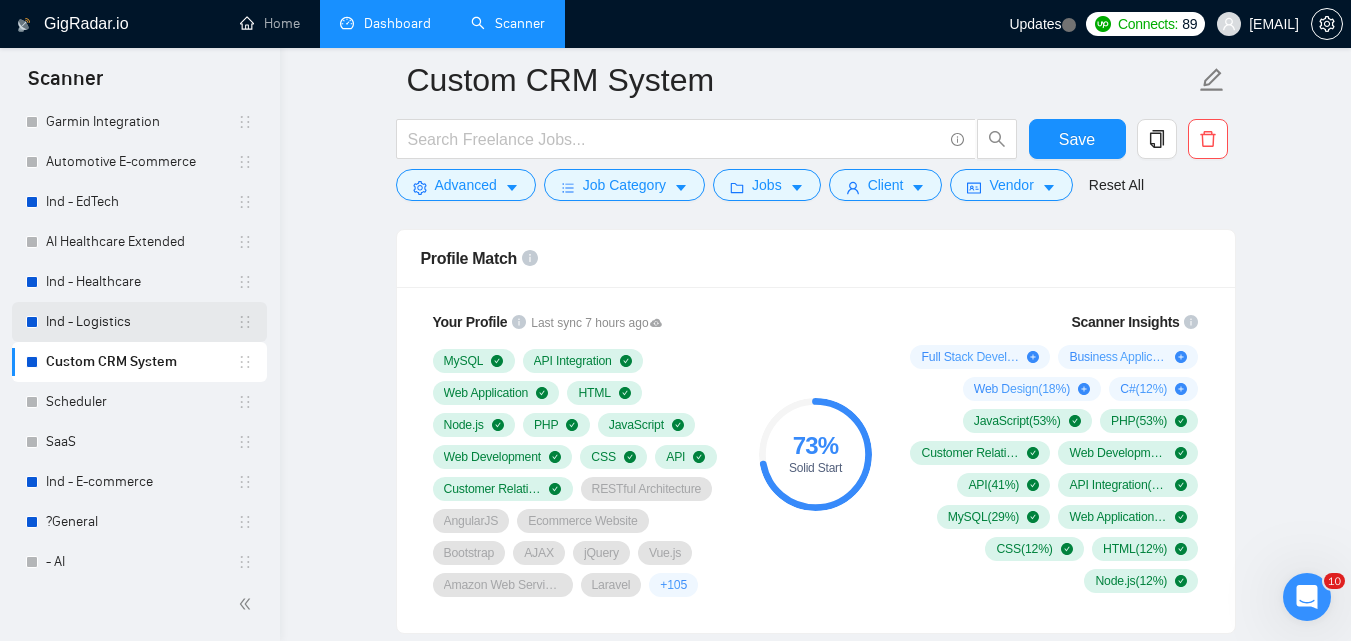 click on "Ind - Logistics" at bounding box center [141, 322] 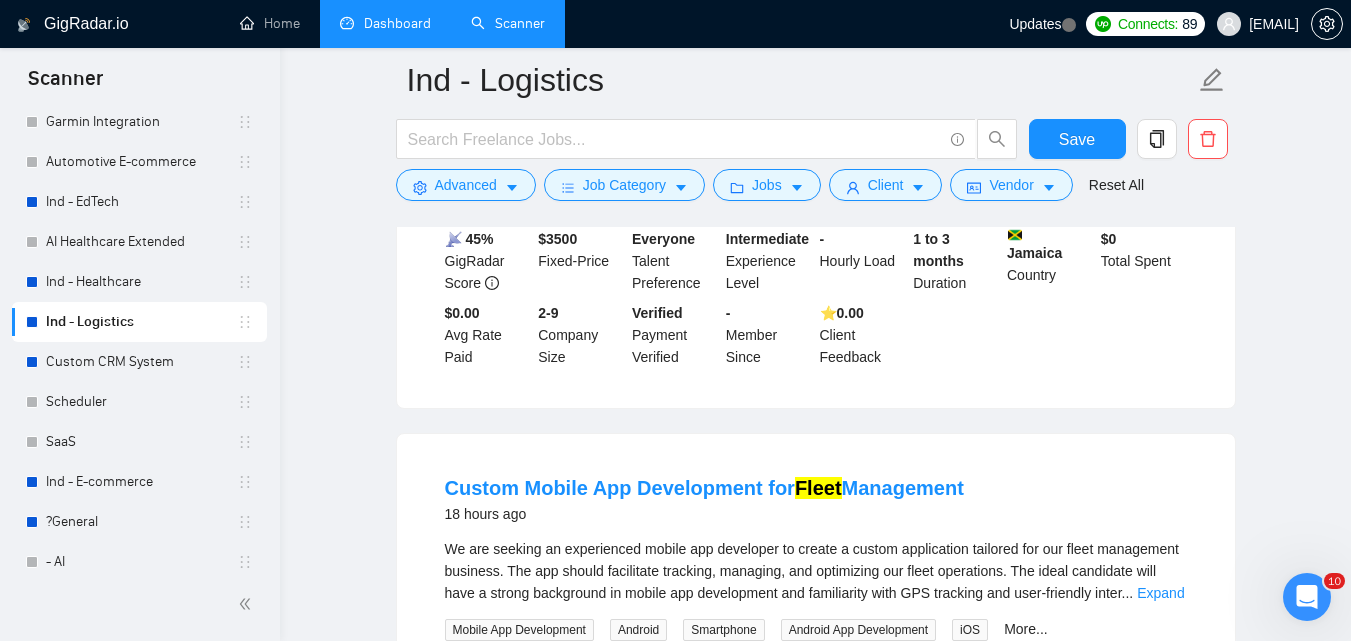 scroll, scrollTop: 100, scrollLeft: 0, axis: vertical 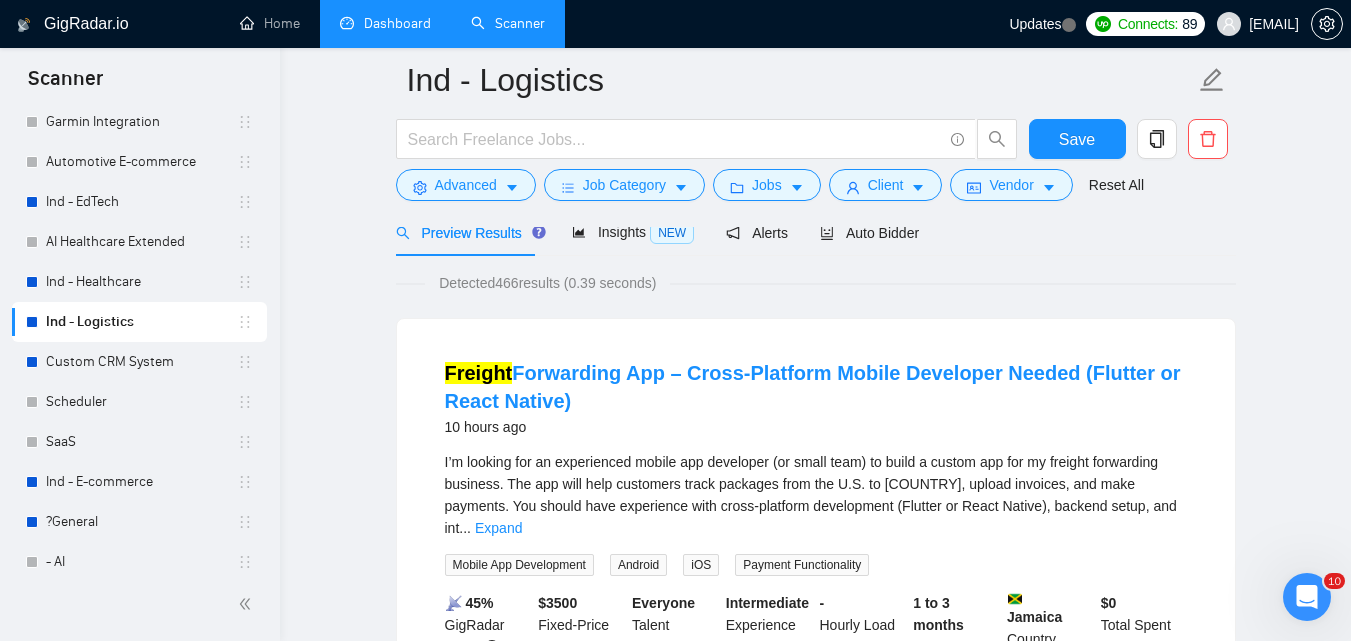click at bounding box center [816, 219] 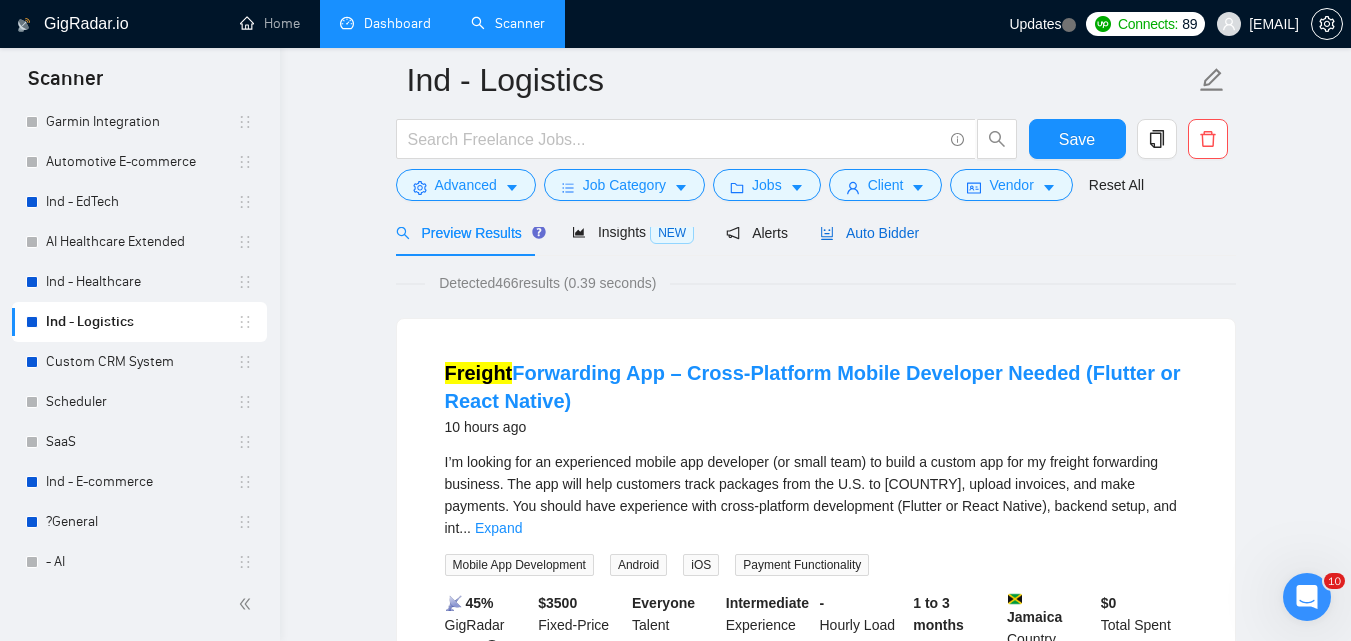 click on "Auto Bidder" at bounding box center [869, 233] 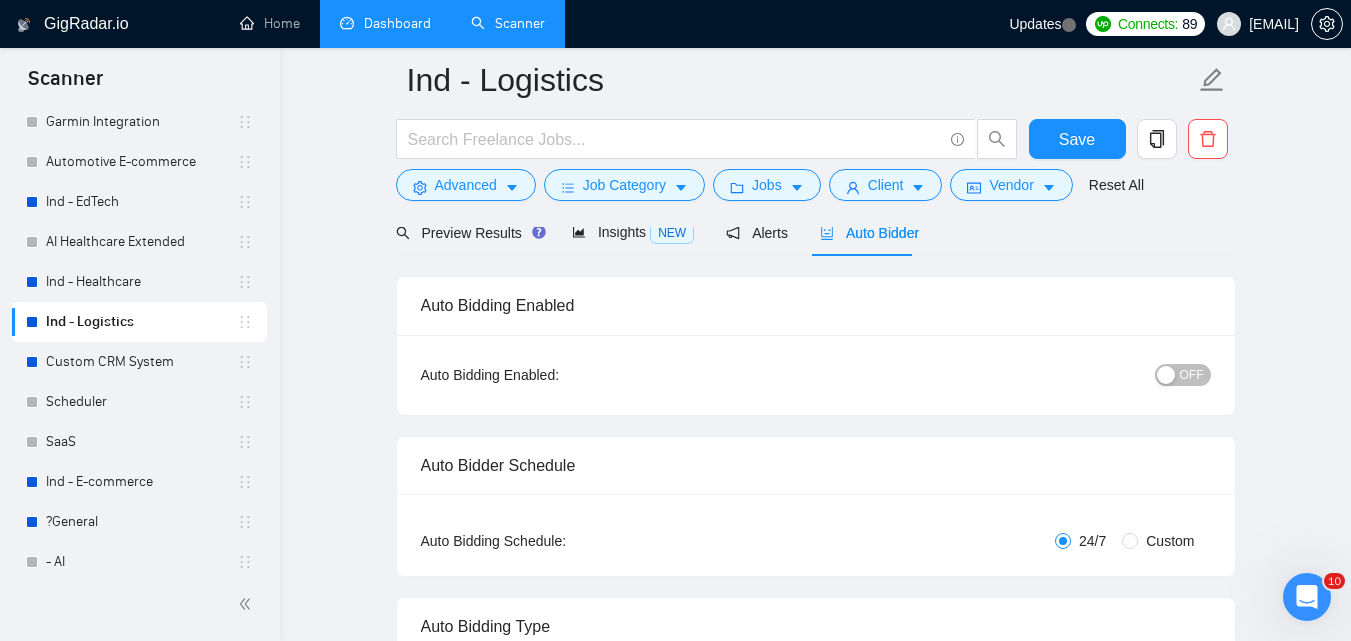 type 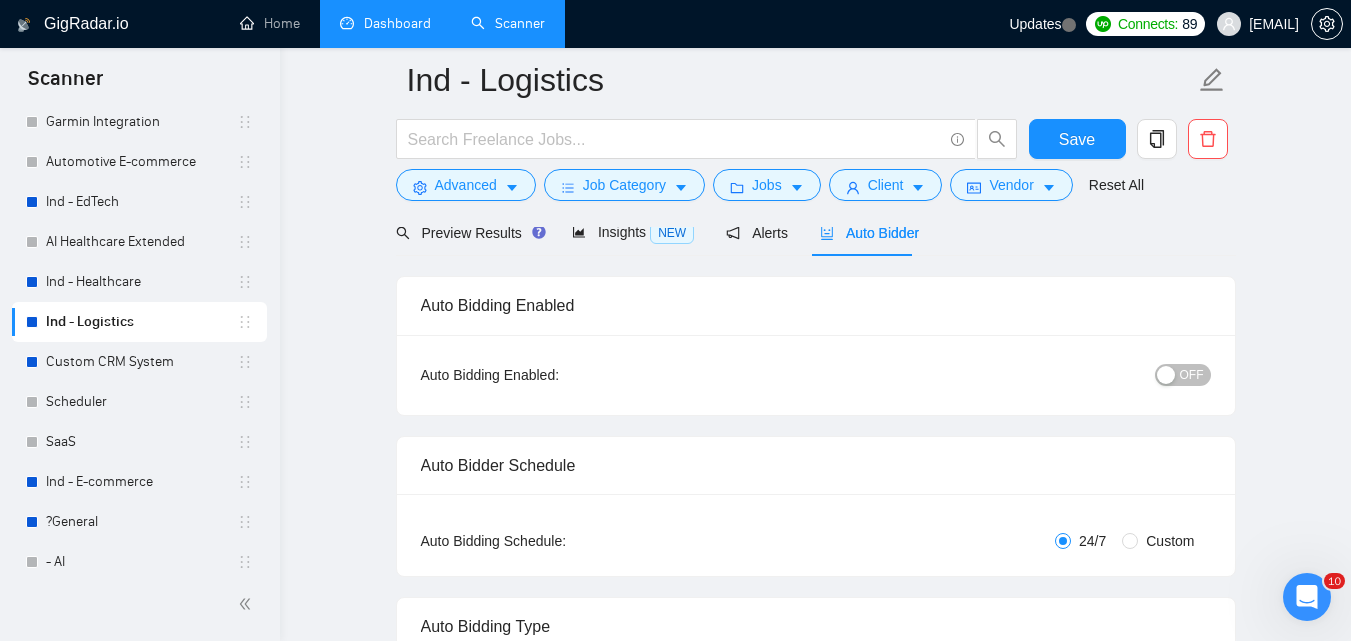 scroll, scrollTop: 1400, scrollLeft: 0, axis: vertical 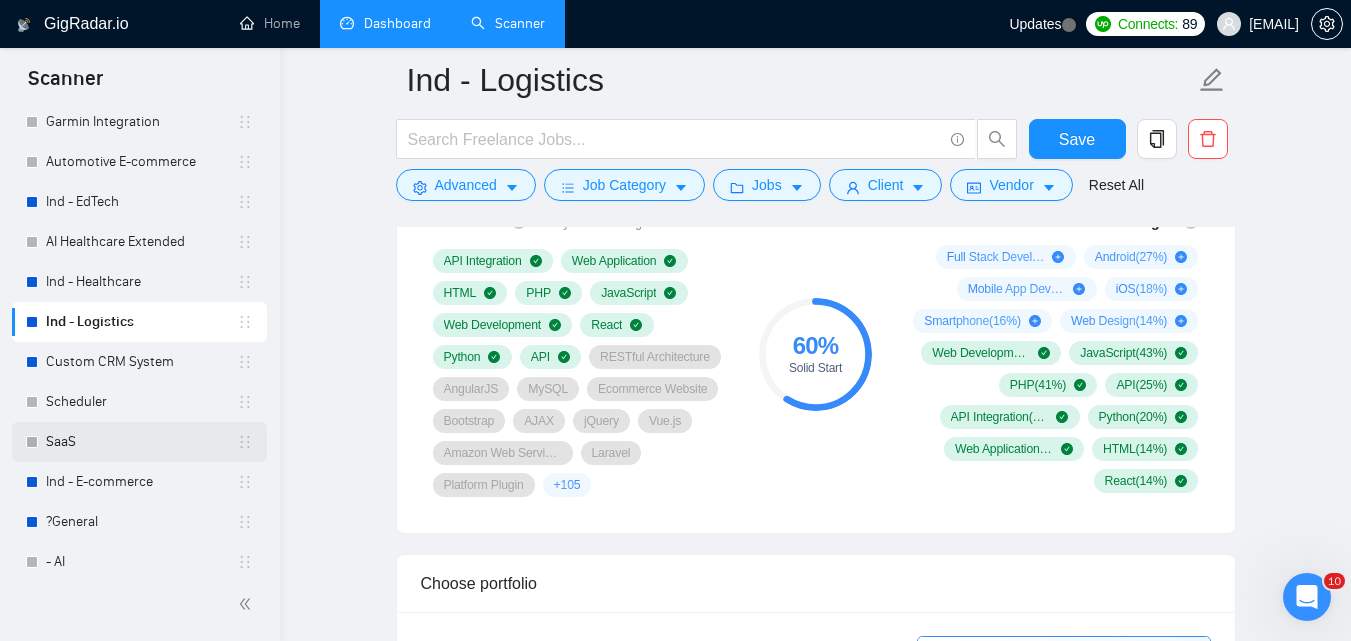 click on "SaaS" at bounding box center (141, 442) 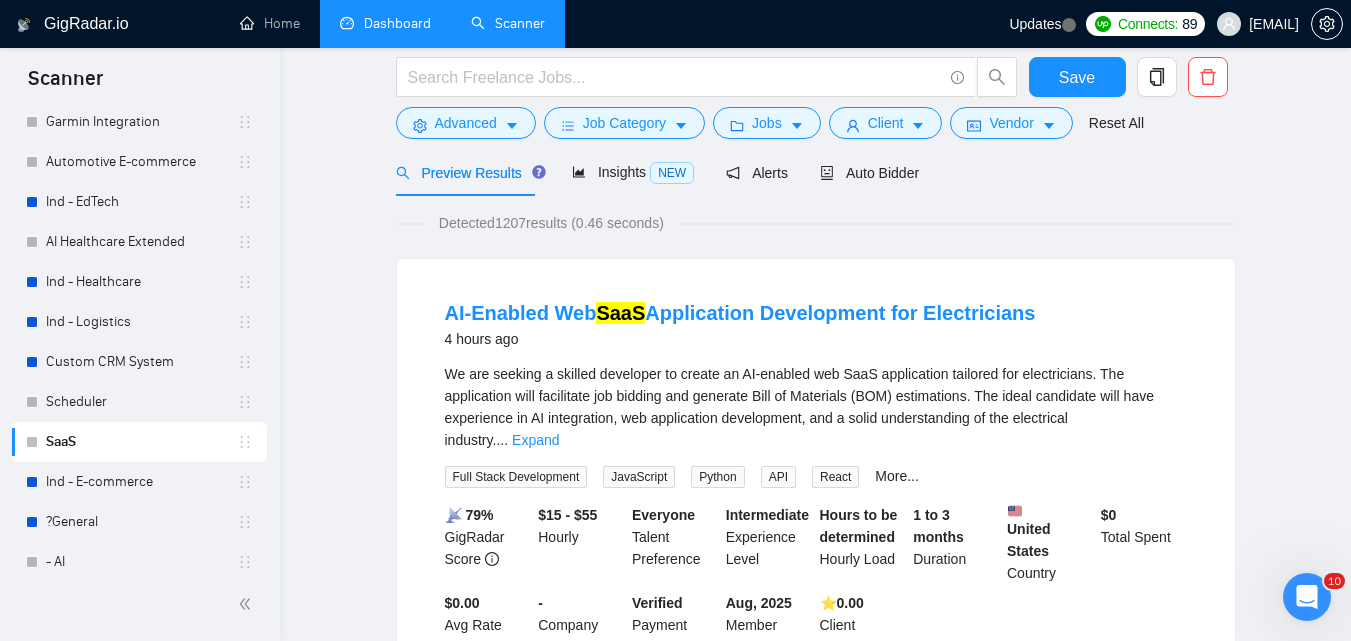 scroll, scrollTop: 0, scrollLeft: 0, axis: both 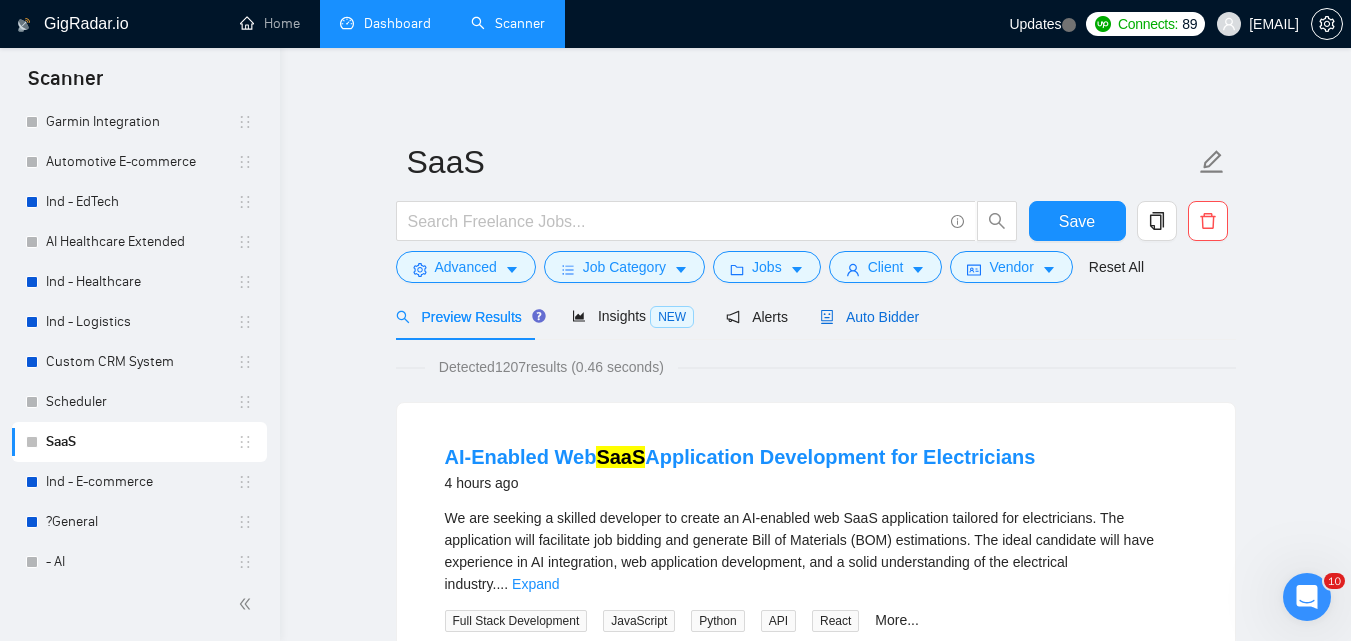 click on "Auto Bidder" at bounding box center (869, 317) 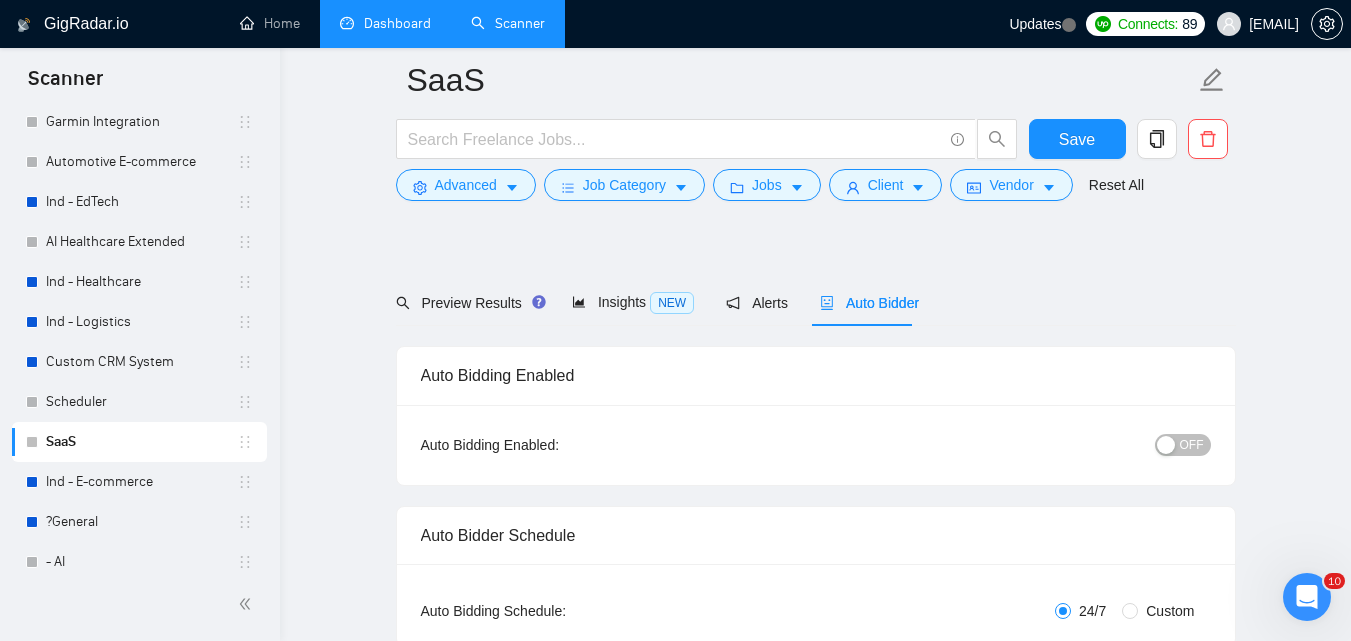 scroll, scrollTop: 1300, scrollLeft: 0, axis: vertical 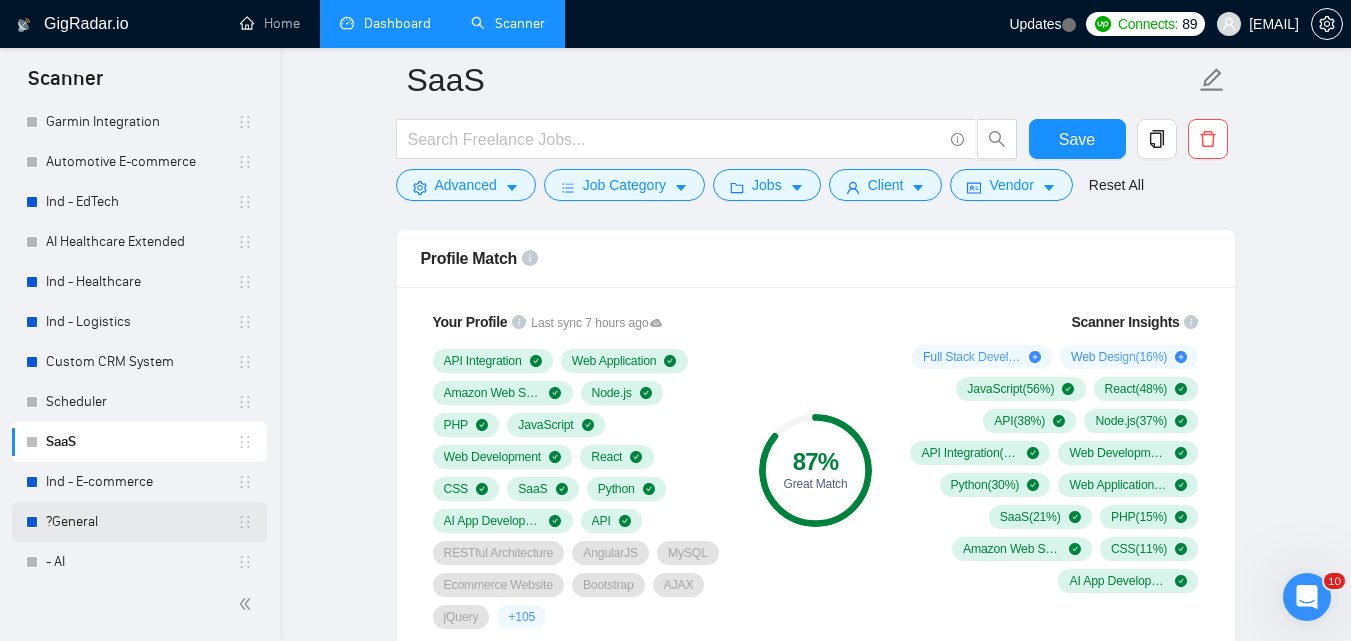 click on "?General" at bounding box center [141, 522] 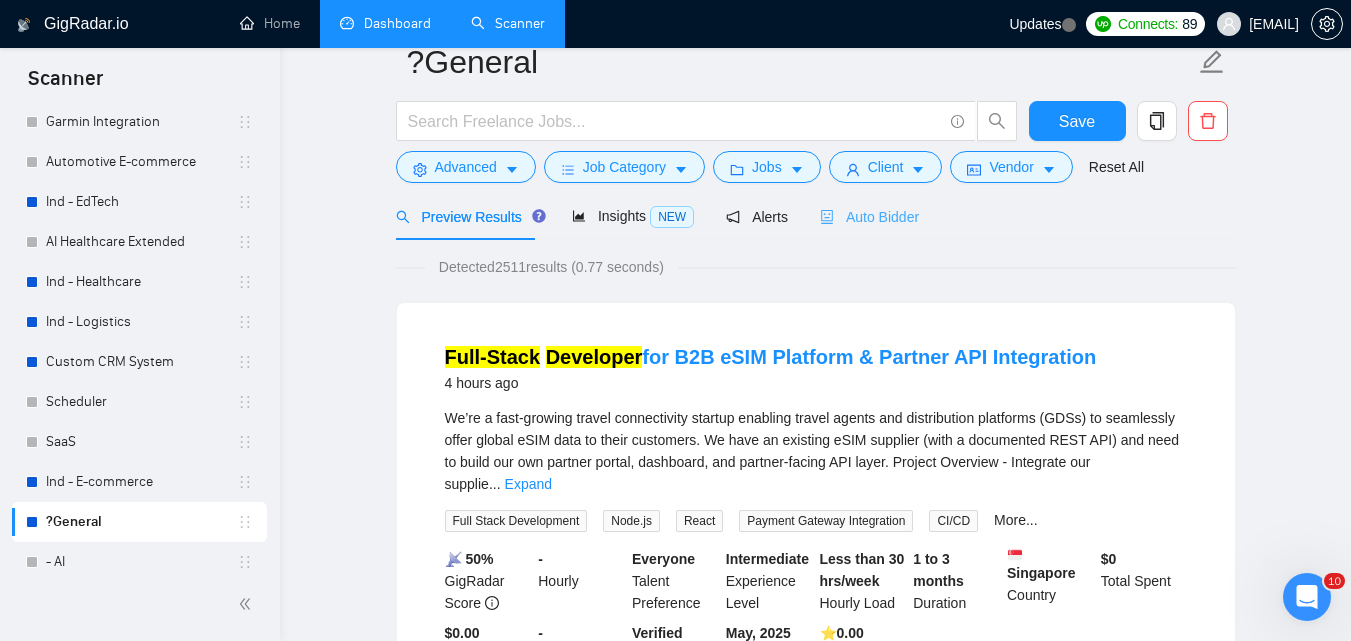 scroll, scrollTop: 0, scrollLeft: 0, axis: both 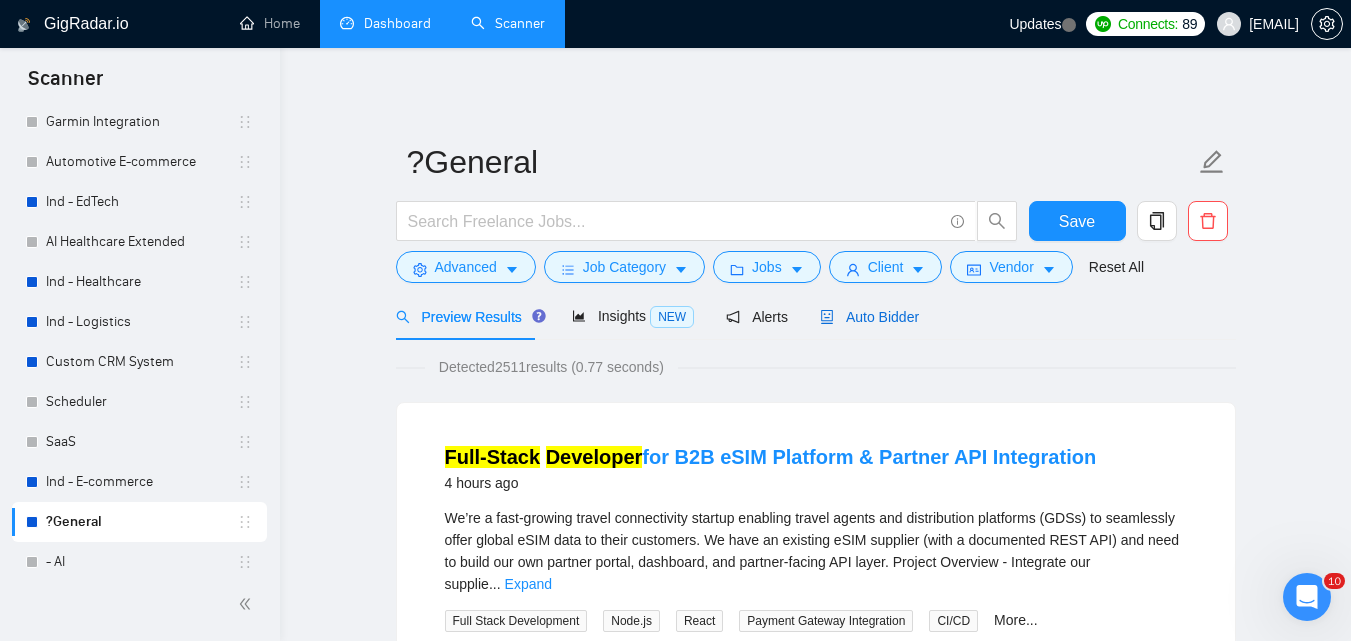 click on "Auto Bidder" at bounding box center [869, 317] 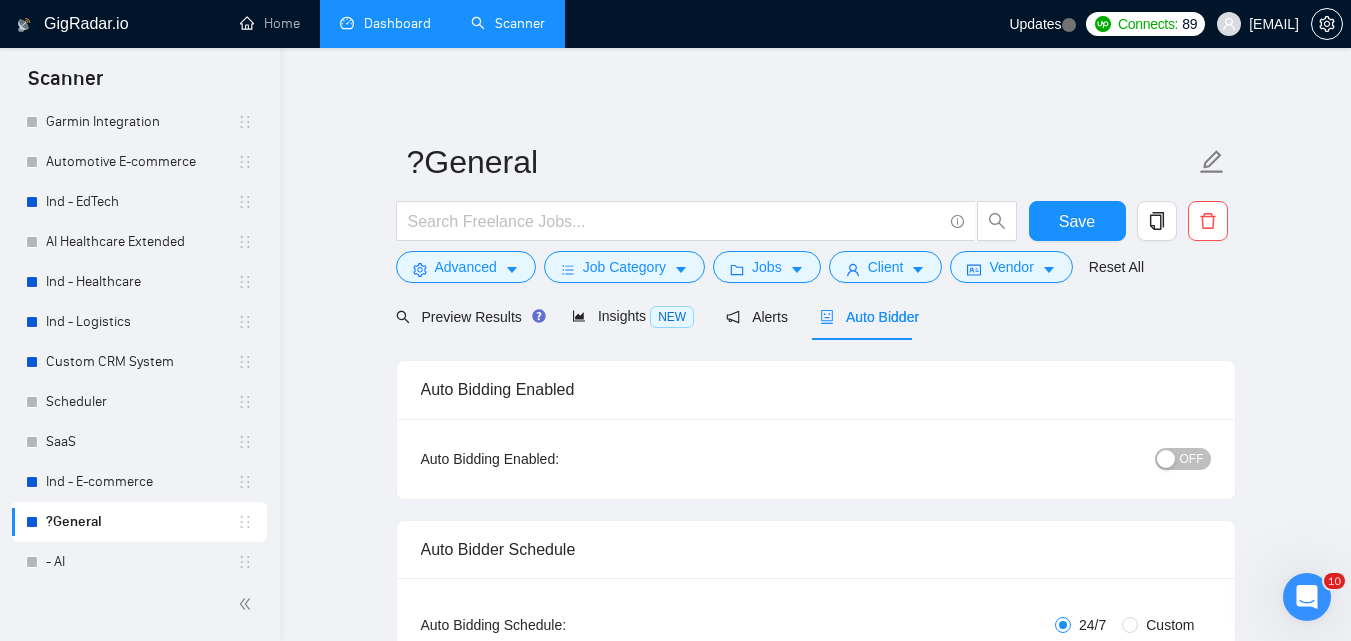 checkbox on "true" 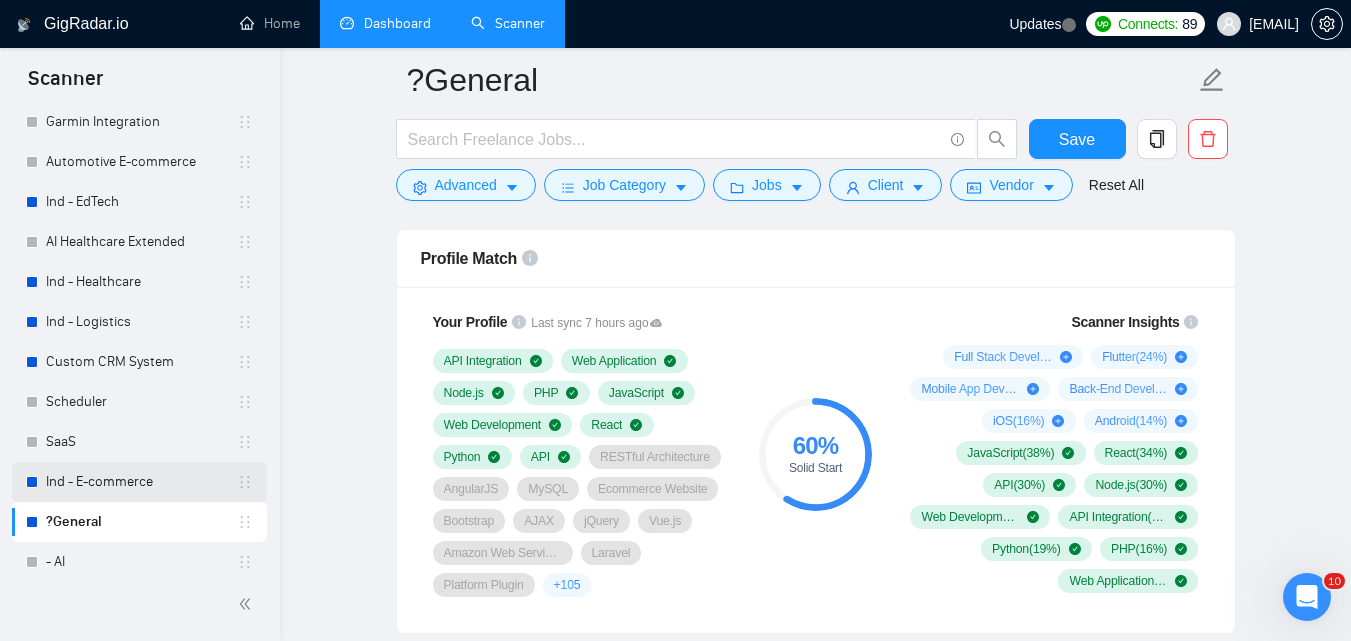 scroll, scrollTop: 0, scrollLeft: 0, axis: both 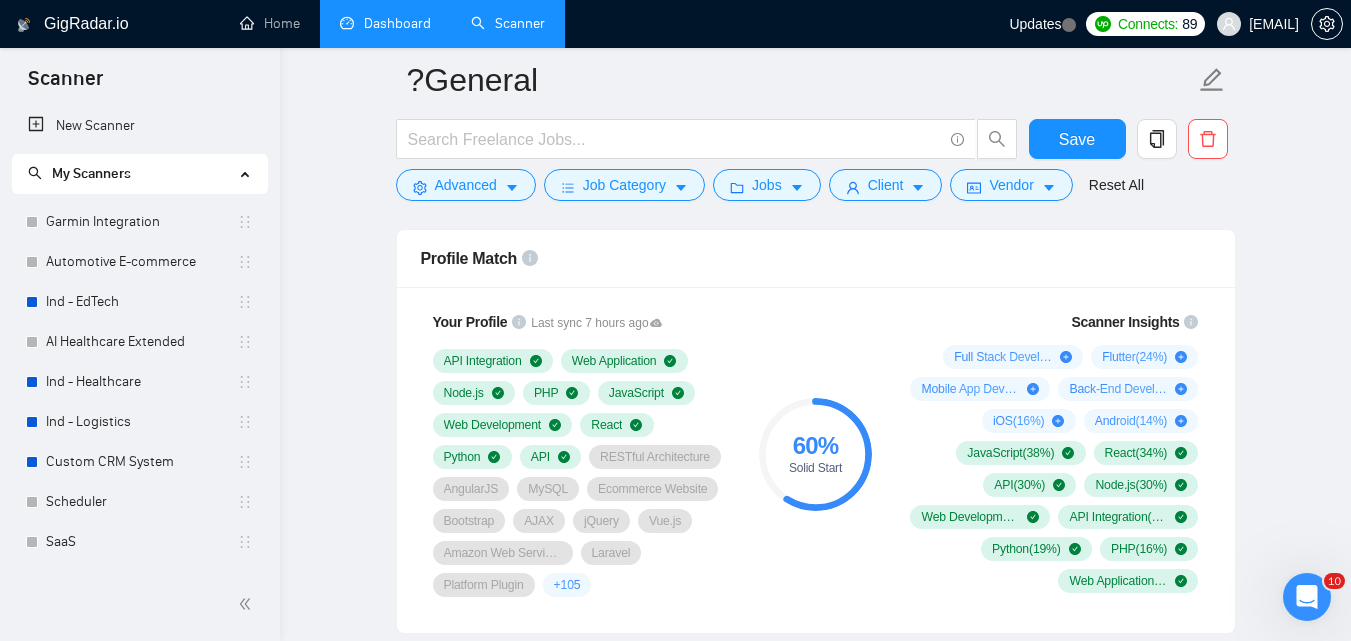 click on "Dashboard" at bounding box center [385, 23] 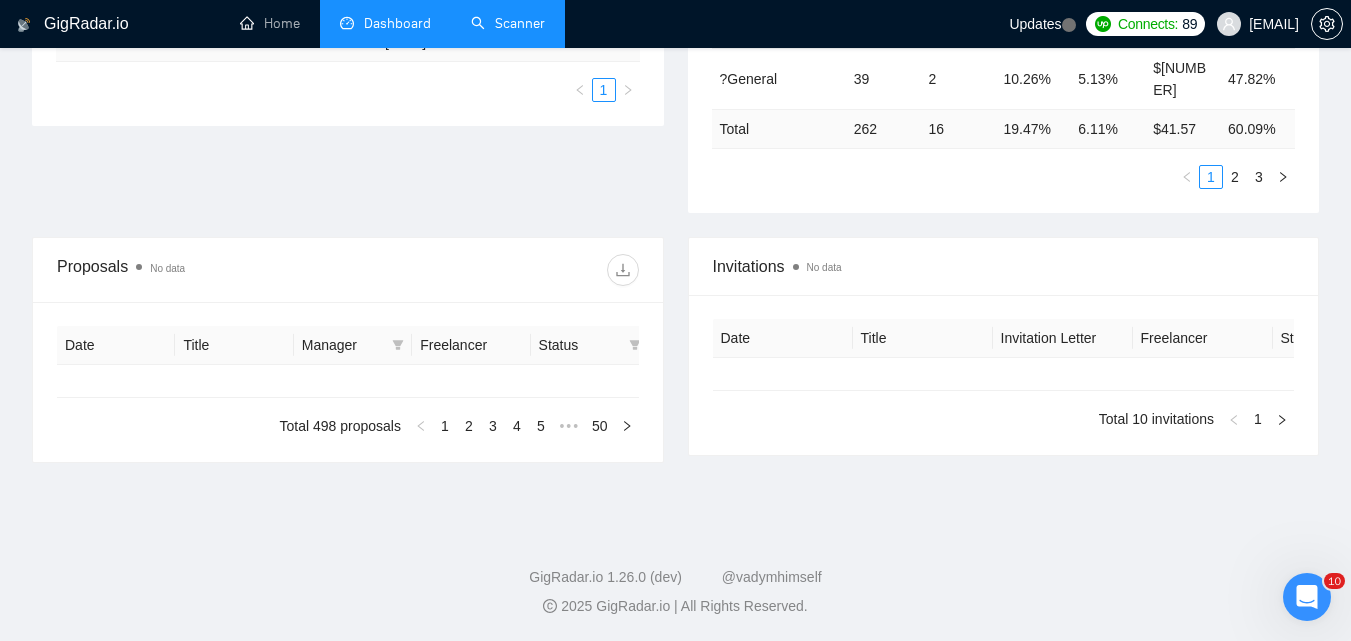 type on "2025-07-07" 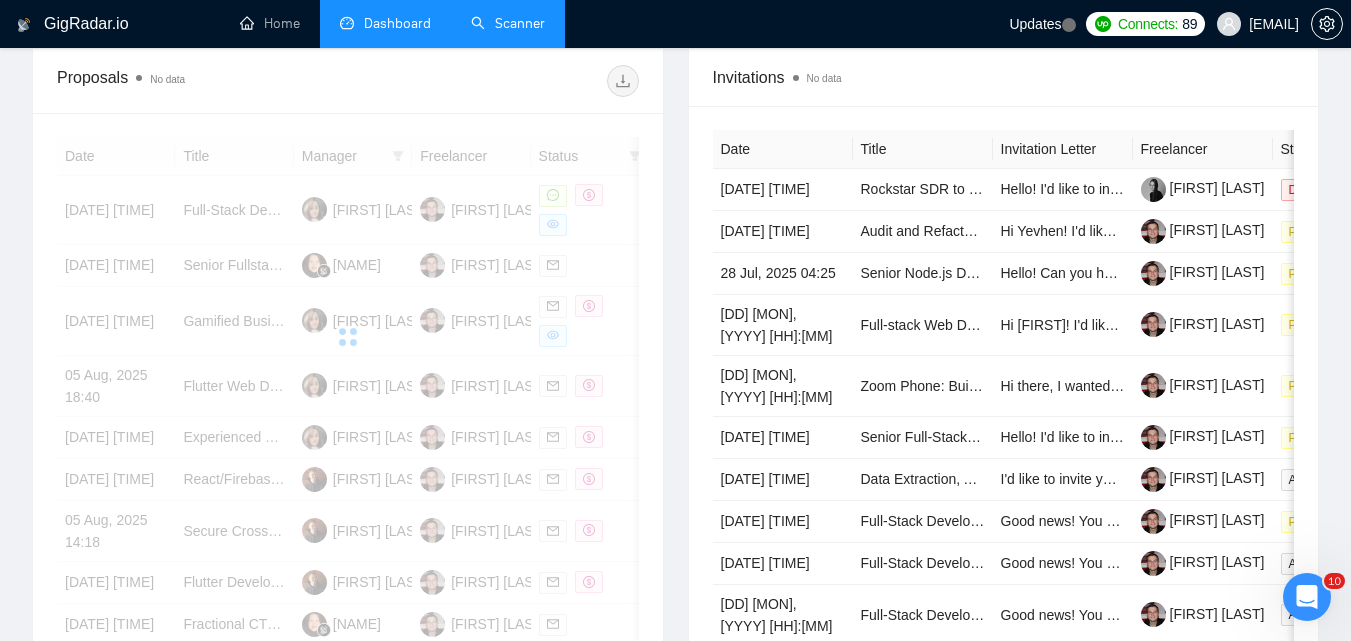 scroll, scrollTop: 594, scrollLeft: 0, axis: vertical 